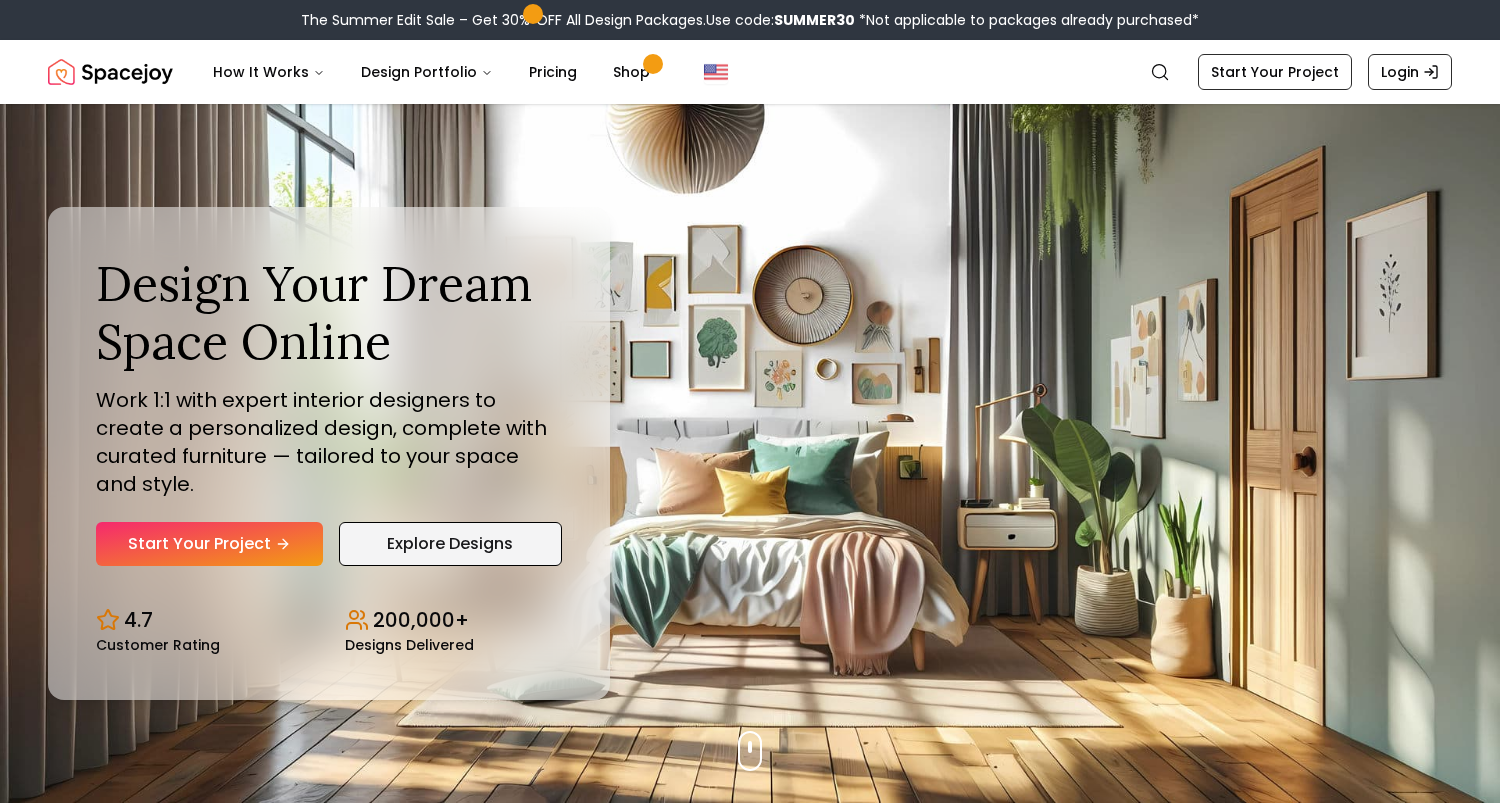 scroll, scrollTop: 0, scrollLeft: 0, axis: both 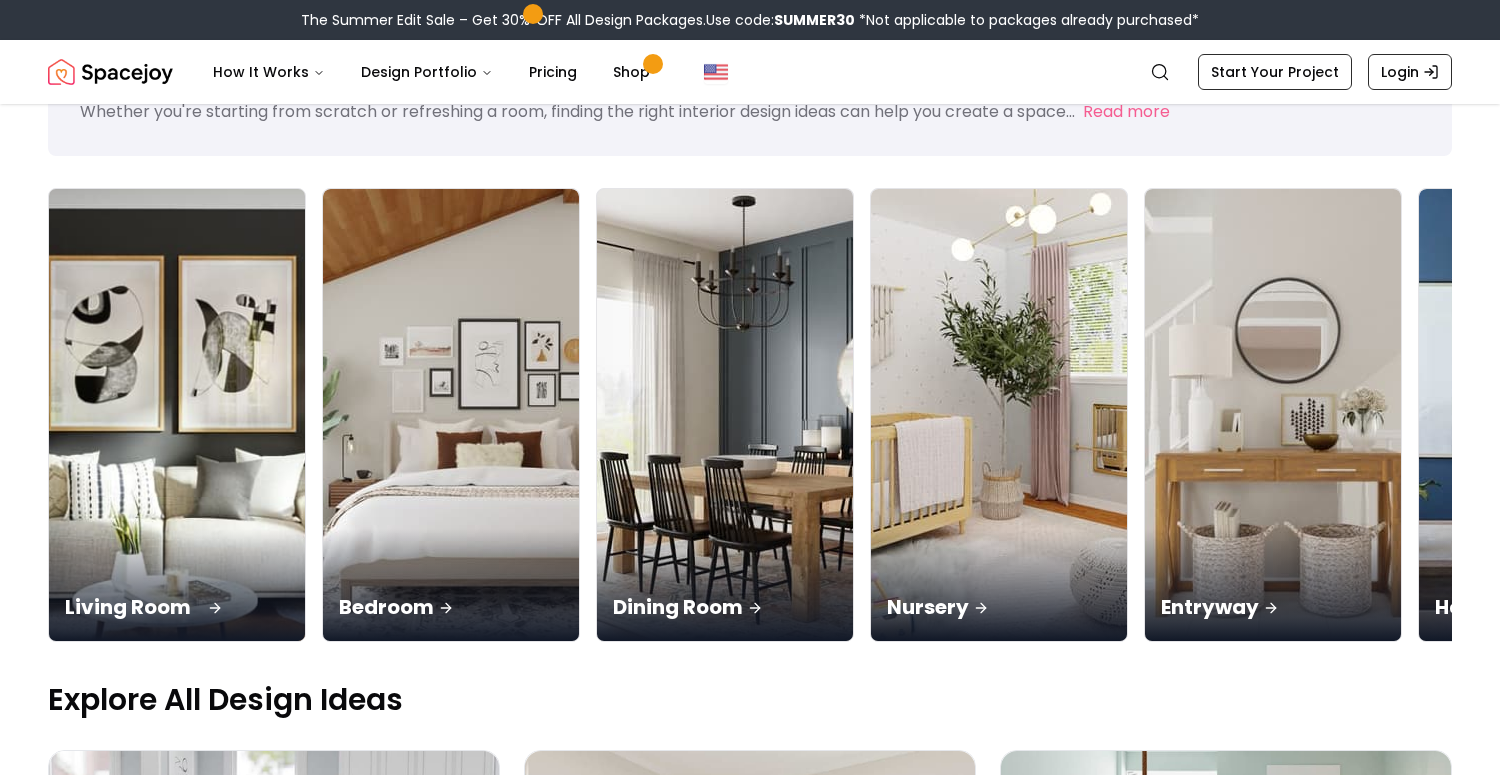 click on "Living Room" at bounding box center (177, 607) 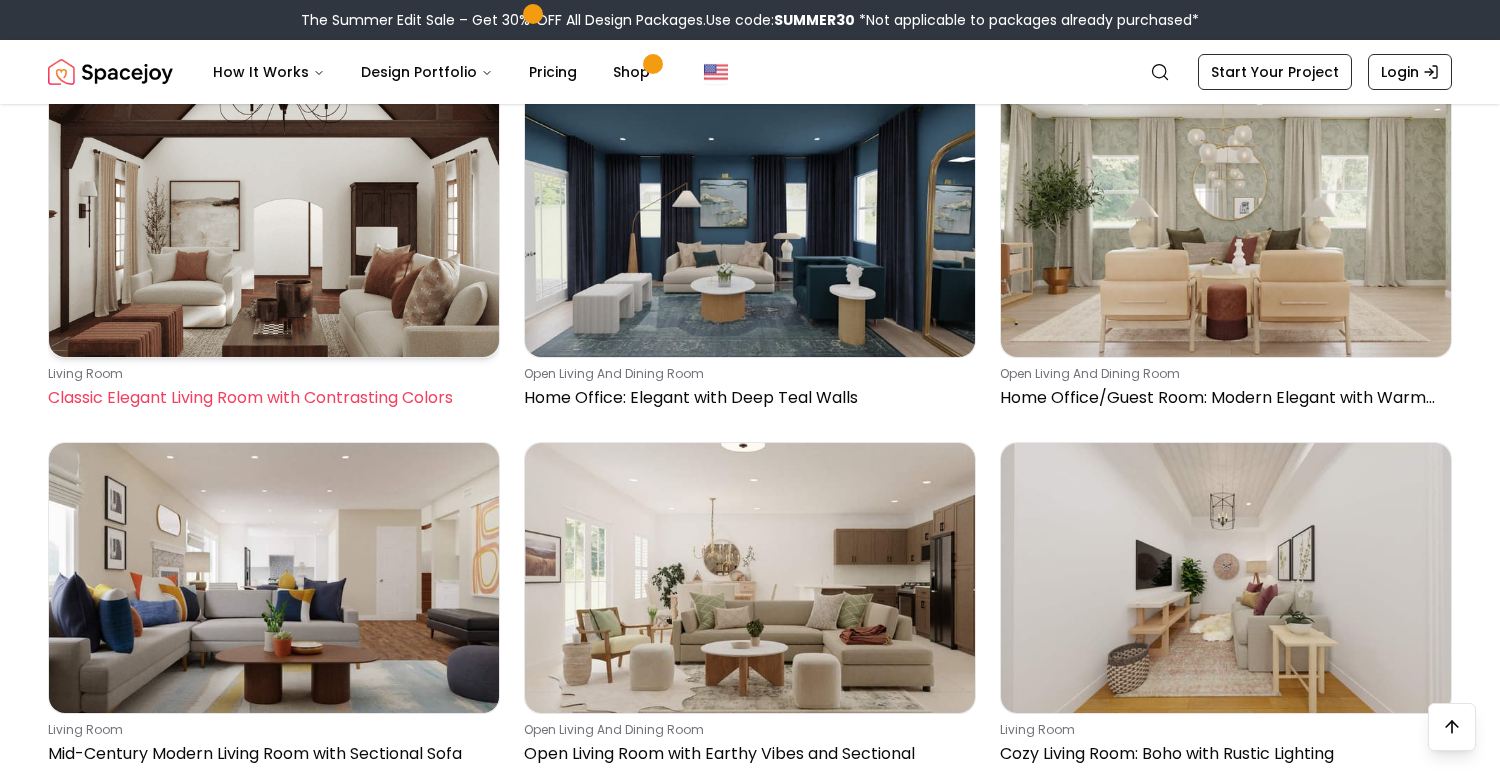 scroll, scrollTop: 10549, scrollLeft: 0, axis: vertical 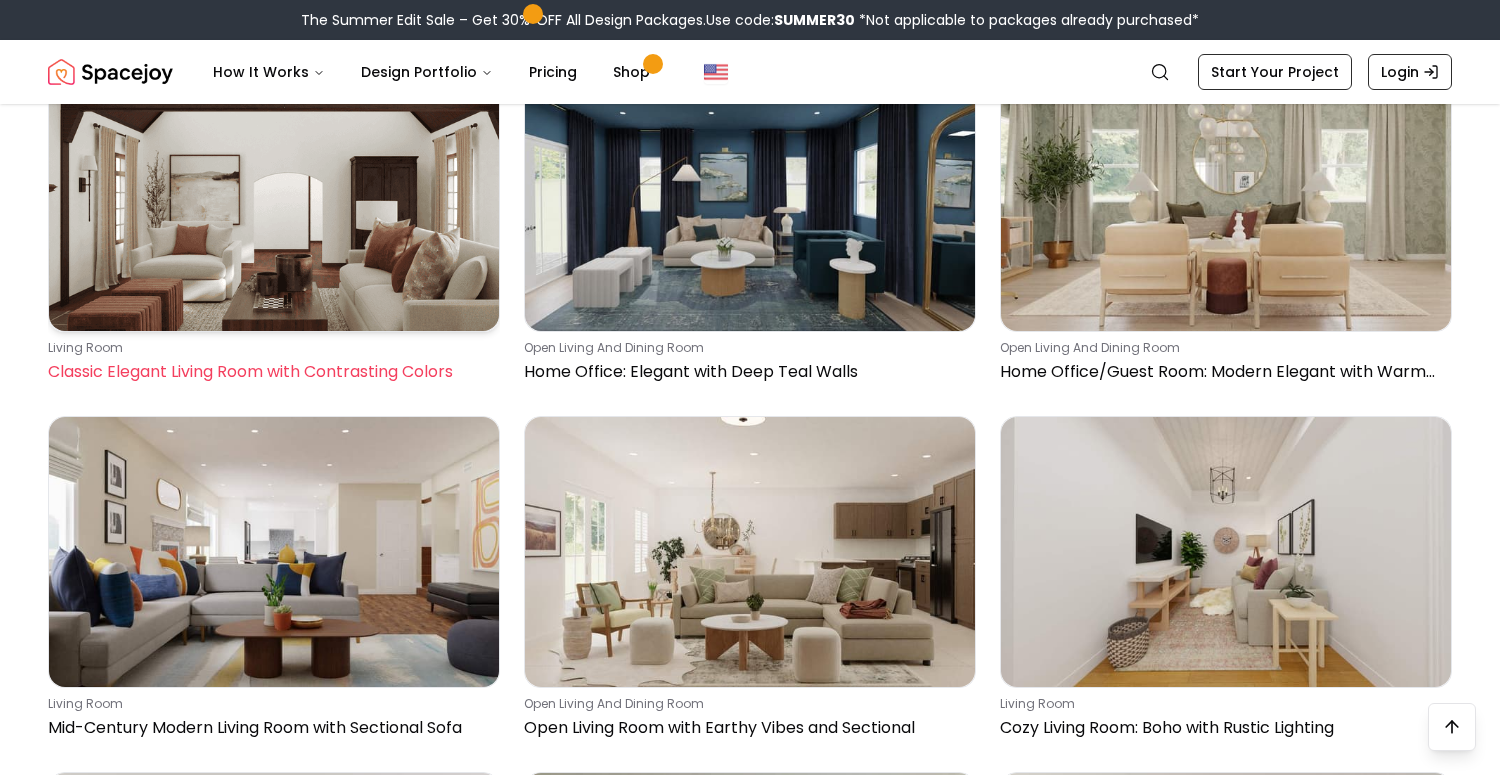 click at bounding box center [274, 196] 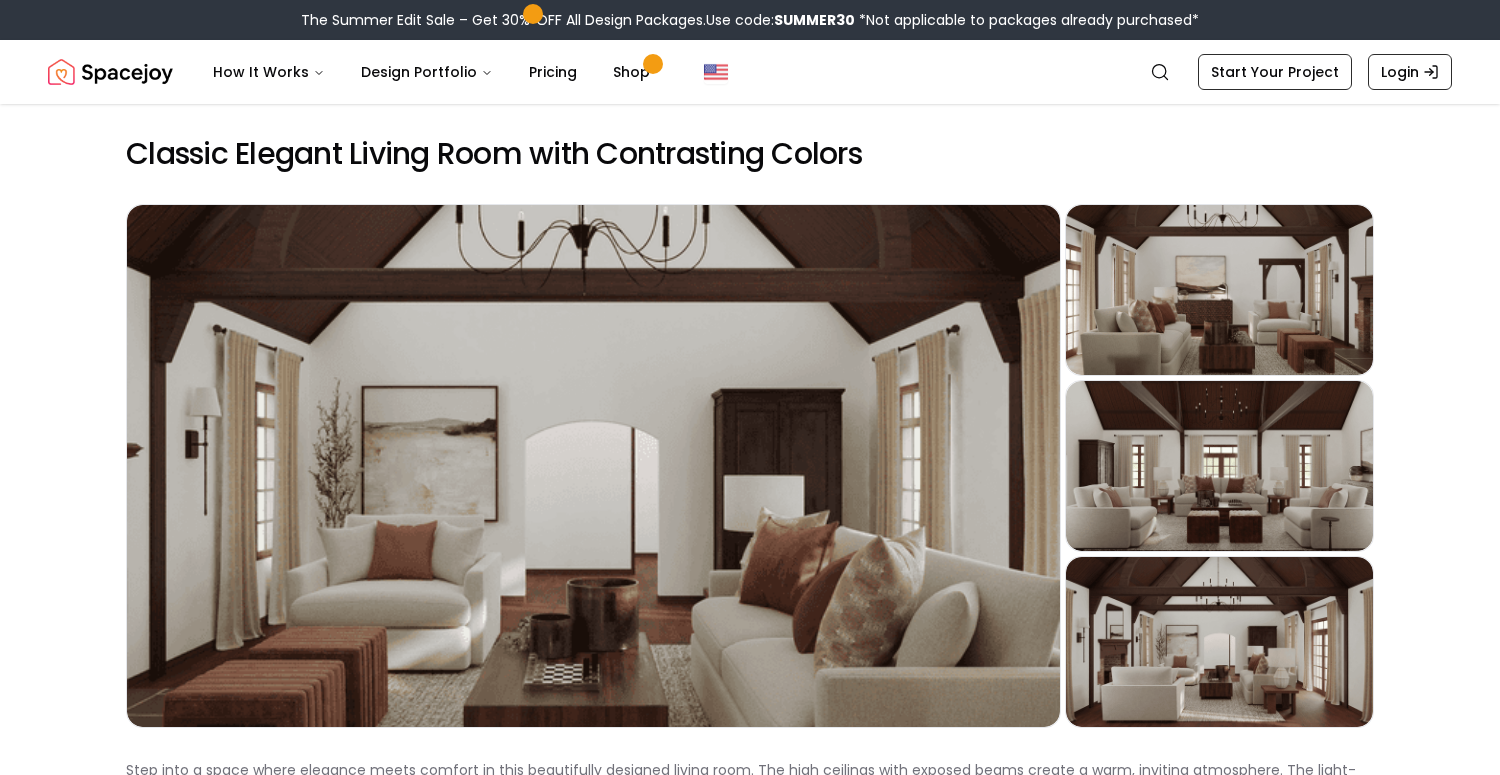 scroll, scrollTop: 0, scrollLeft: 0, axis: both 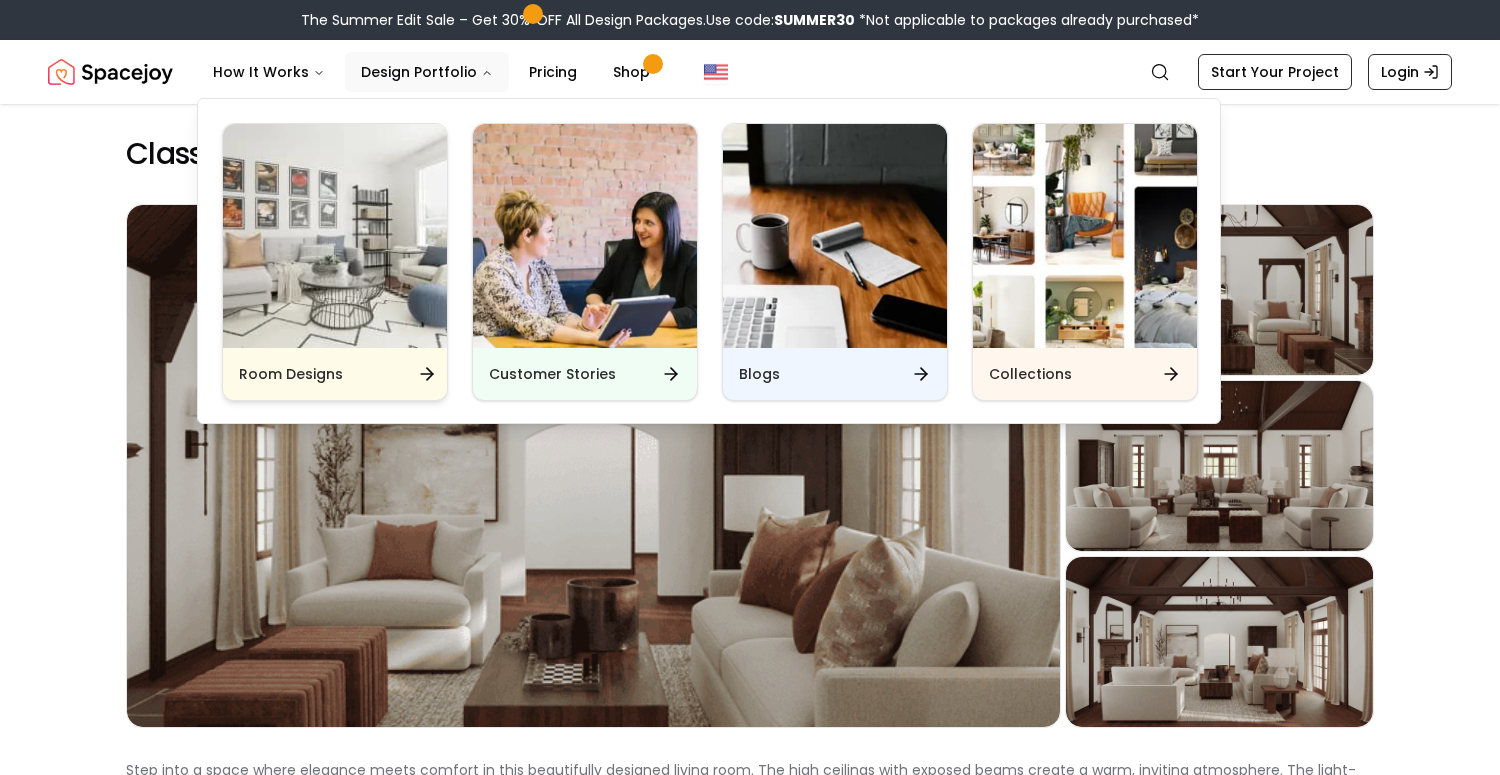 click at bounding box center [335, 236] 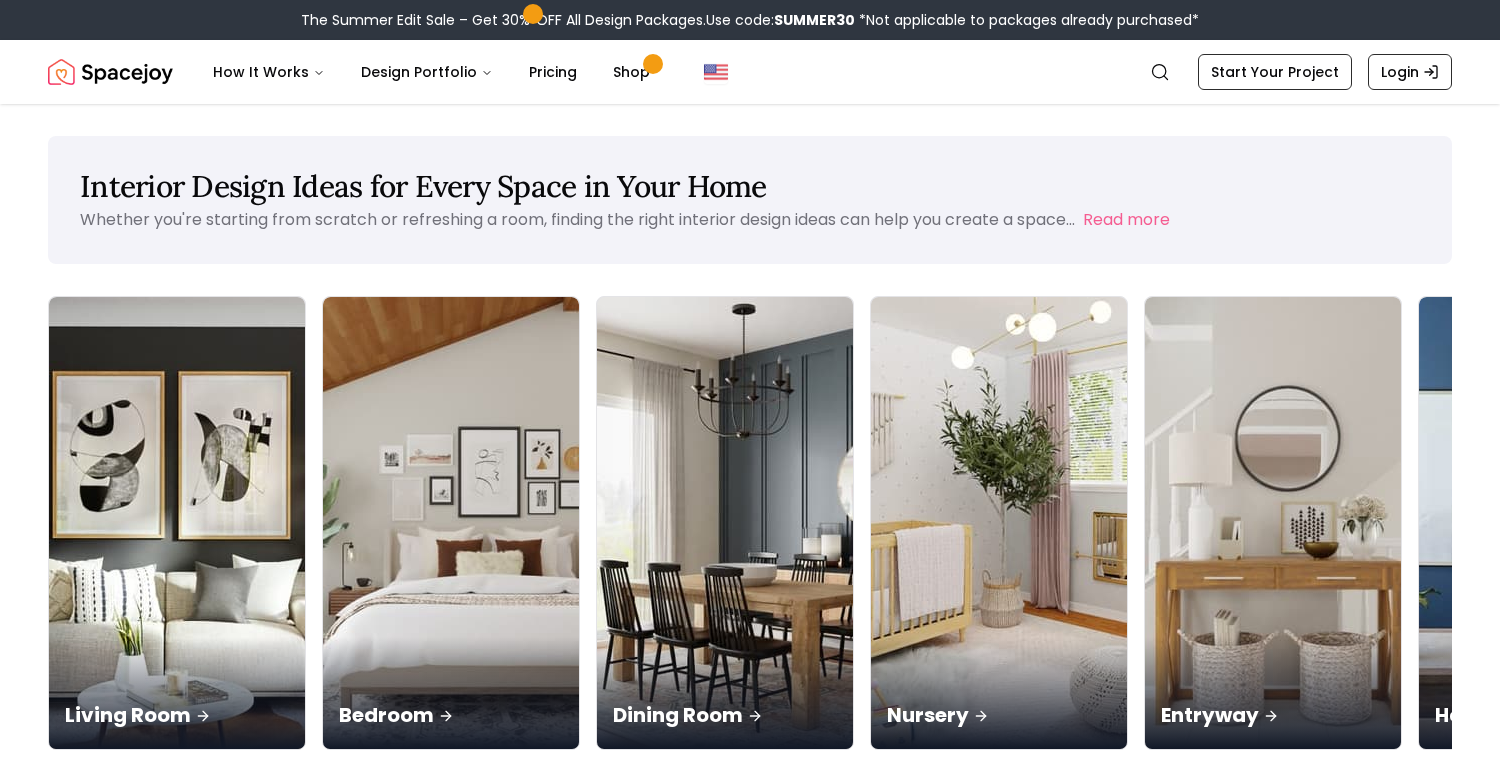 click on "Explore All Design Ideas" at bounding box center (750, 808) 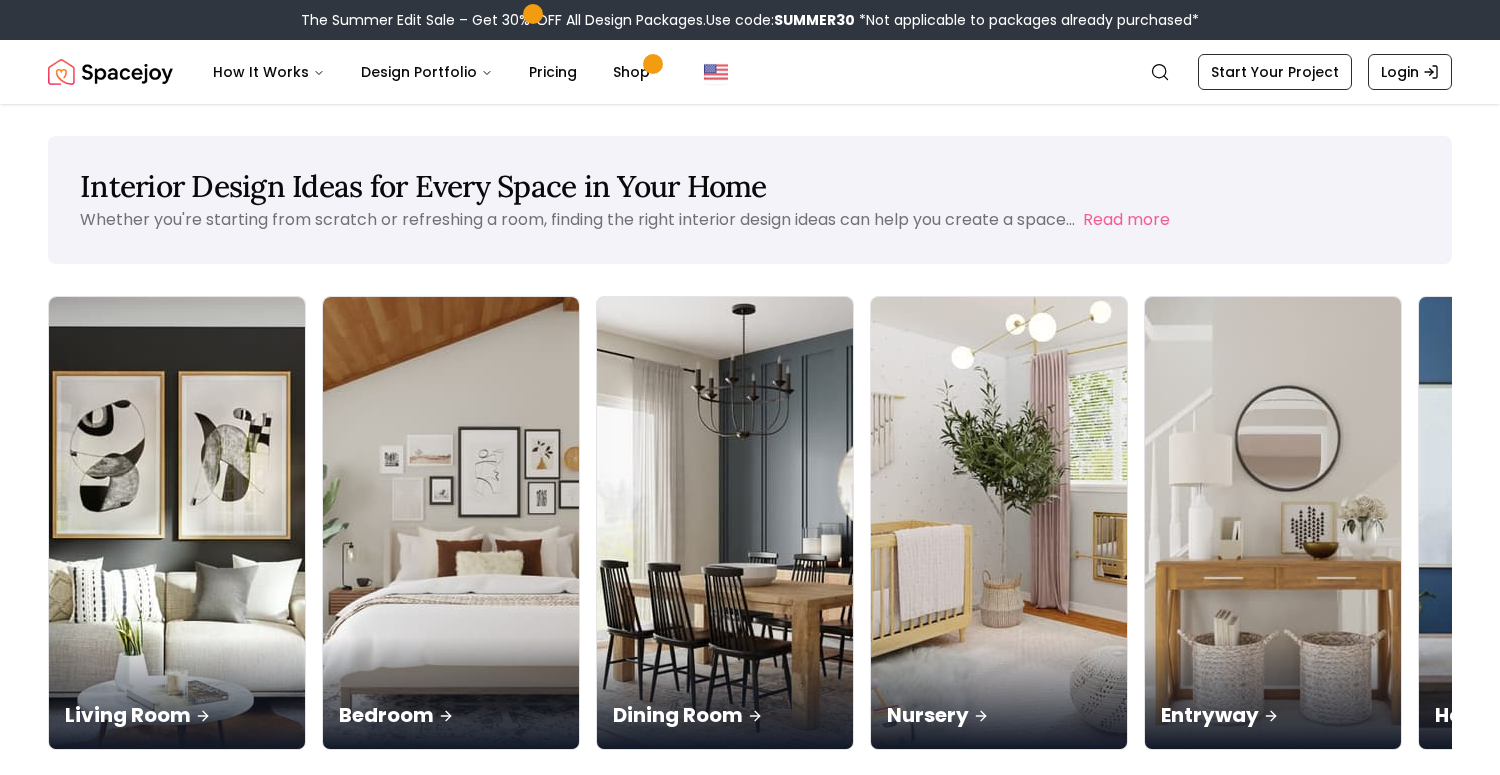 click on "Home Office" at bounding box center [1547, 715] 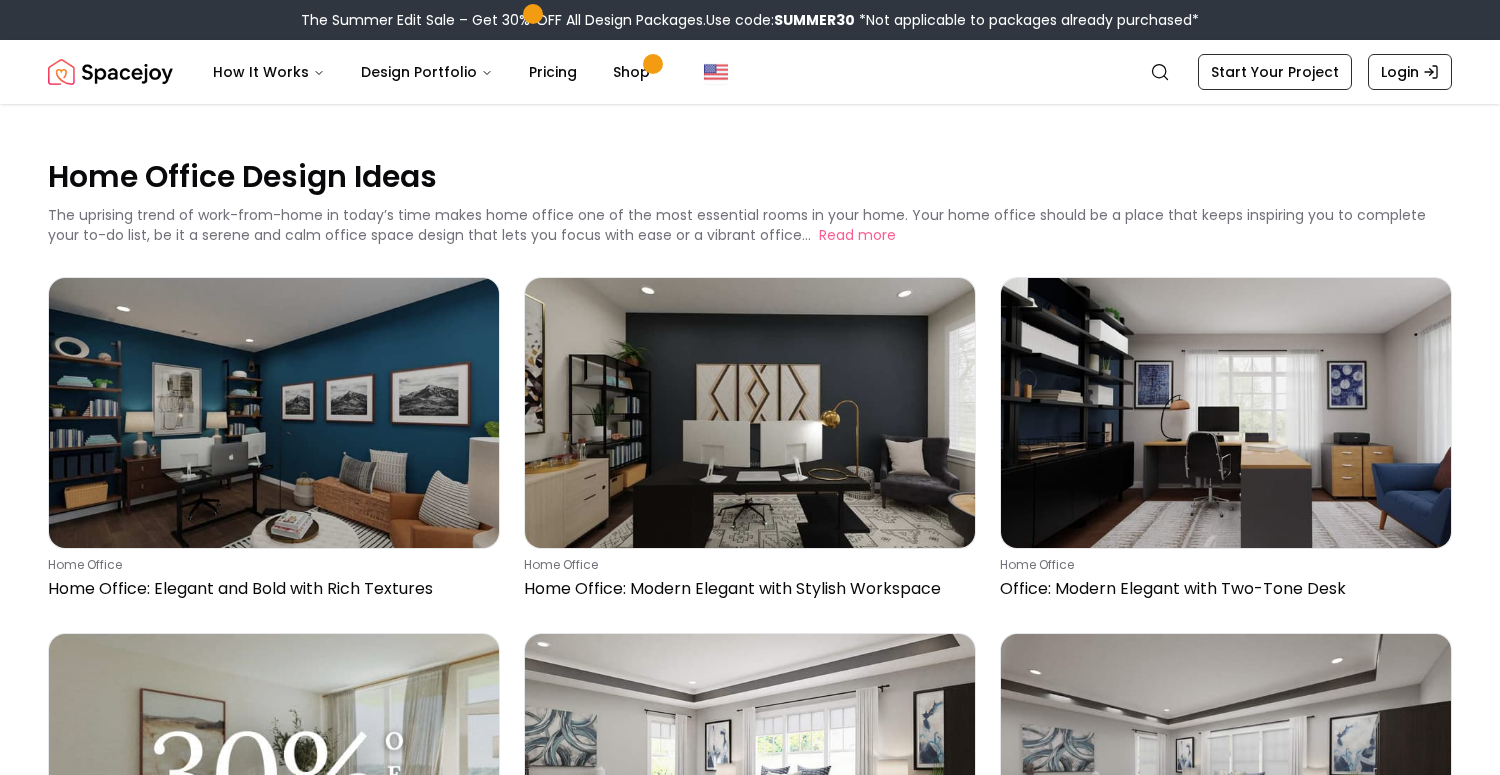 scroll, scrollTop: 0, scrollLeft: 0, axis: both 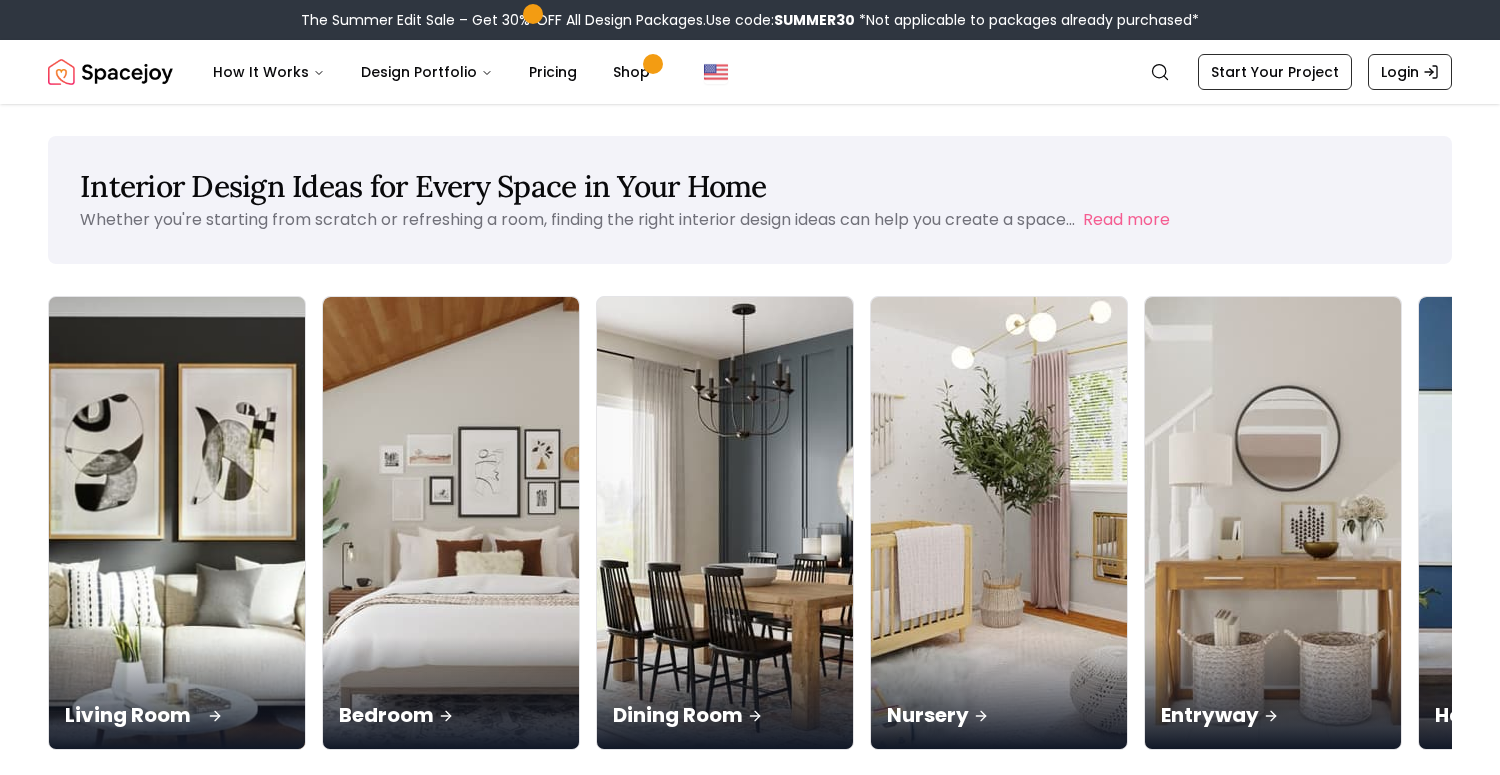 click on "Living Room" at bounding box center [177, 715] 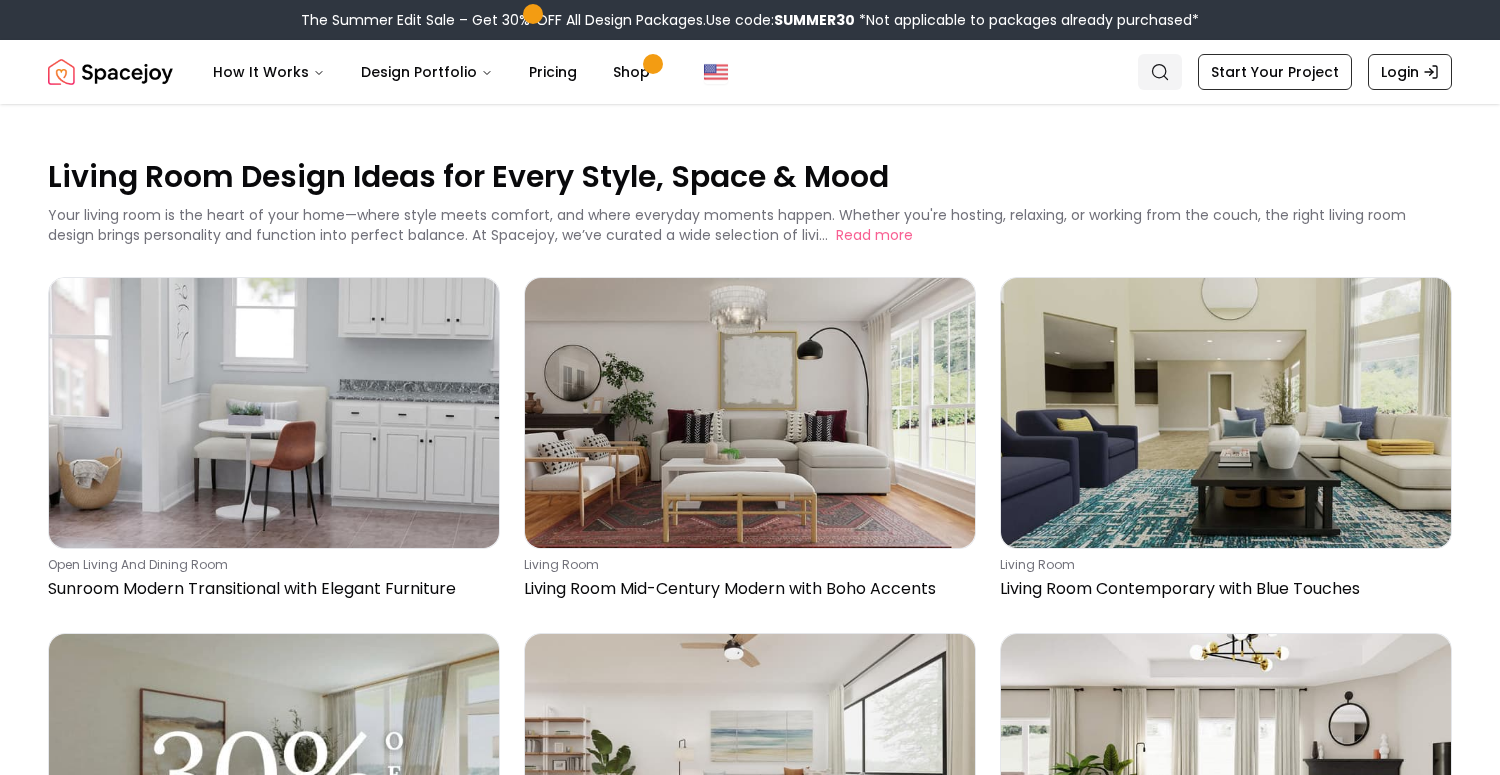 click 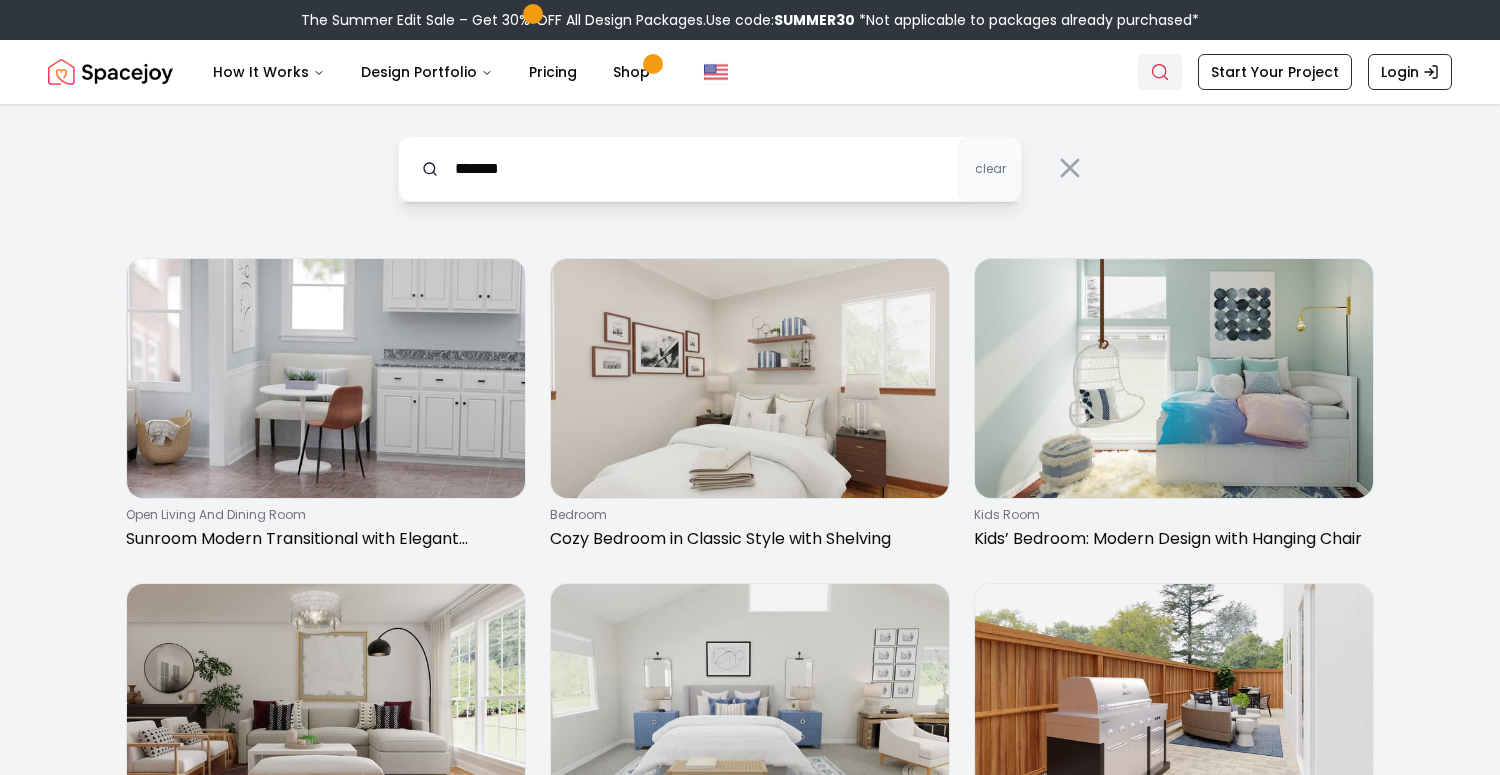 type on "*******" 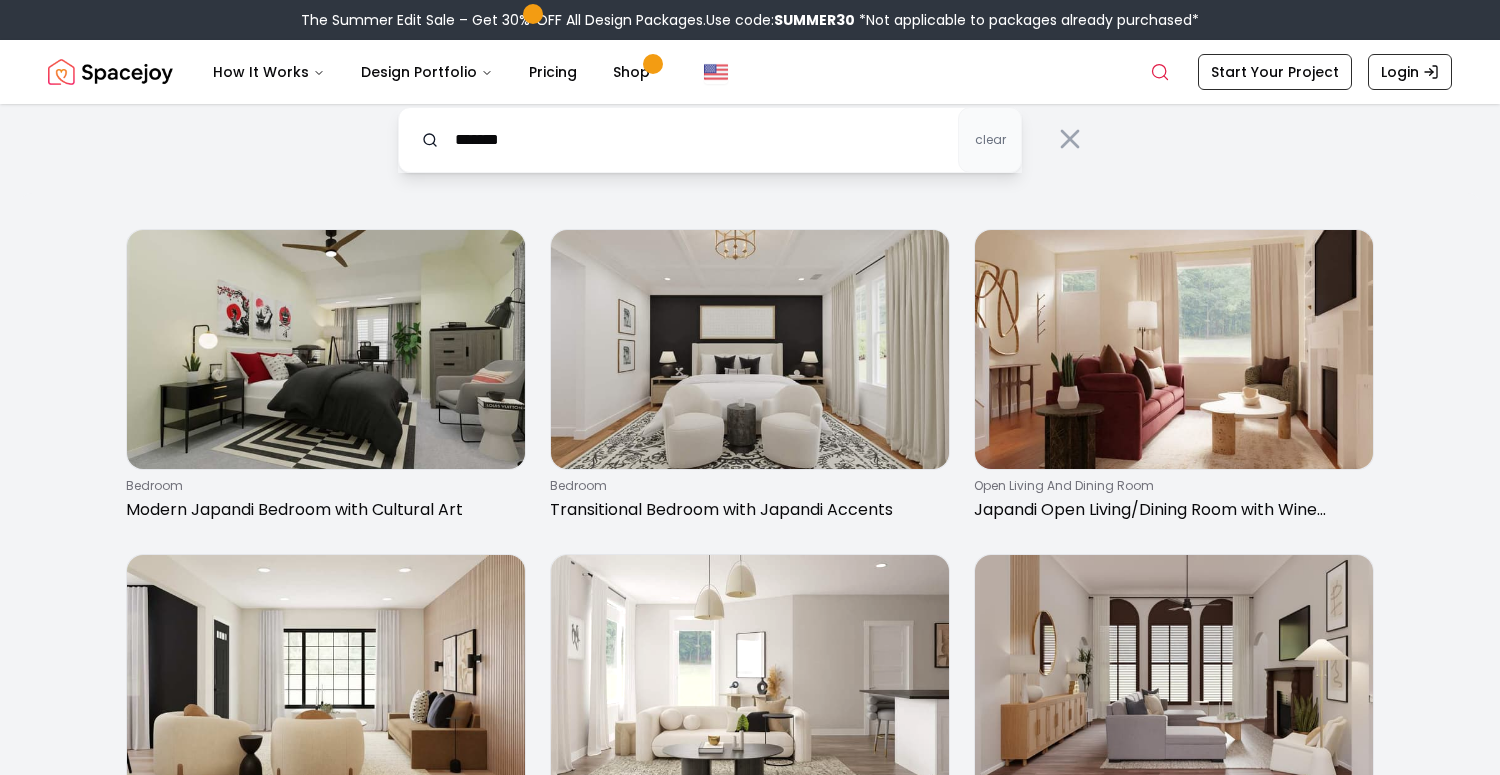 scroll, scrollTop: 29, scrollLeft: 0, axis: vertical 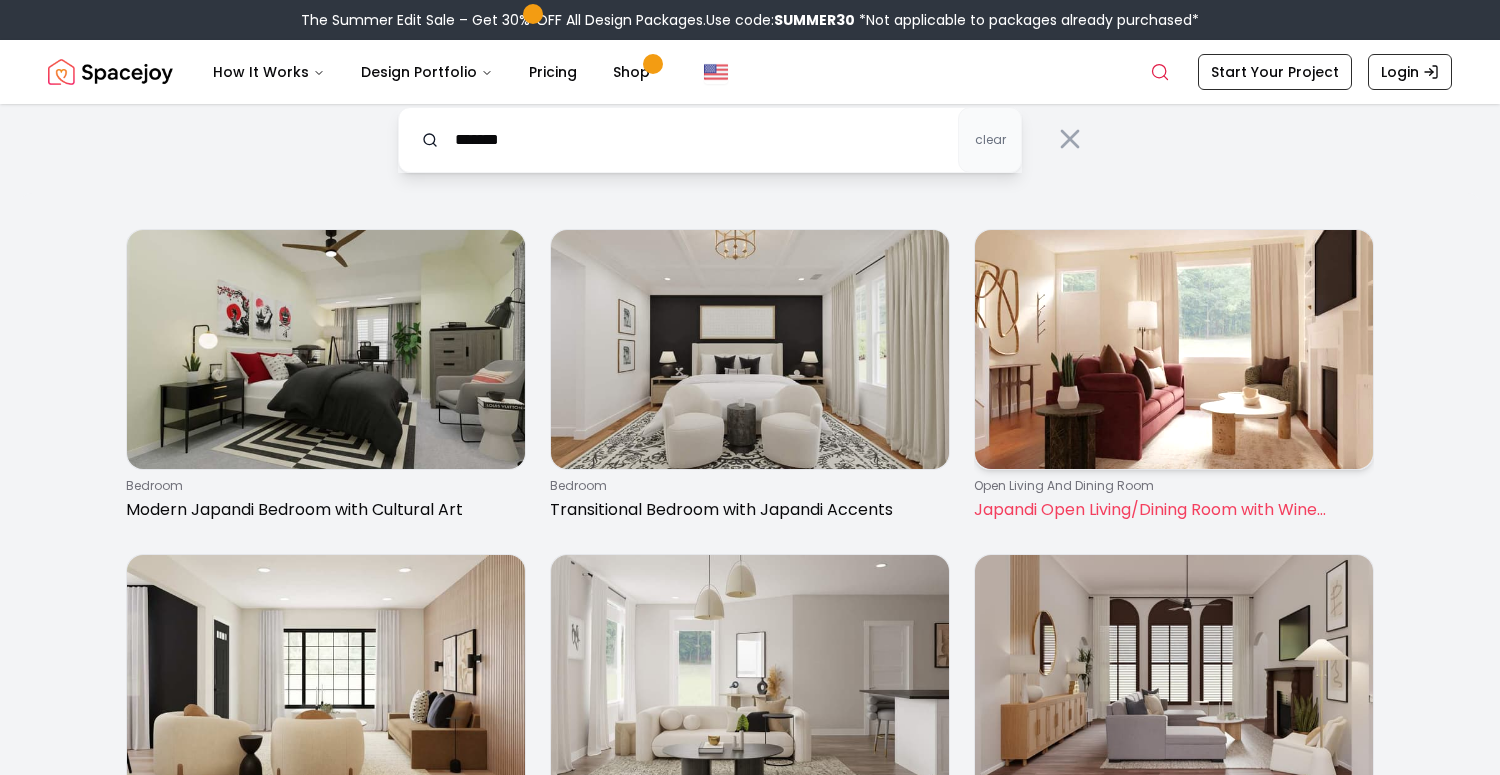 click at bounding box center (1174, 349) 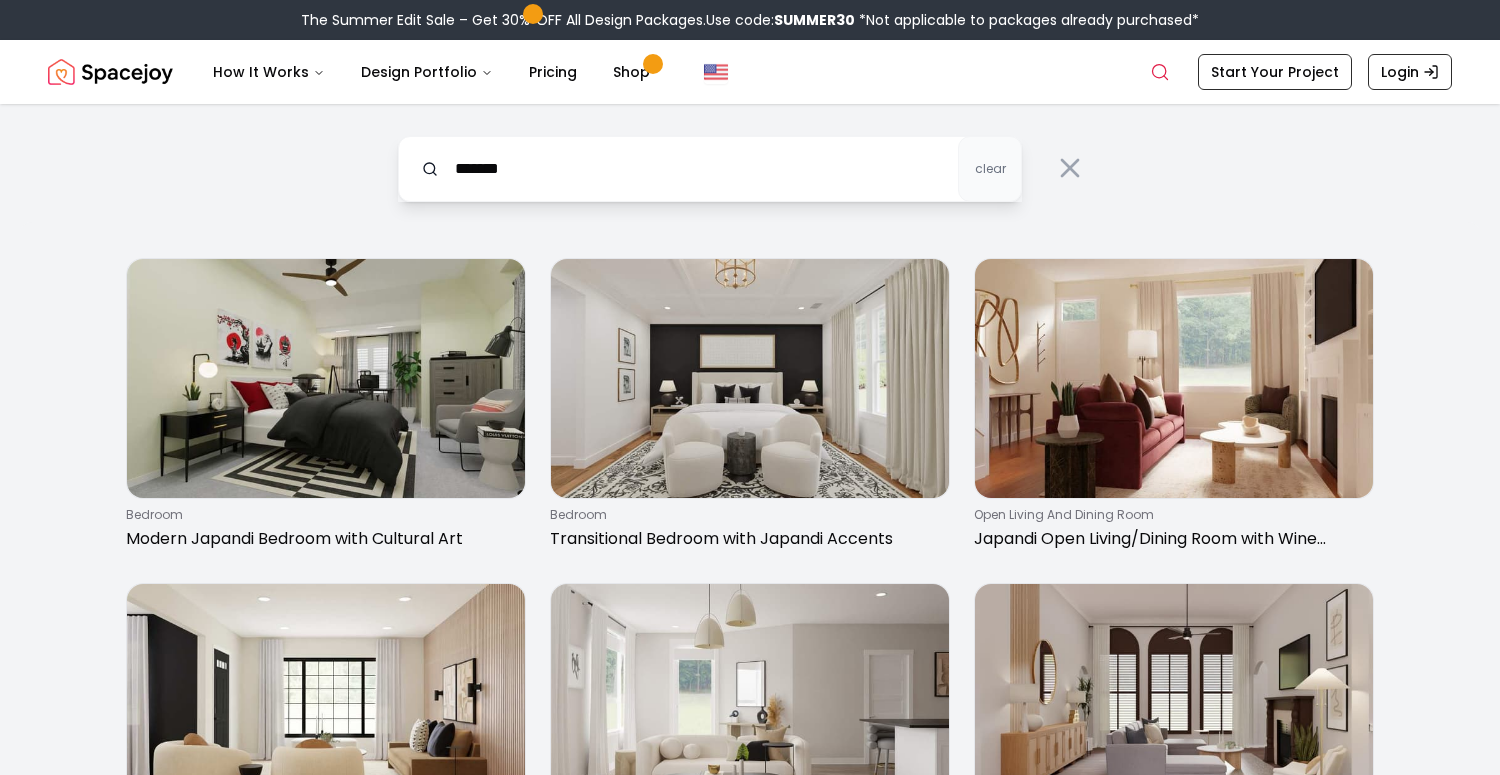 scroll, scrollTop: 0, scrollLeft: 0, axis: both 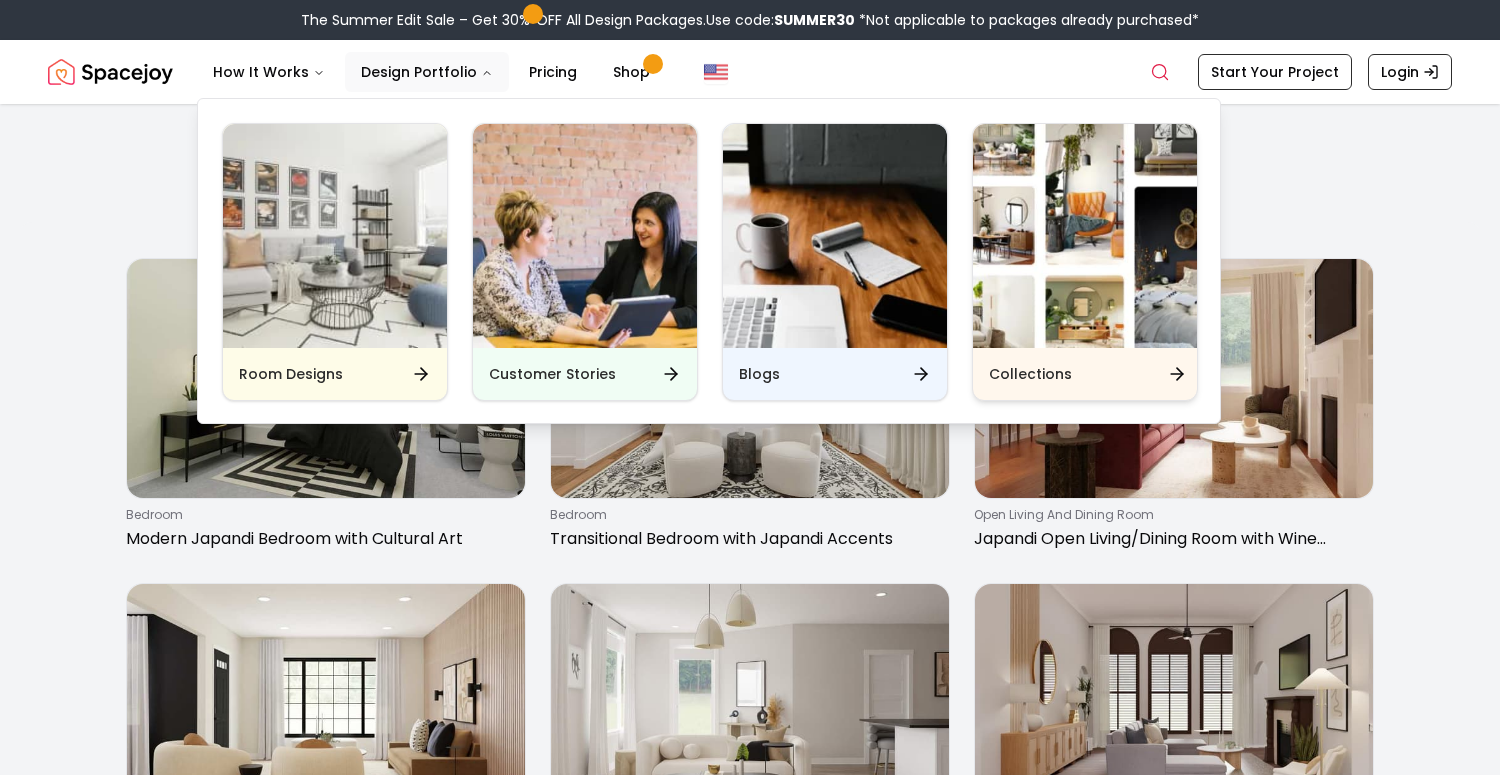click on "Collections" at bounding box center [1030, 374] 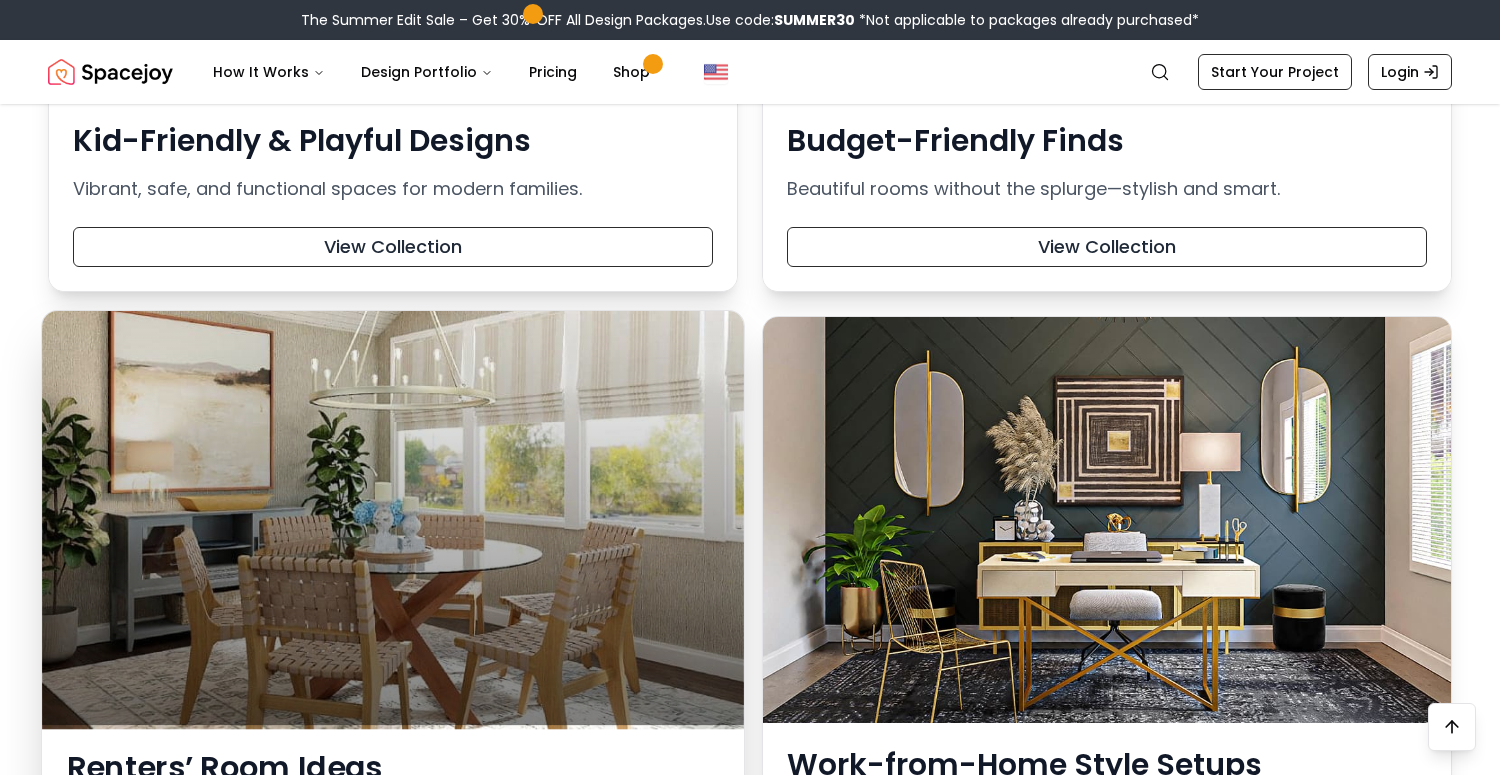 scroll, scrollTop: 2804, scrollLeft: 0, axis: vertical 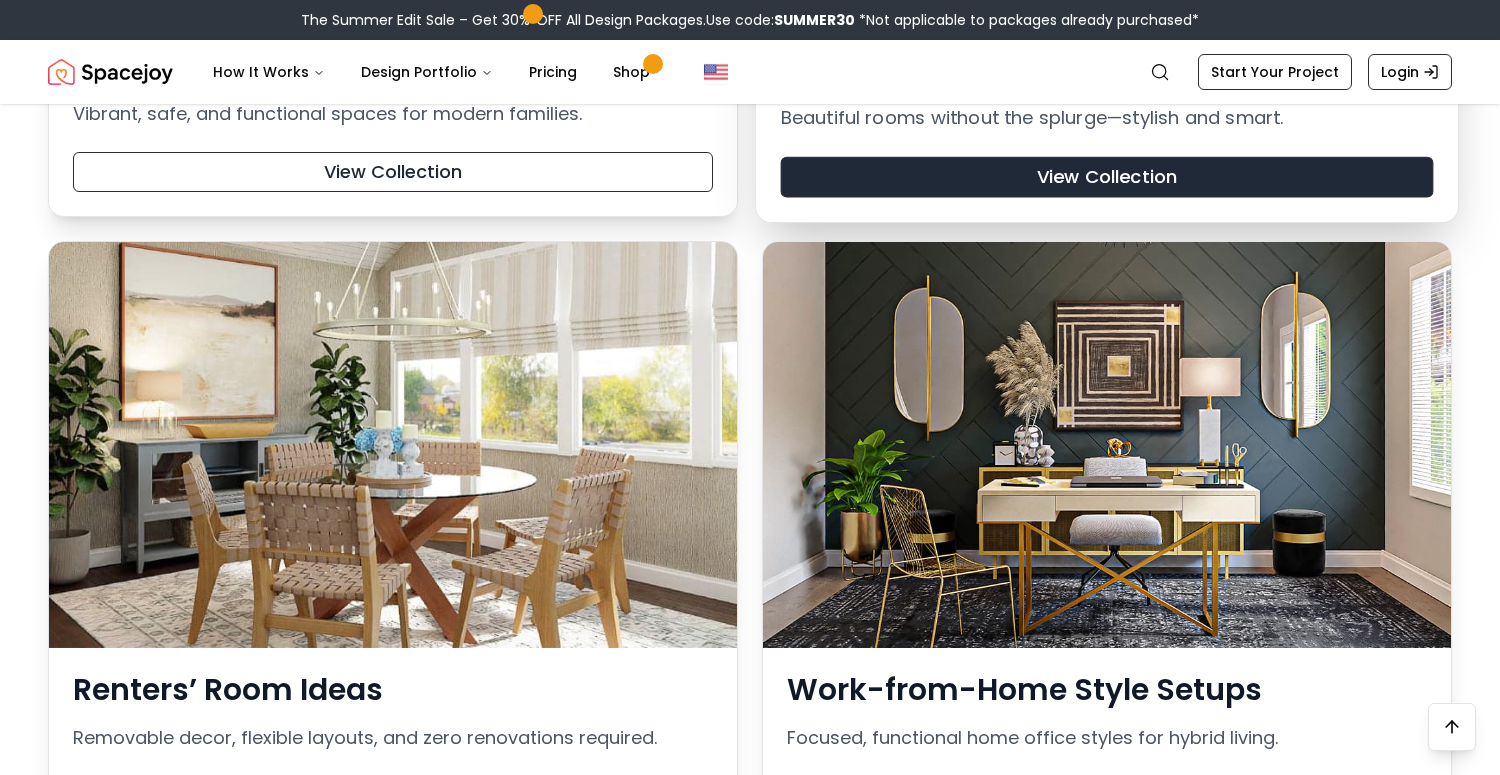 click on "View Collection" at bounding box center [1107, 177] 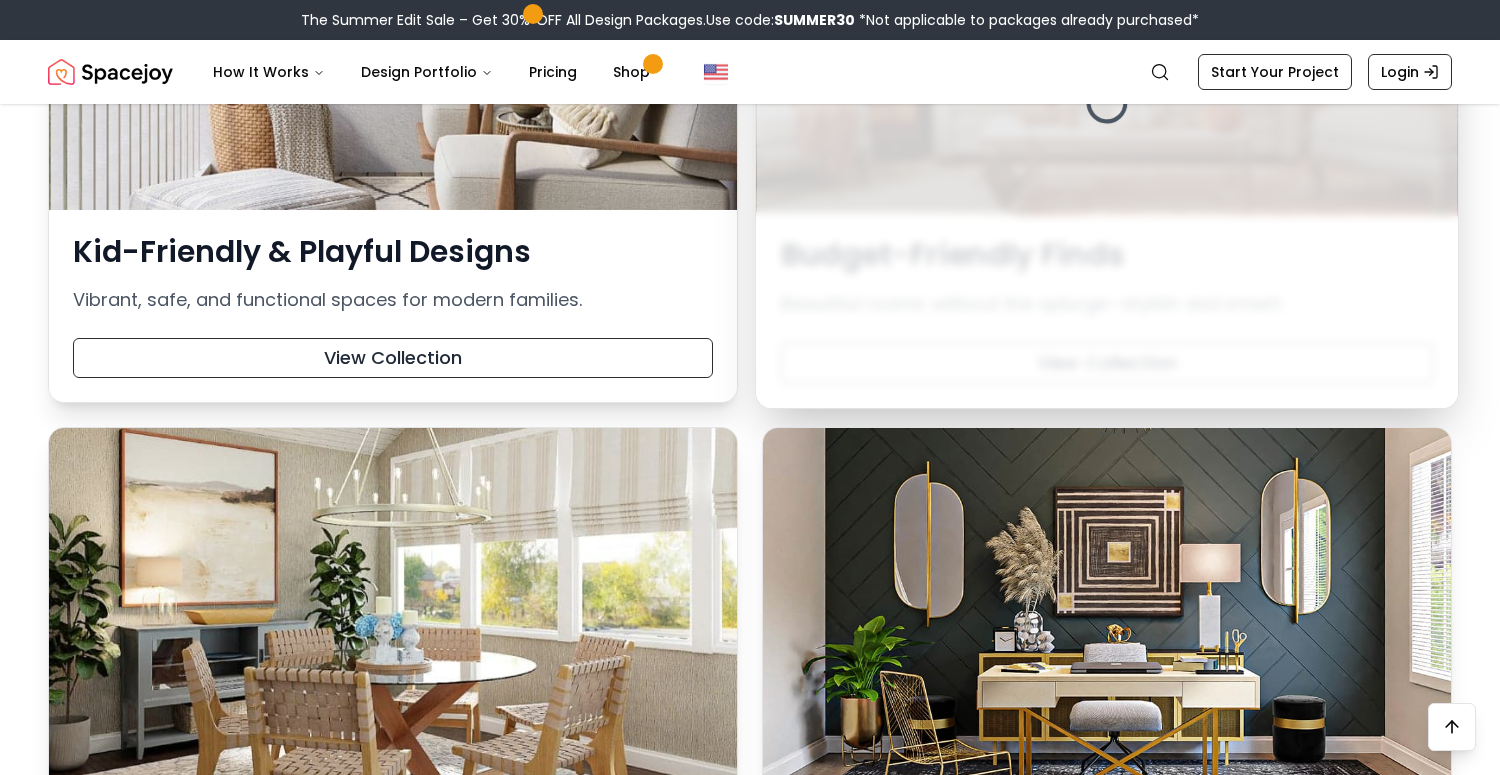 scroll, scrollTop: 2597, scrollLeft: 0, axis: vertical 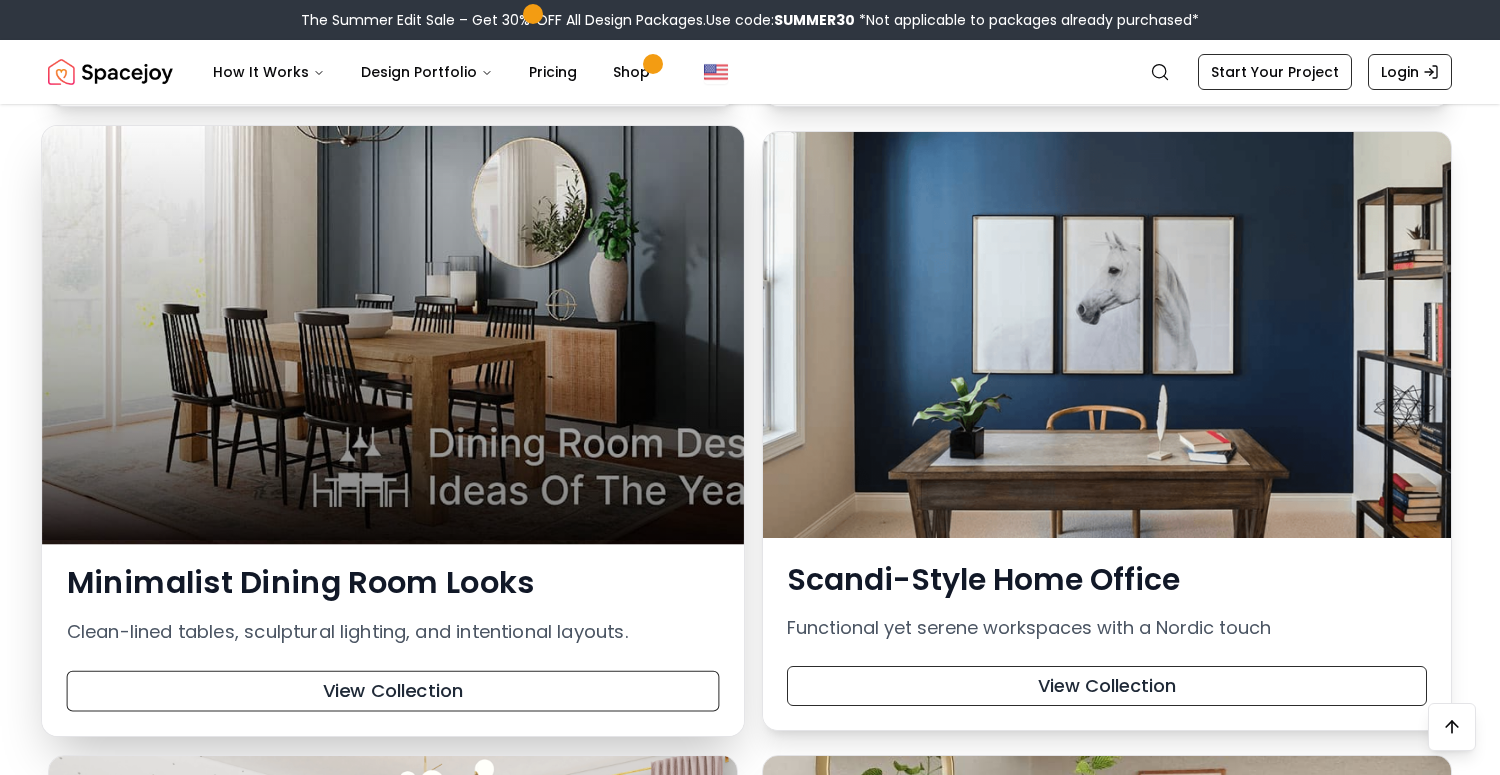 click on "Minimalist Dining Room Looks" at bounding box center (393, 583) 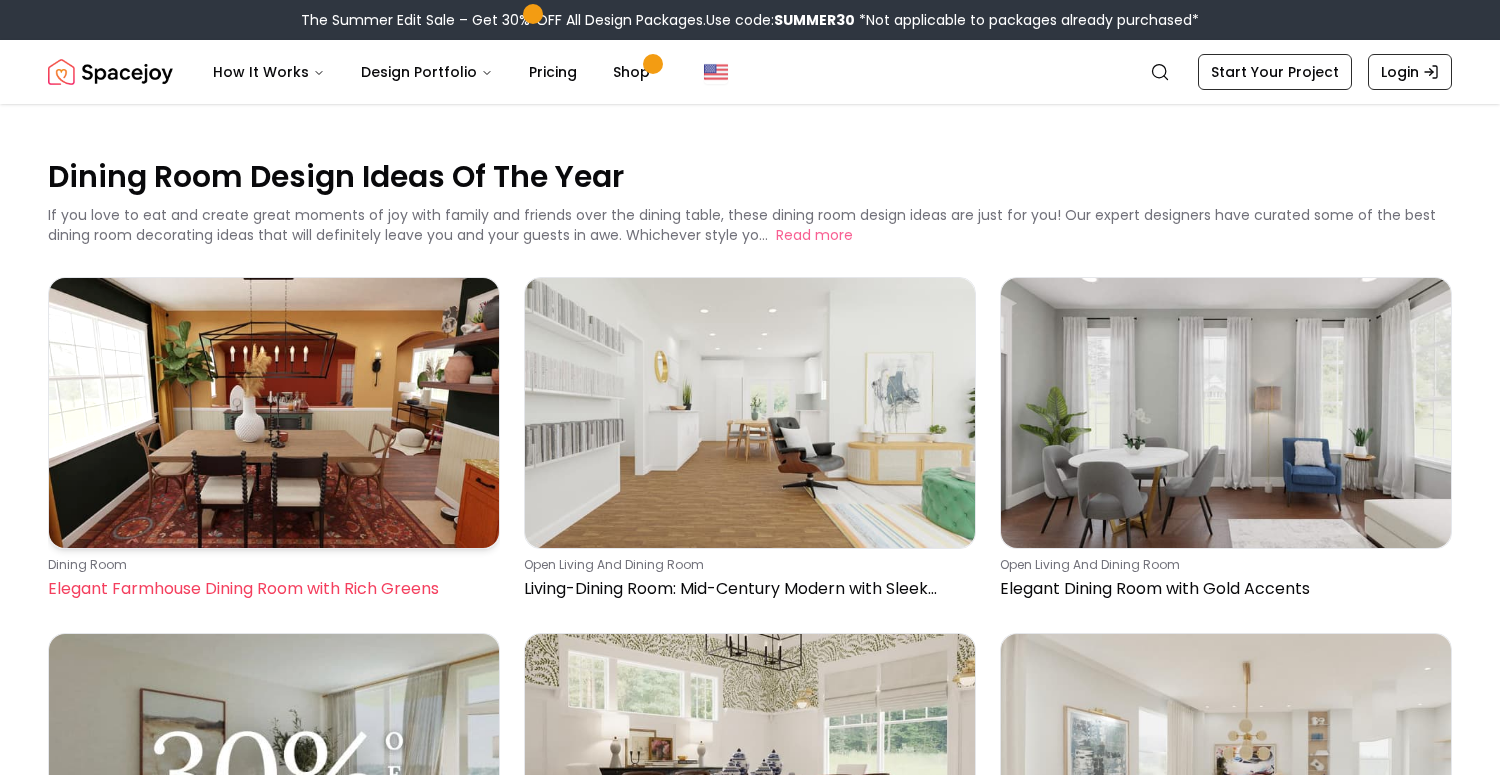 scroll, scrollTop: 0, scrollLeft: 0, axis: both 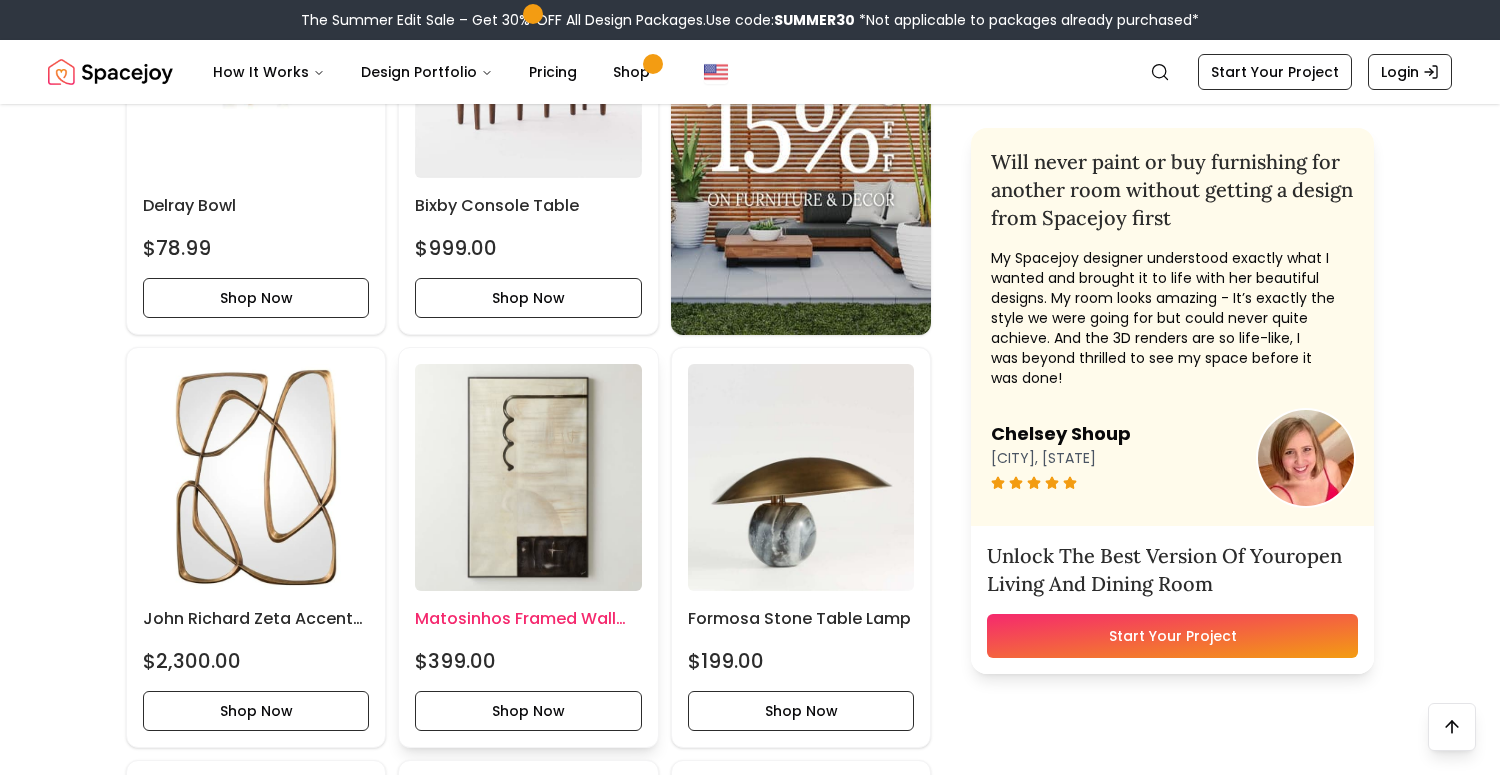 click at bounding box center [528, 477] 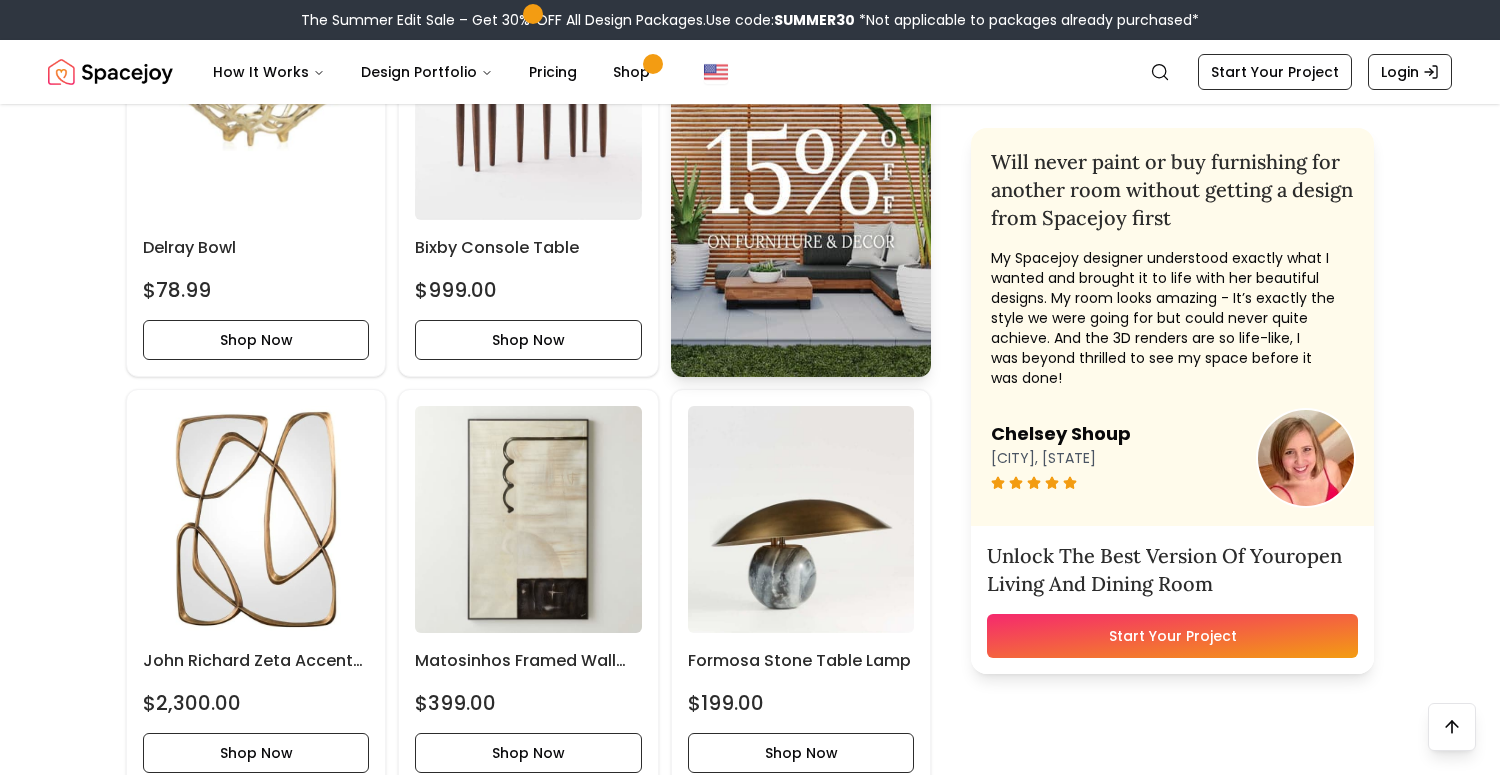 scroll, scrollTop: 1739, scrollLeft: 0, axis: vertical 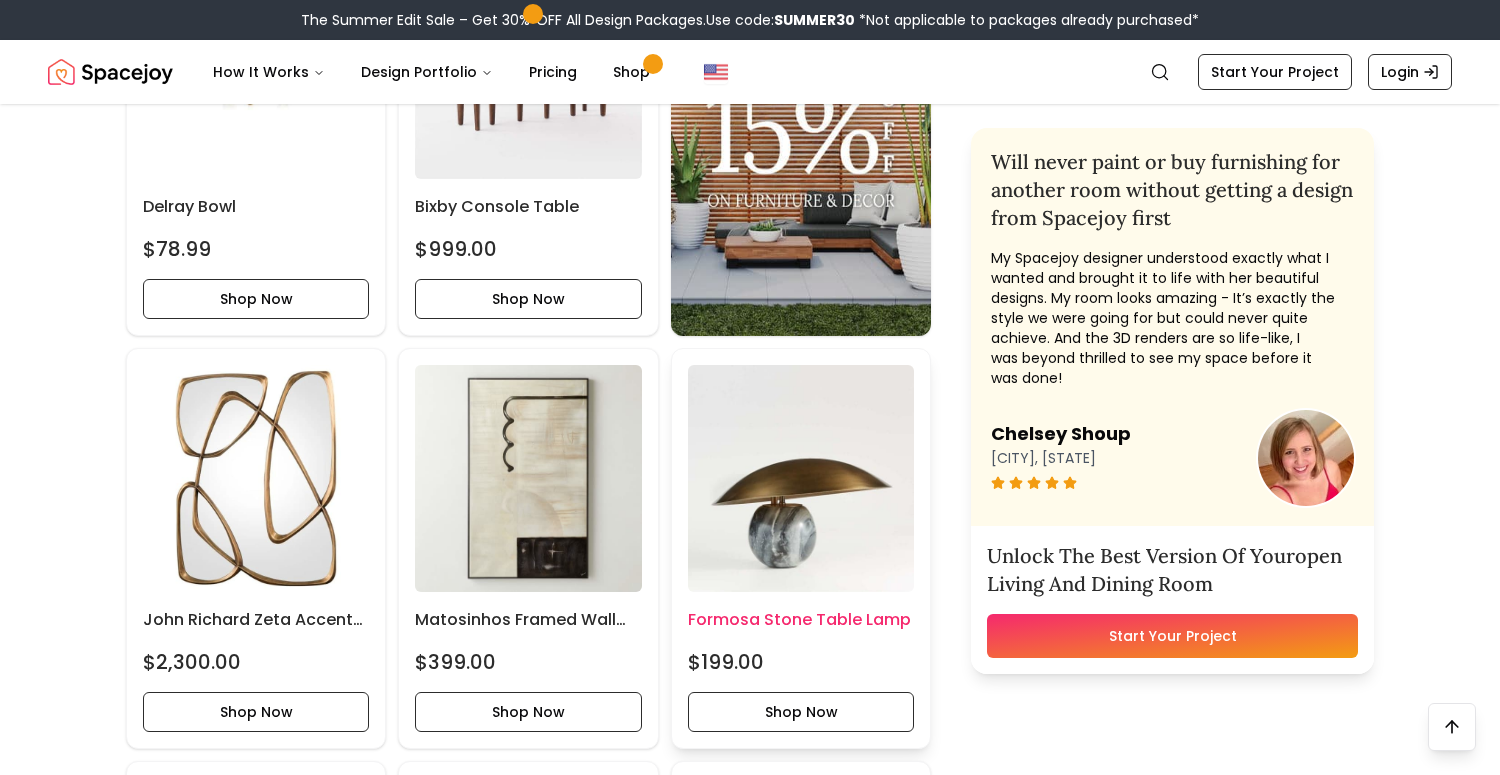 click at bounding box center [801, 478] 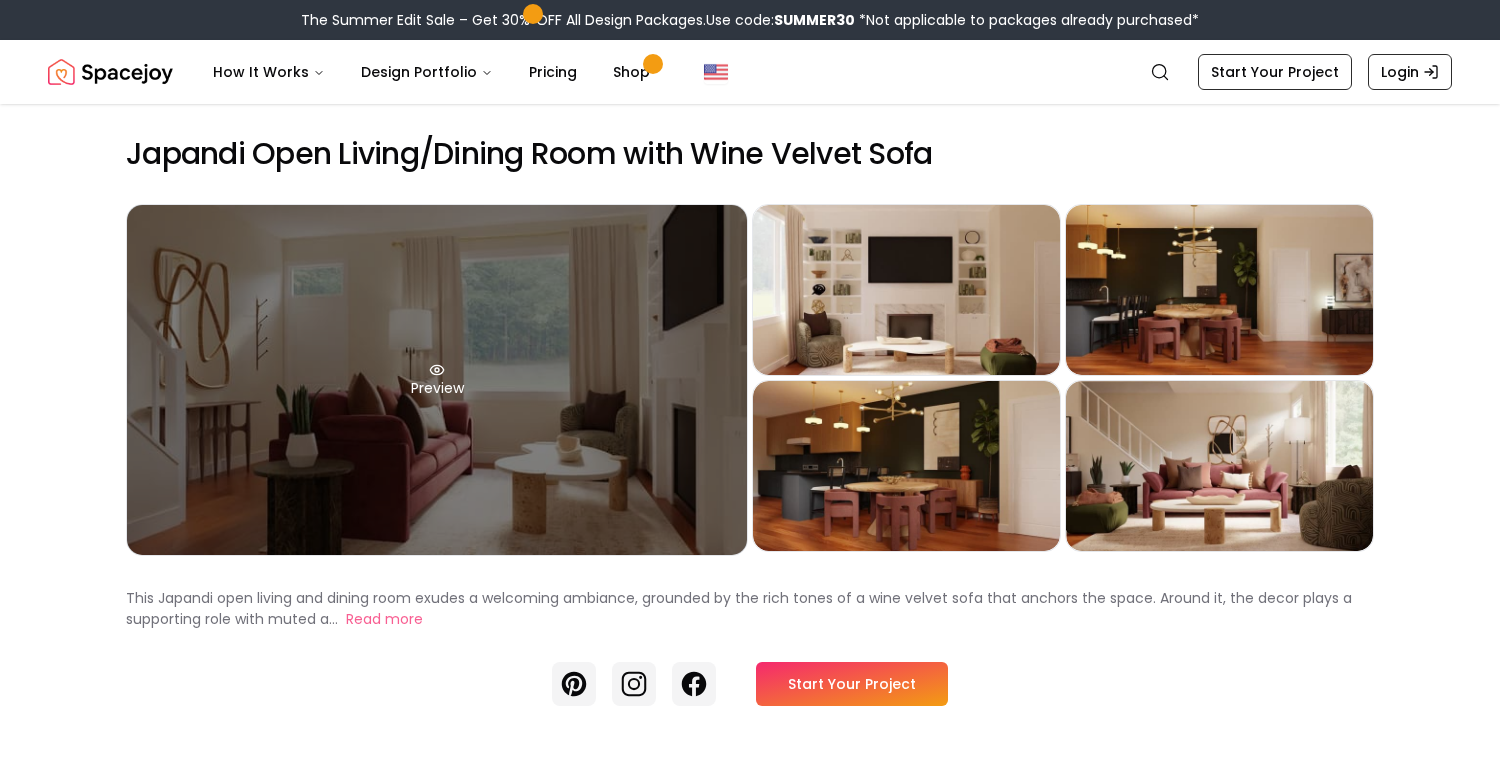 scroll, scrollTop: 0, scrollLeft: 0, axis: both 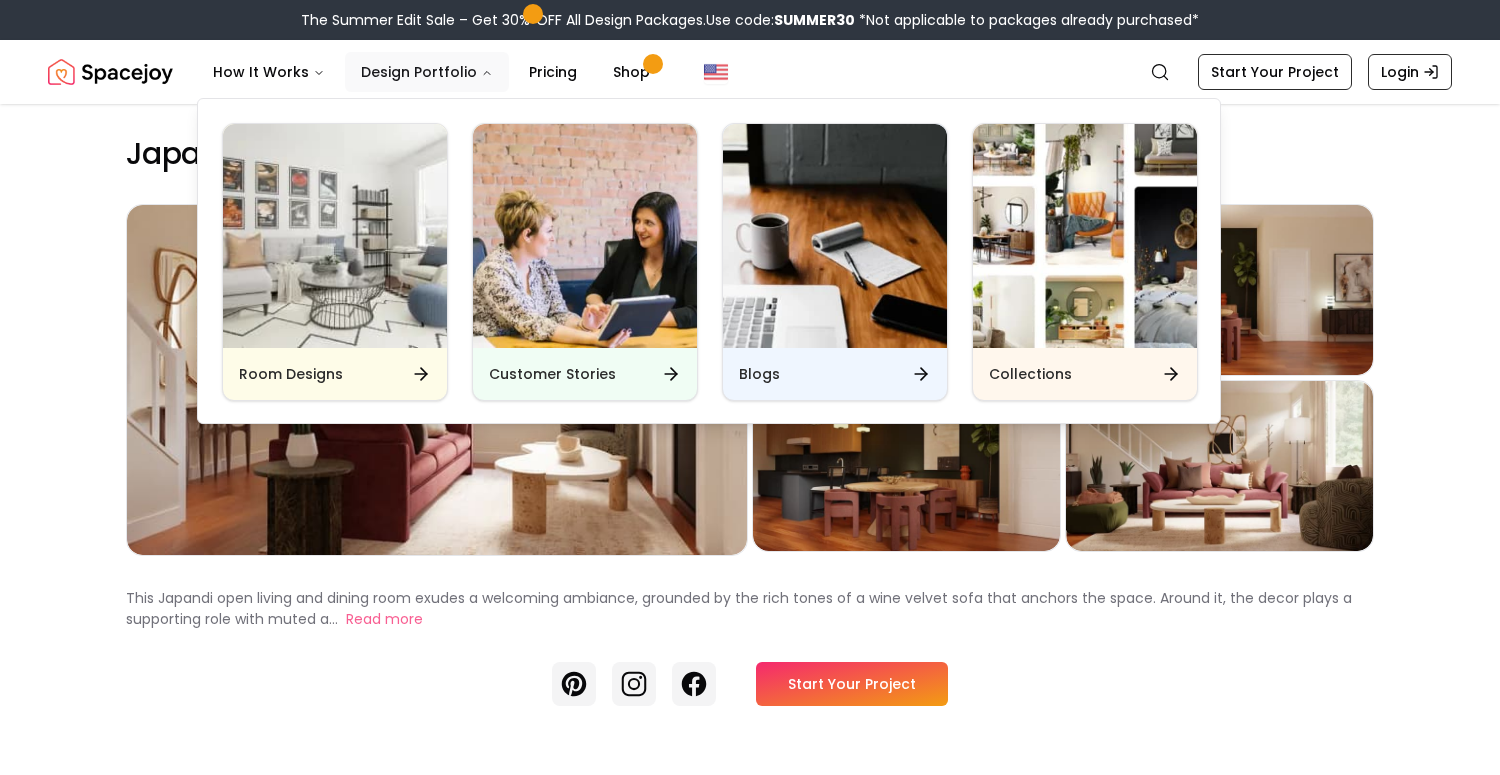 click on "Design Portfolio" at bounding box center (427, 72) 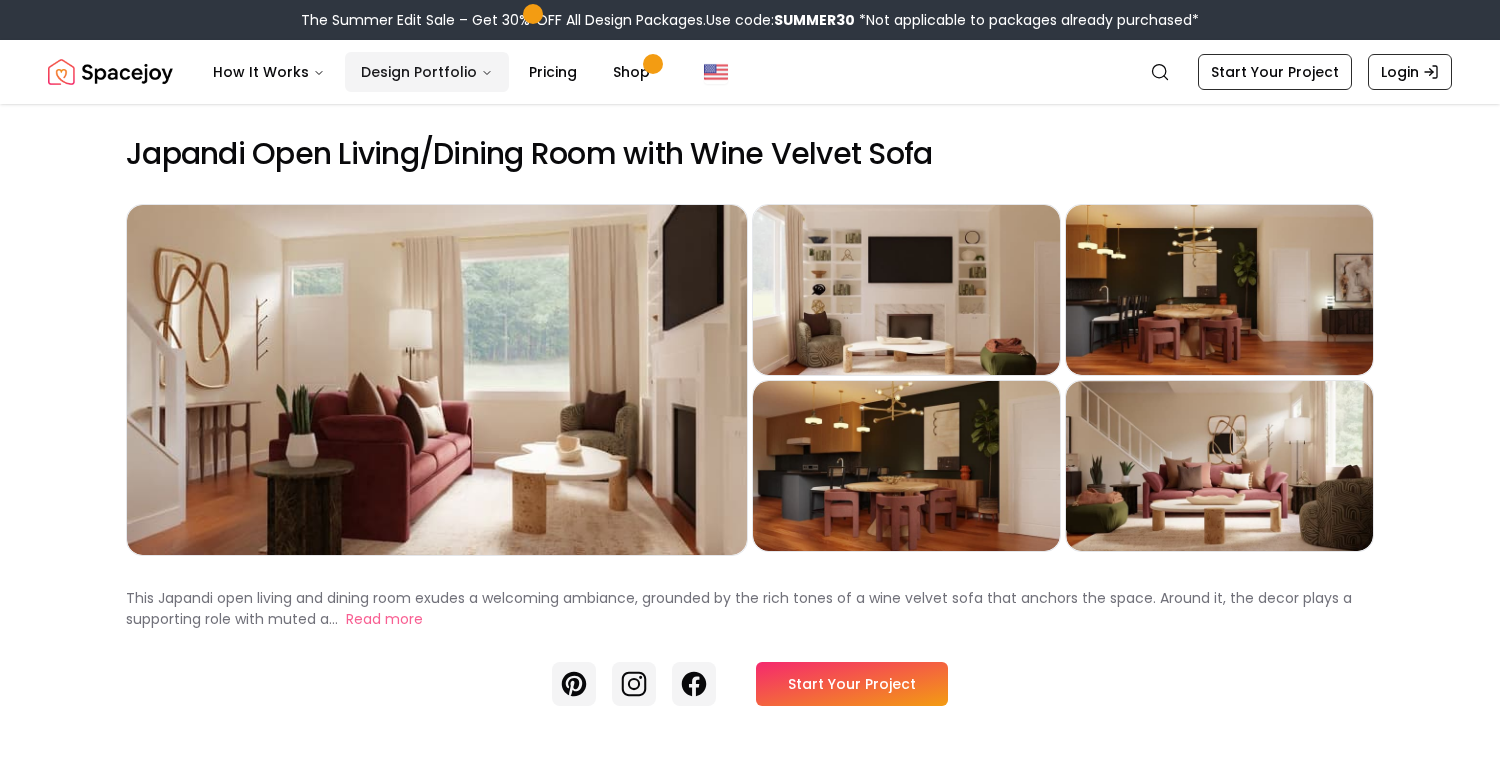 click on "Design Portfolio" at bounding box center (427, 72) 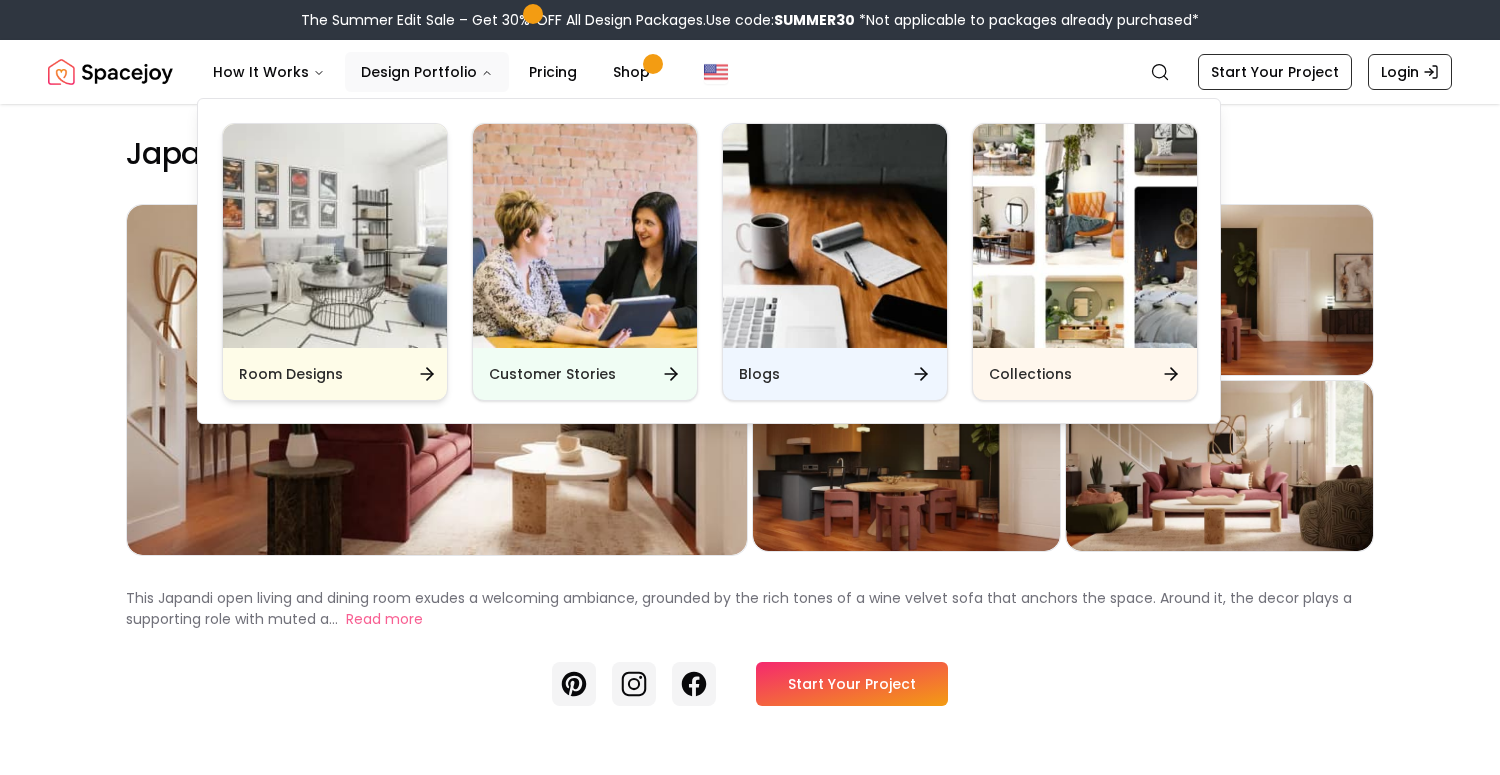click at bounding box center [335, 236] 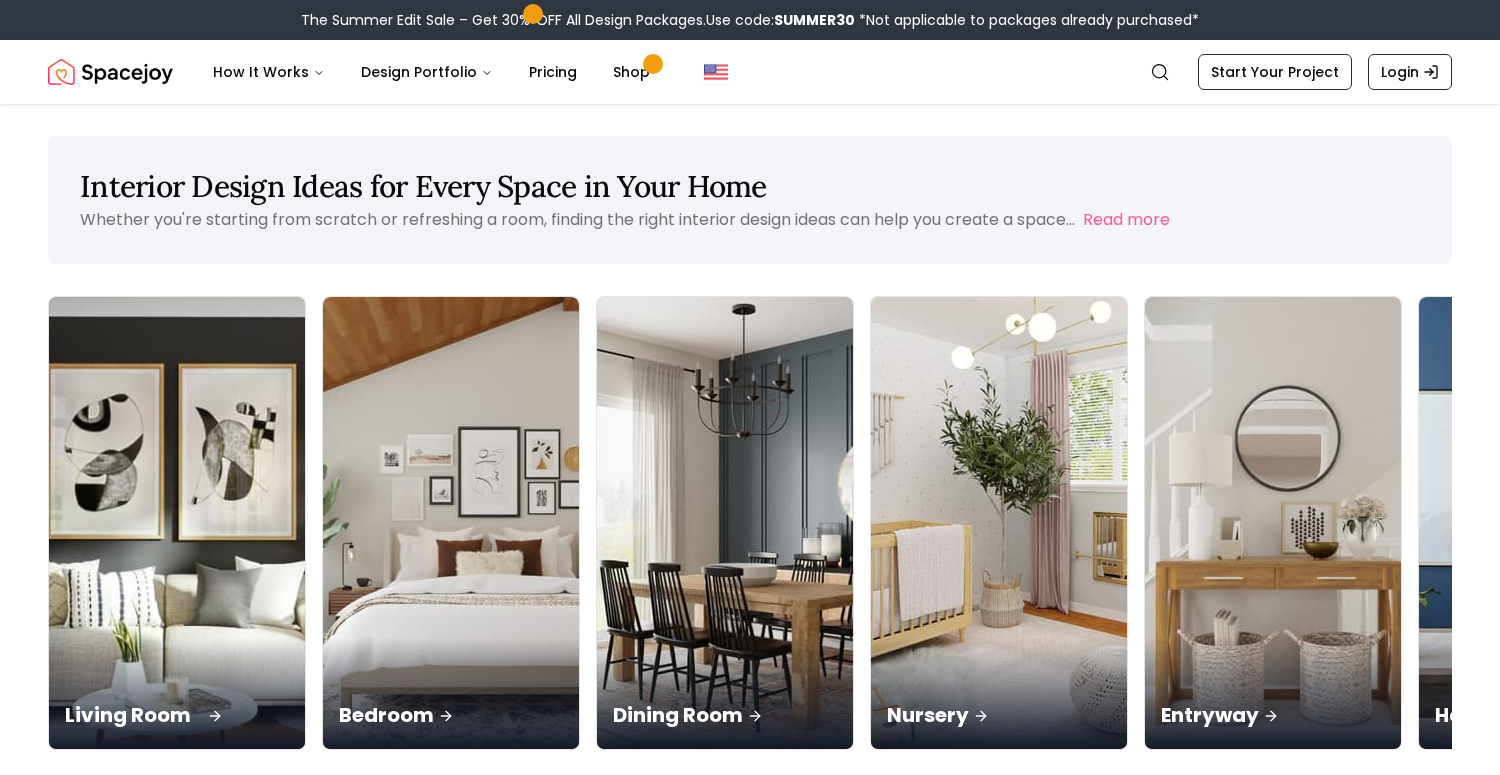 click on "Living Room" at bounding box center [177, 693] 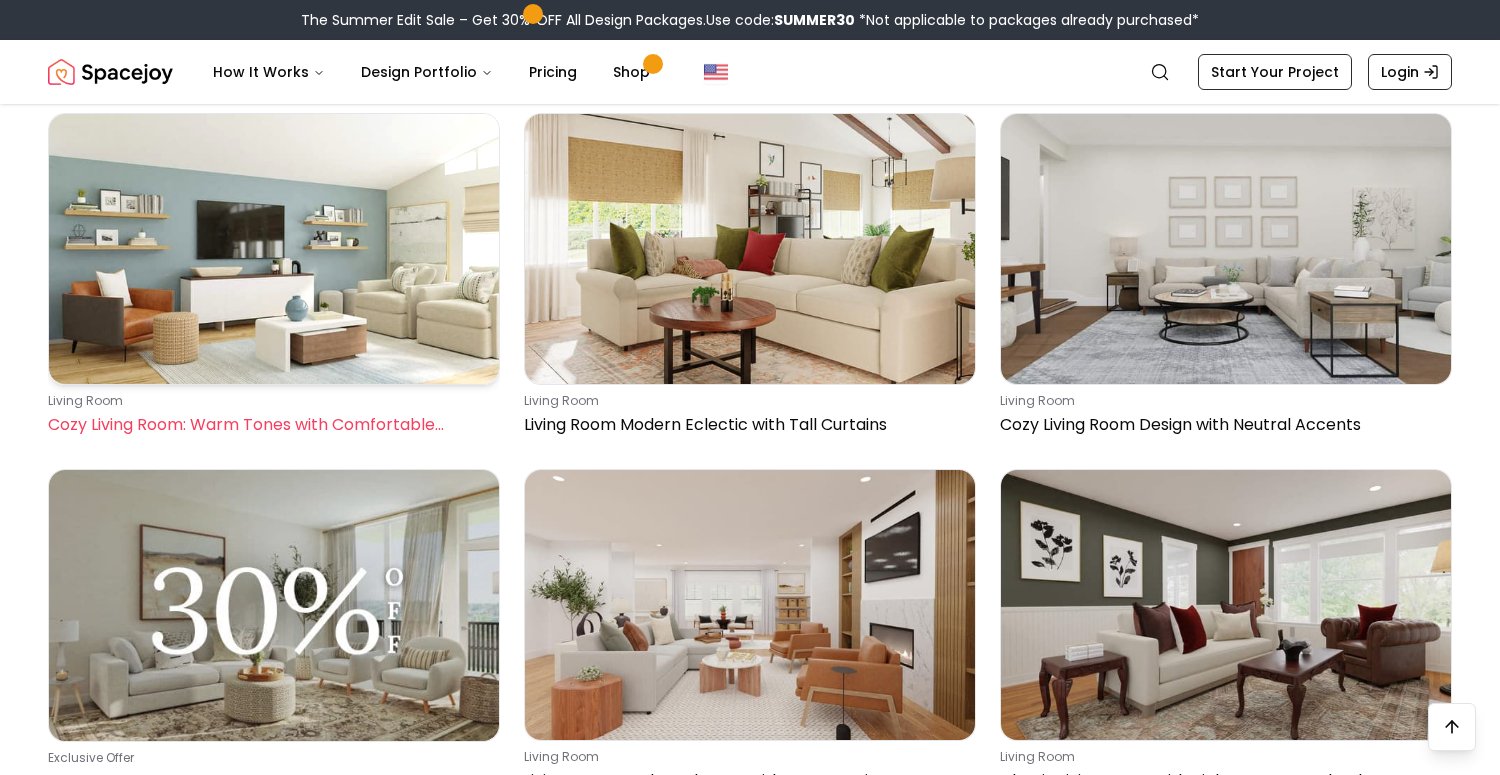 scroll, scrollTop: 4873, scrollLeft: 0, axis: vertical 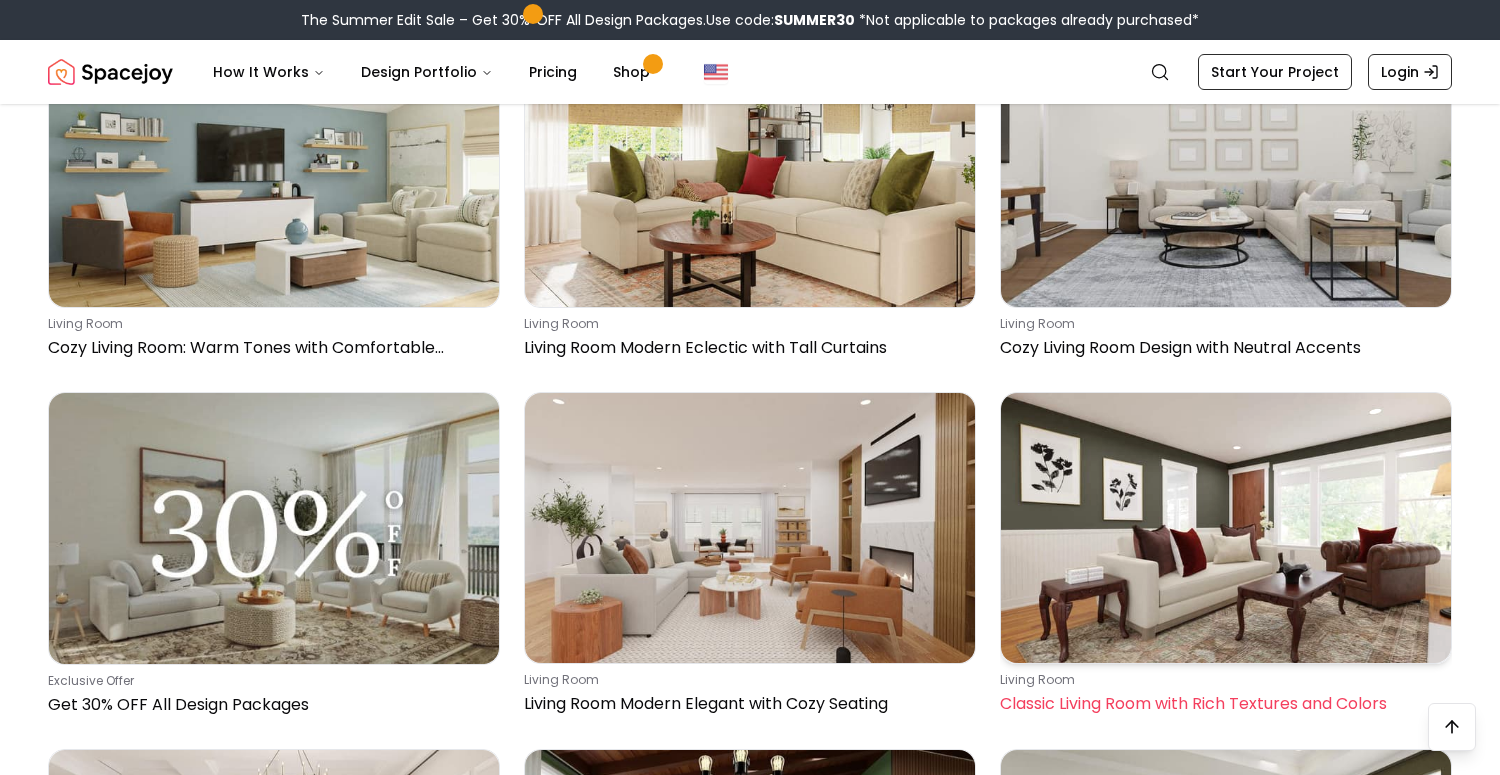 click at bounding box center [1226, 528] 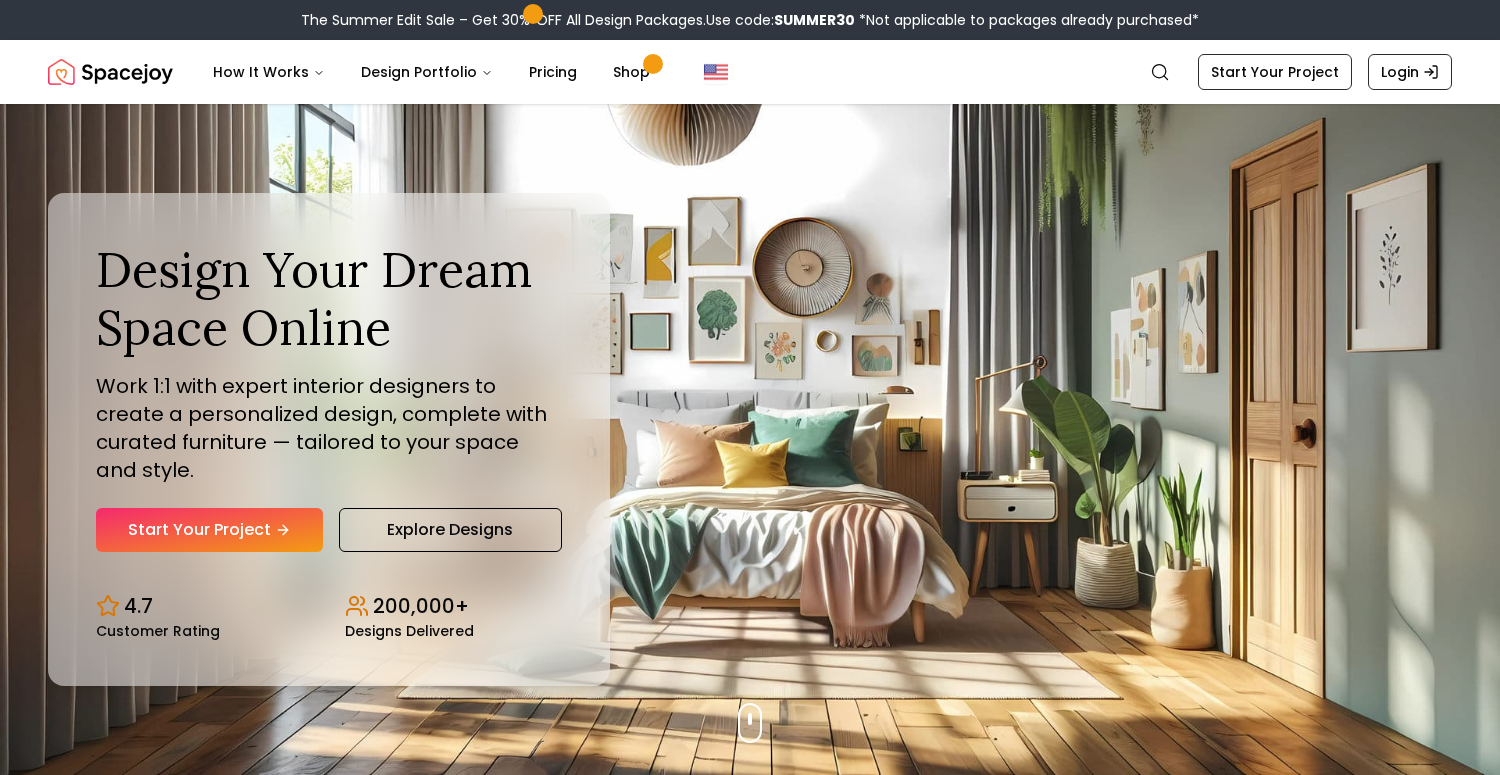 scroll, scrollTop: 0, scrollLeft: 0, axis: both 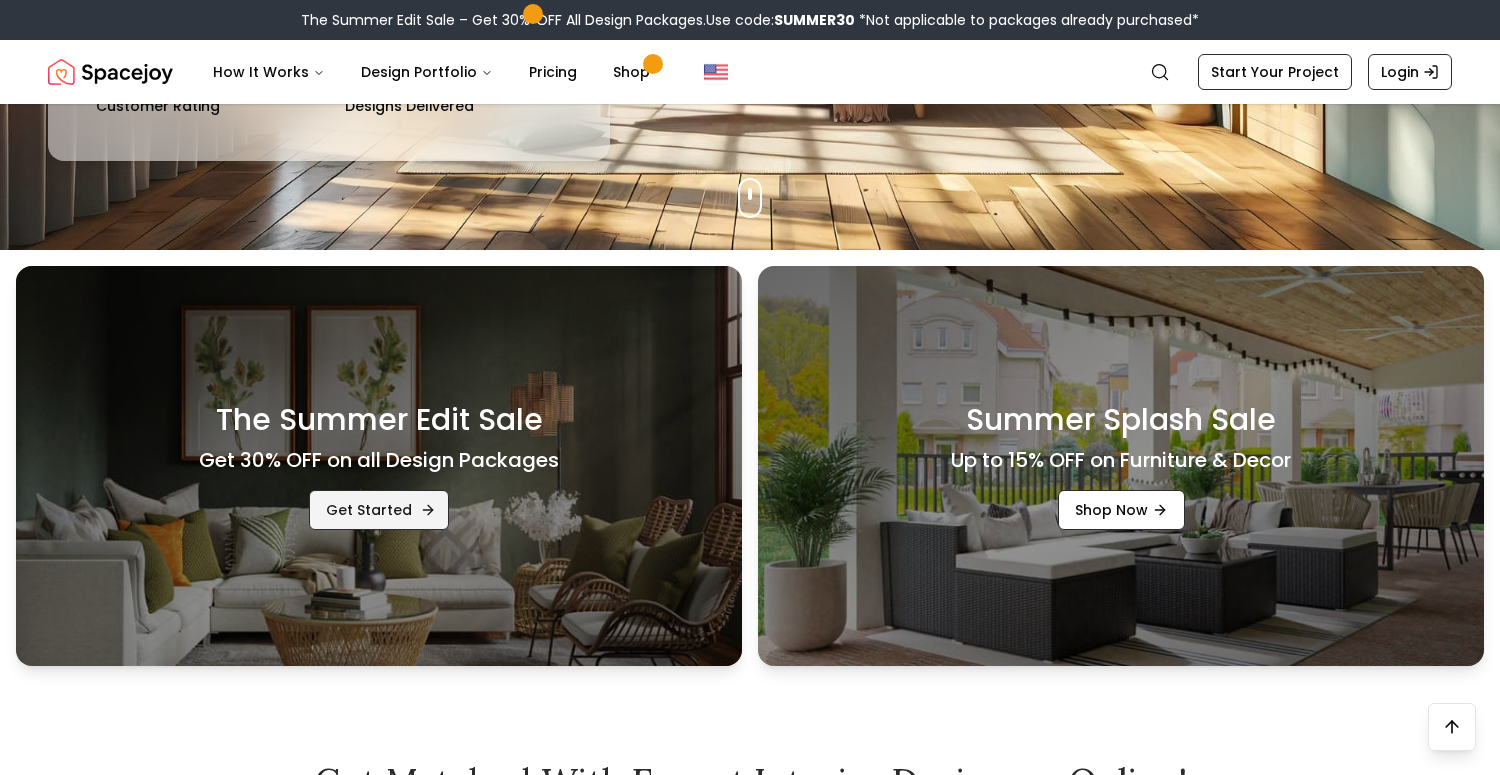 click on "Get Started" at bounding box center [379, 510] 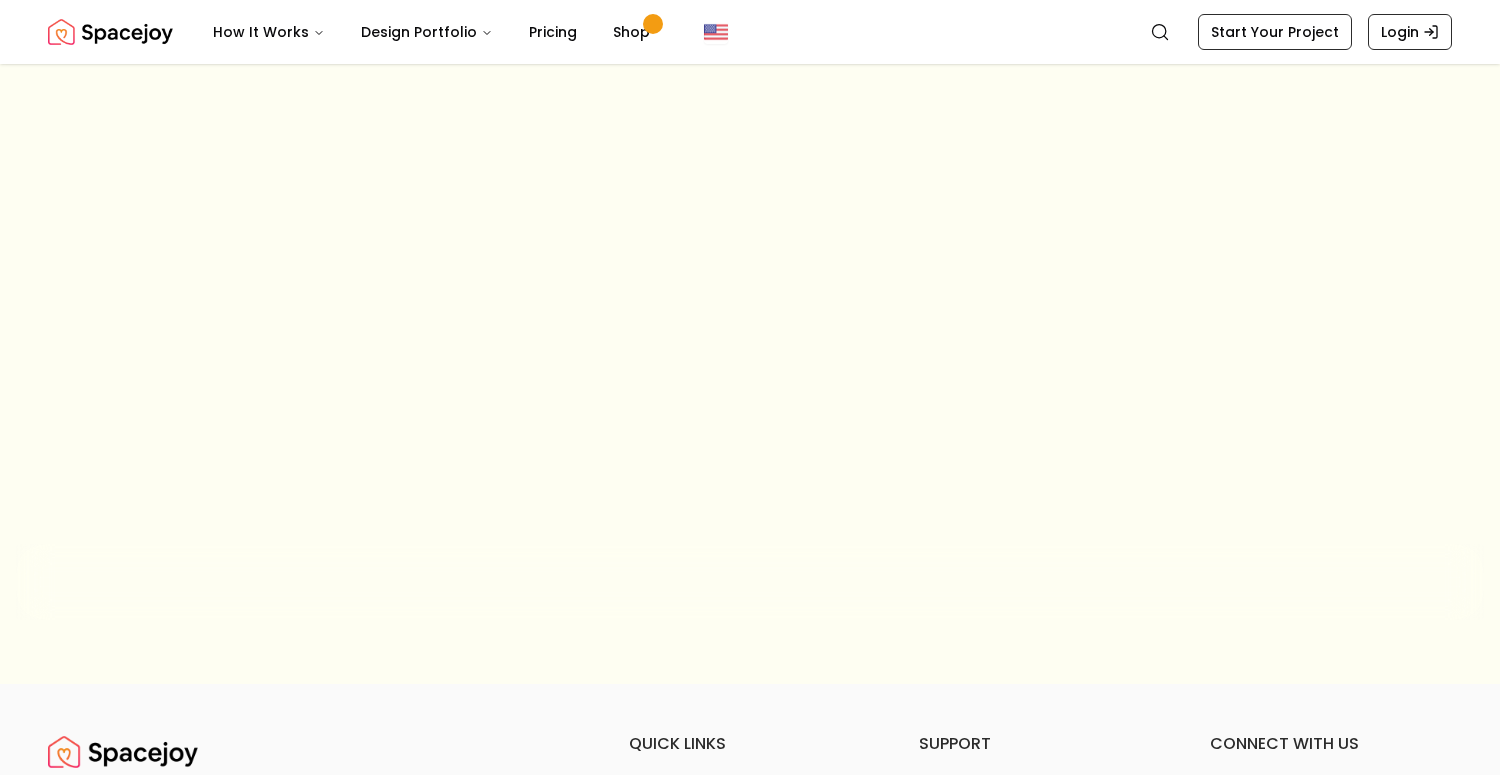 scroll, scrollTop: 0, scrollLeft: 0, axis: both 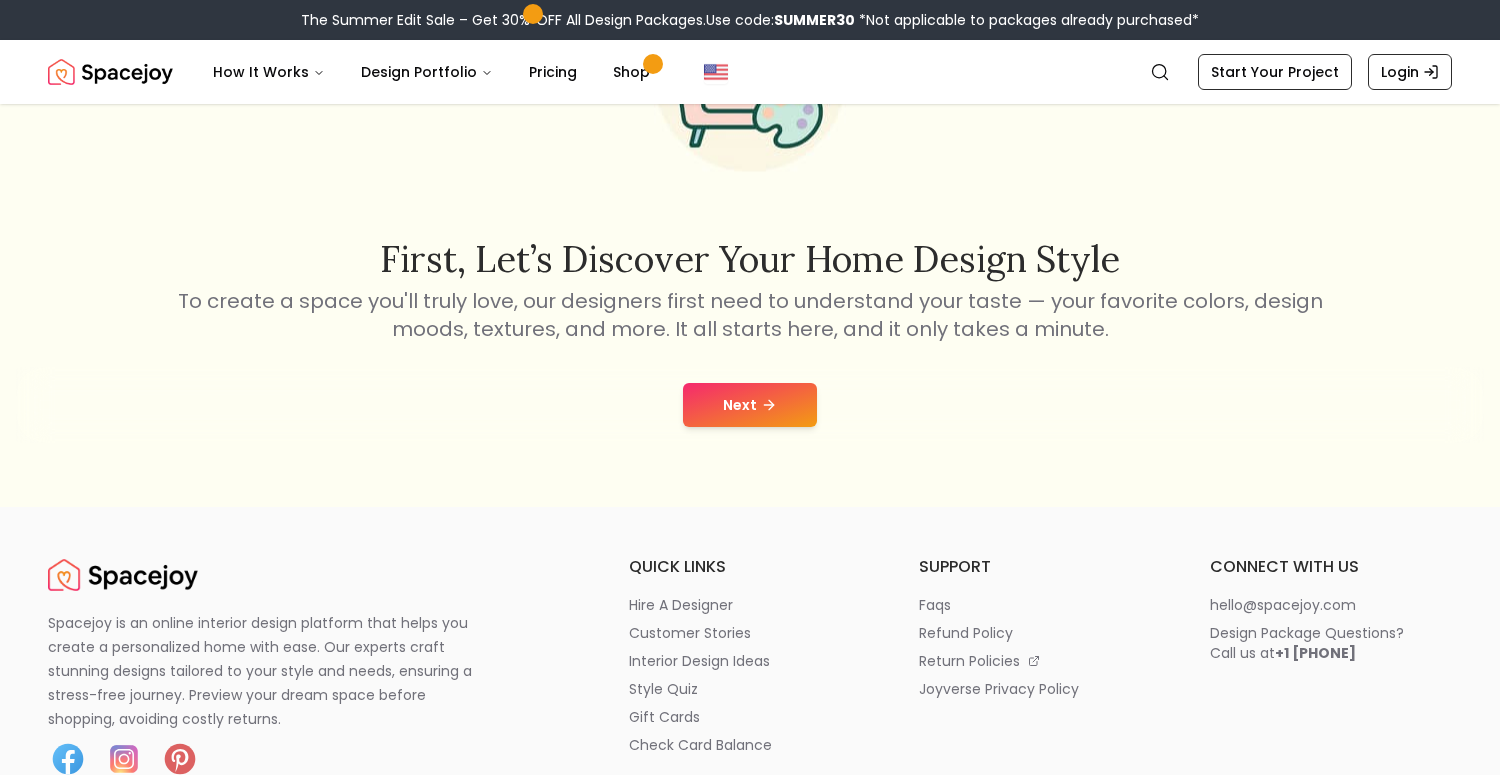 click on "Next" at bounding box center (750, 405) 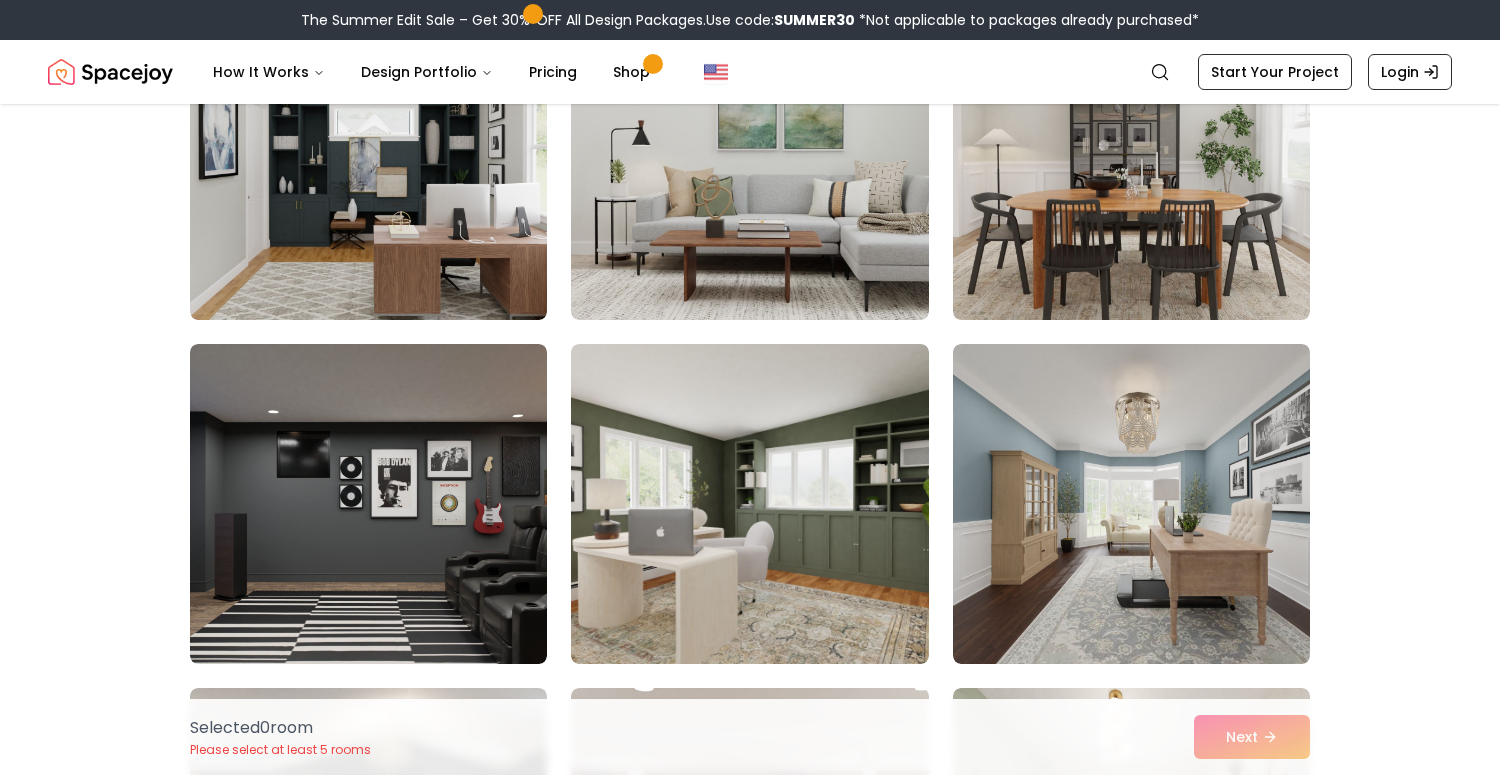 scroll, scrollTop: 272, scrollLeft: 0, axis: vertical 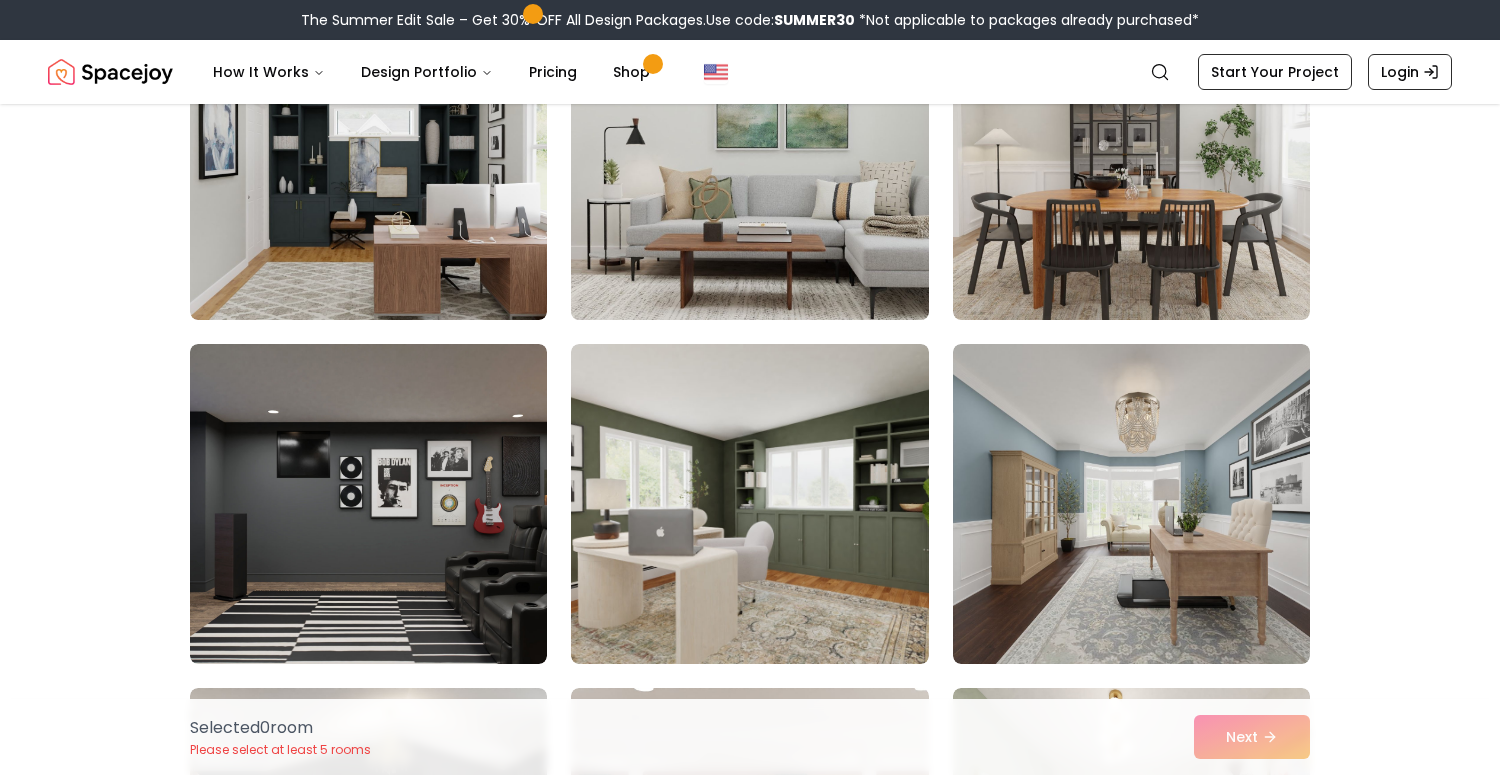 click at bounding box center (749, 160) 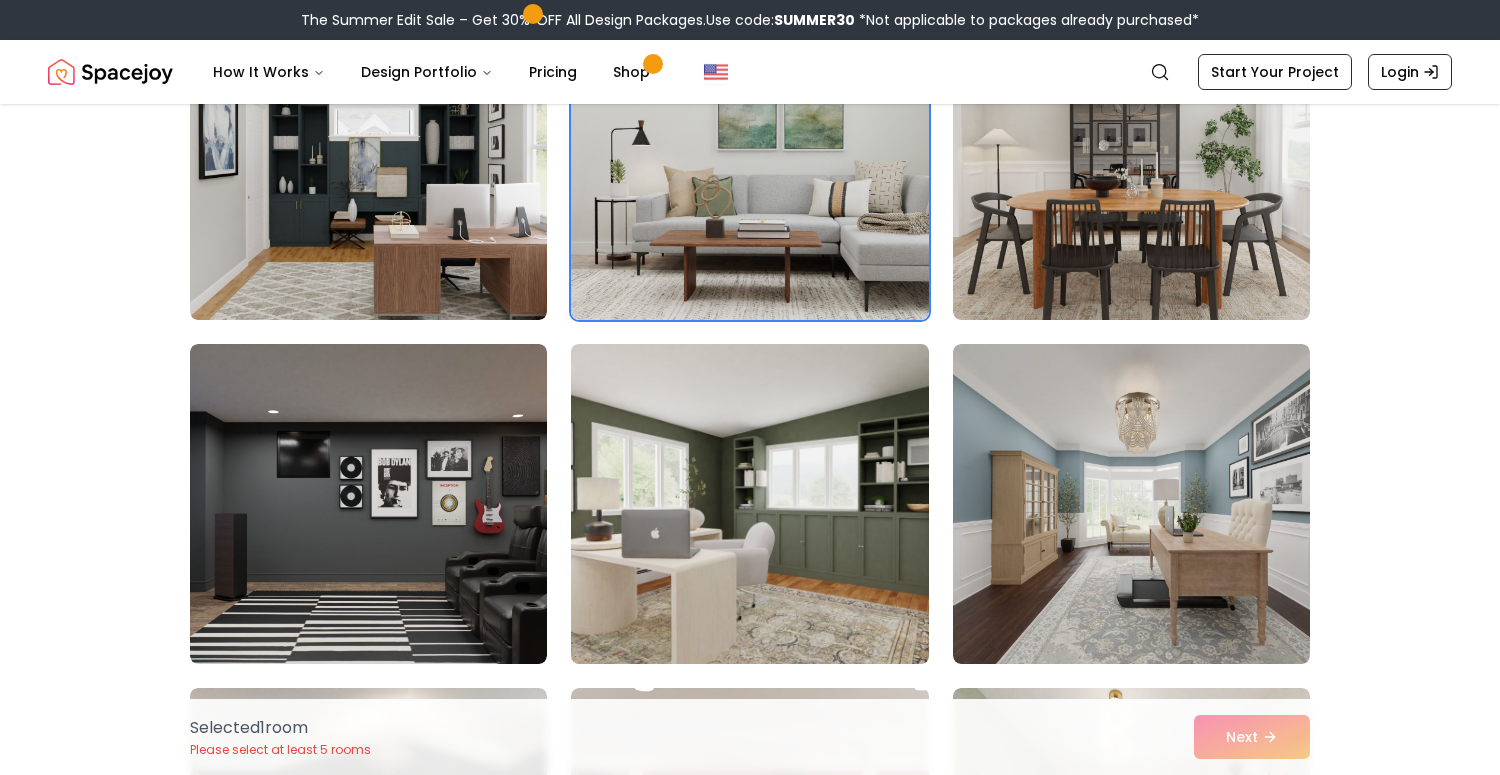 click at bounding box center (749, 504) 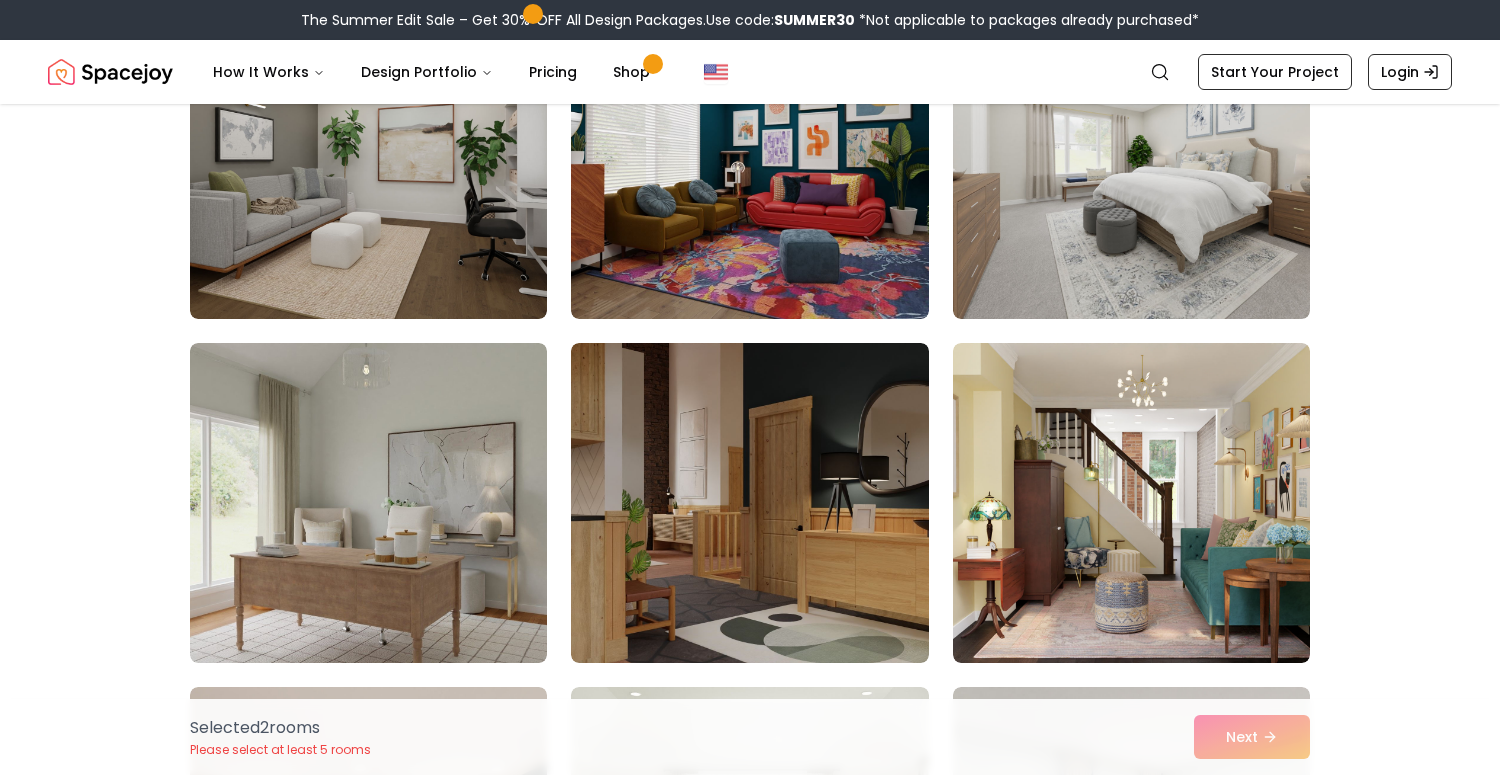 scroll, scrollTop: 1313, scrollLeft: 0, axis: vertical 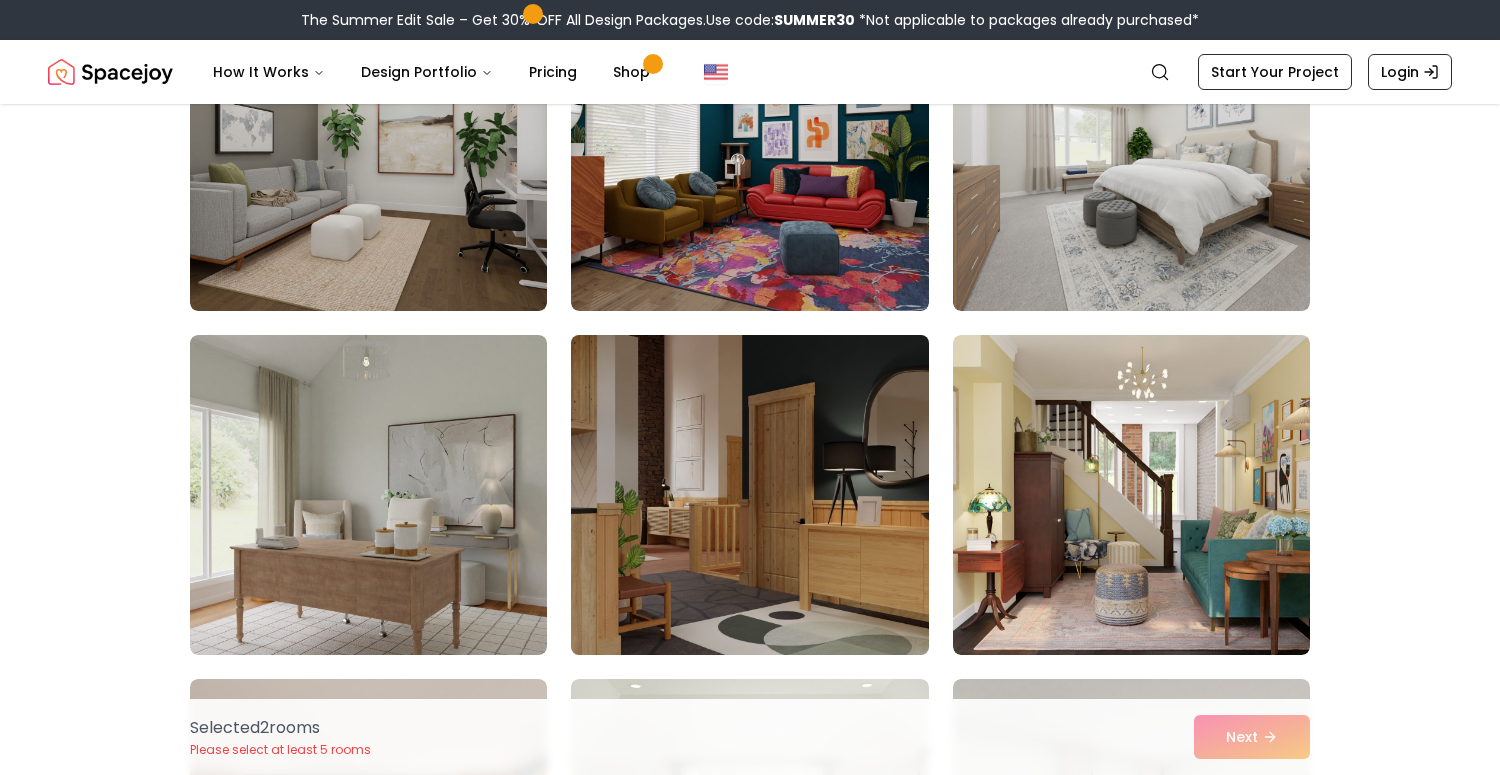 click at bounding box center [749, 495] 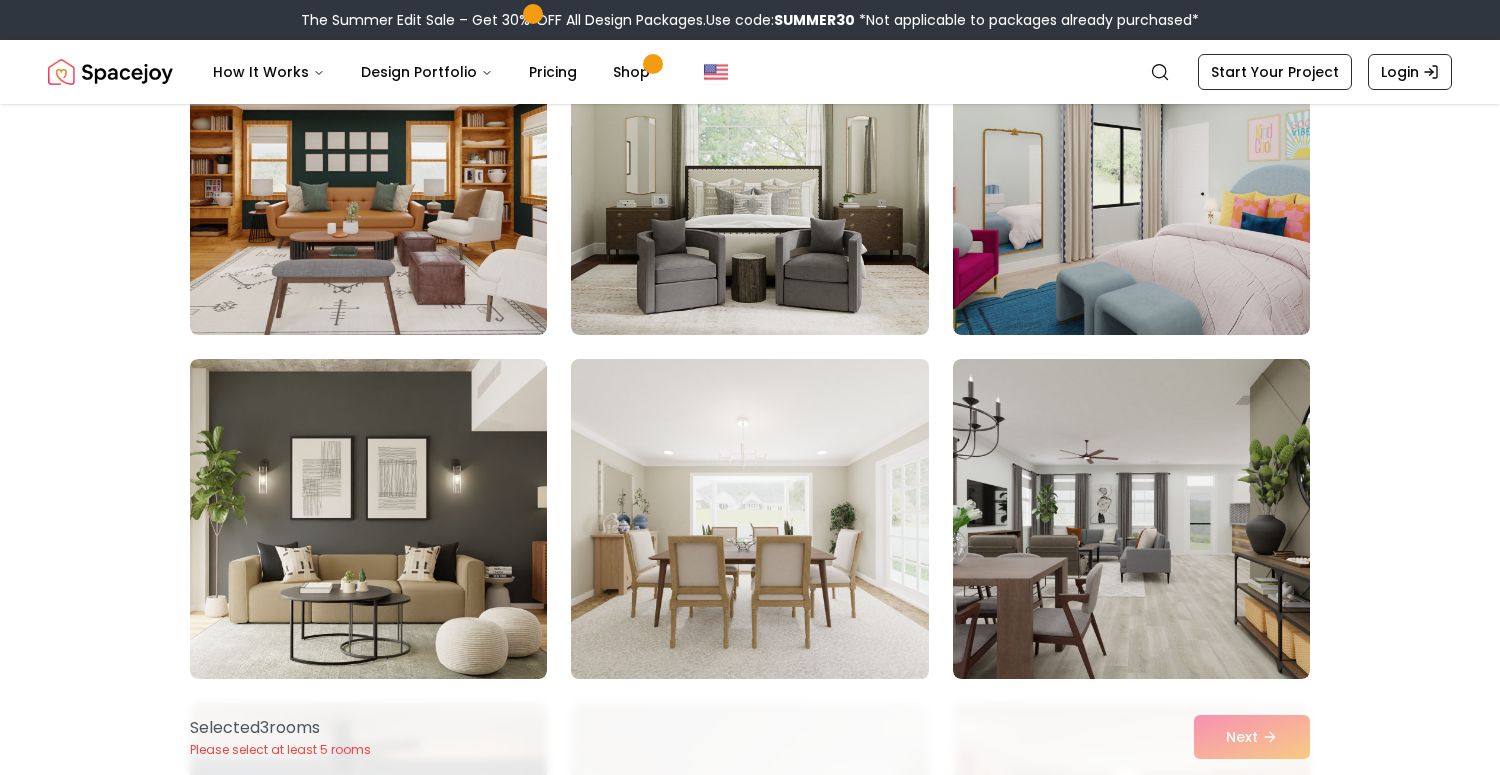 scroll, scrollTop: 1982, scrollLeft: 0, axis: vertical 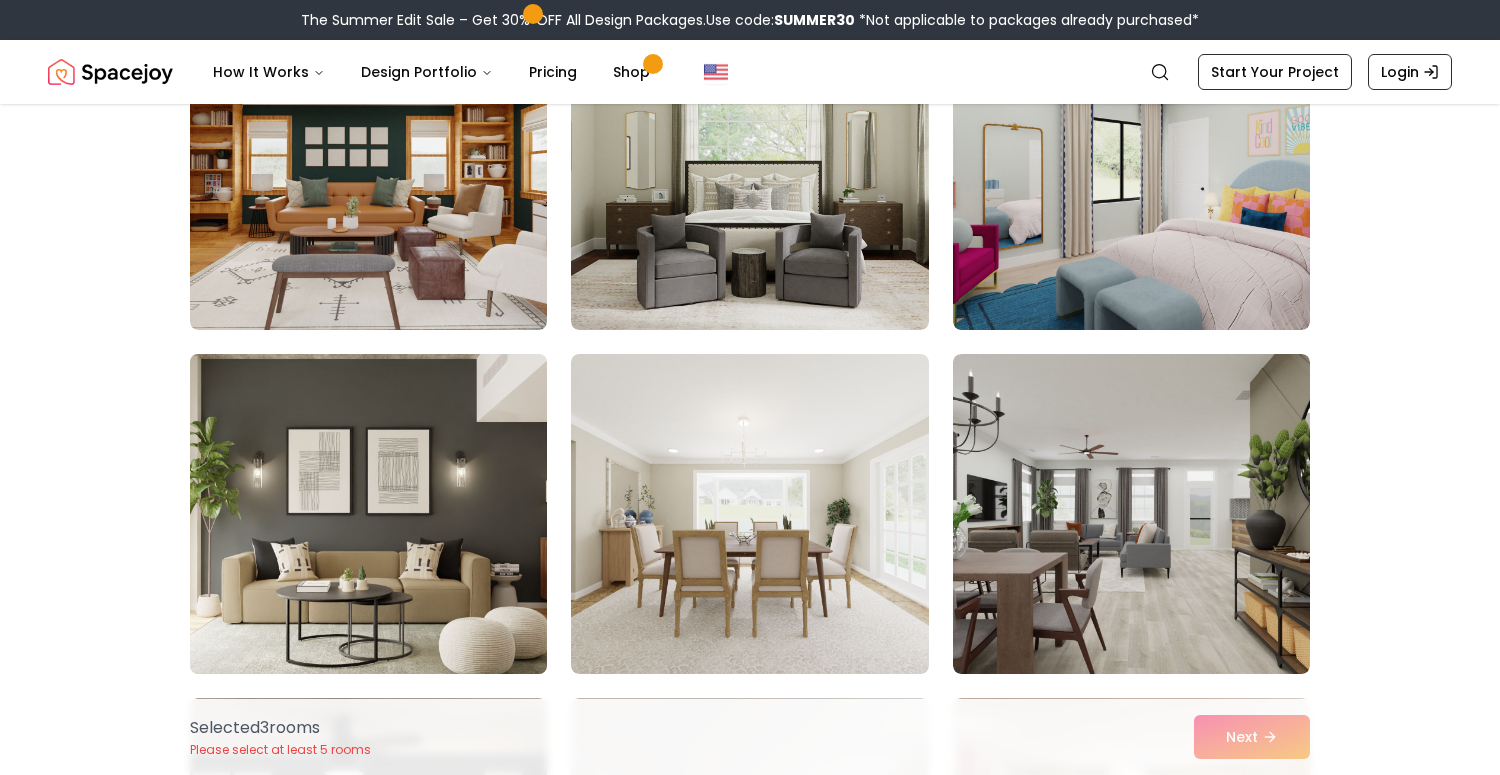 click at bounding box center (368, 514) 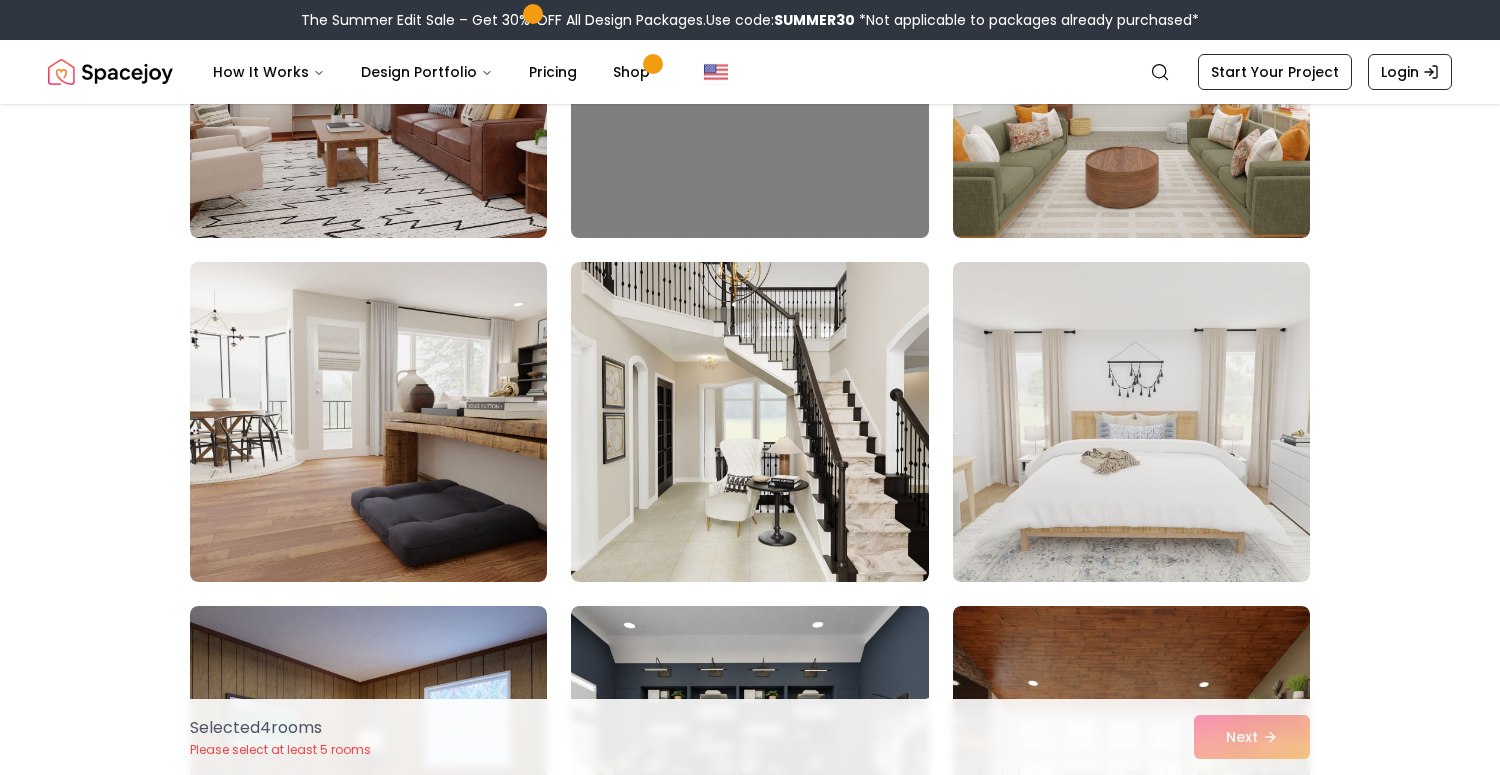 scroll, scrollTop: 3796, scrollLeft: 0, axis: vertical 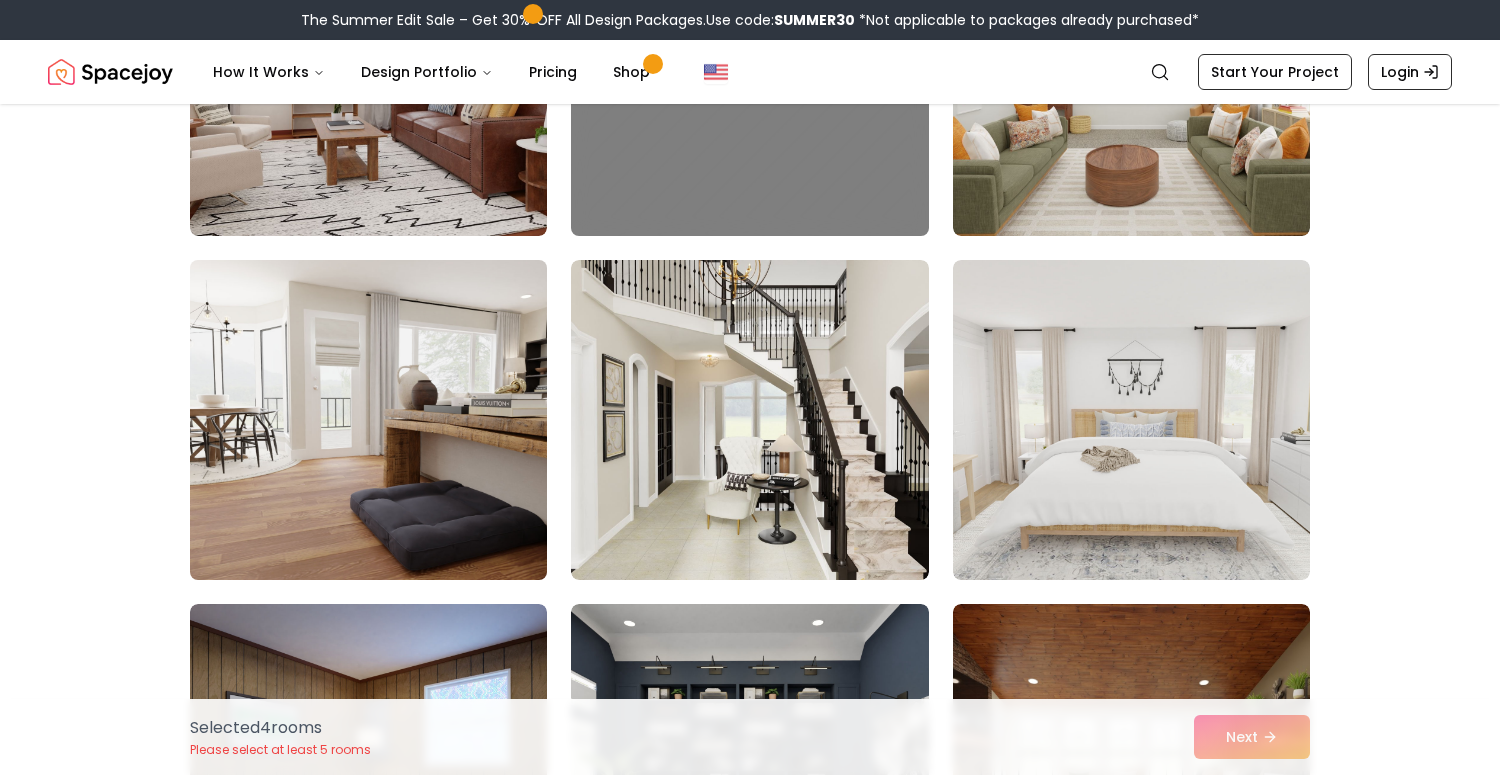 click at bounding box center [368, 420] 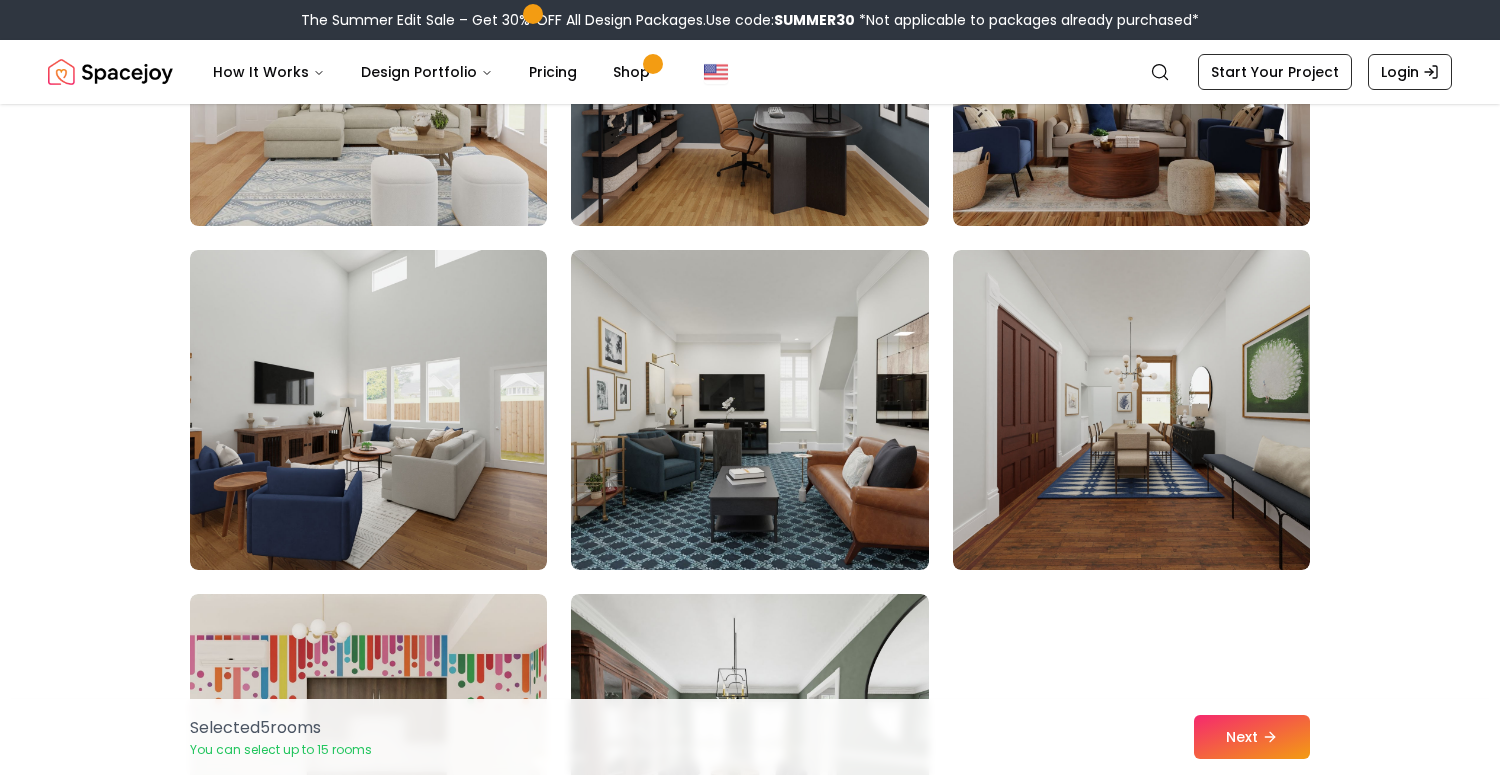 scroll, scrollTop: 5396, scrollLeft: 0, axis: vertical 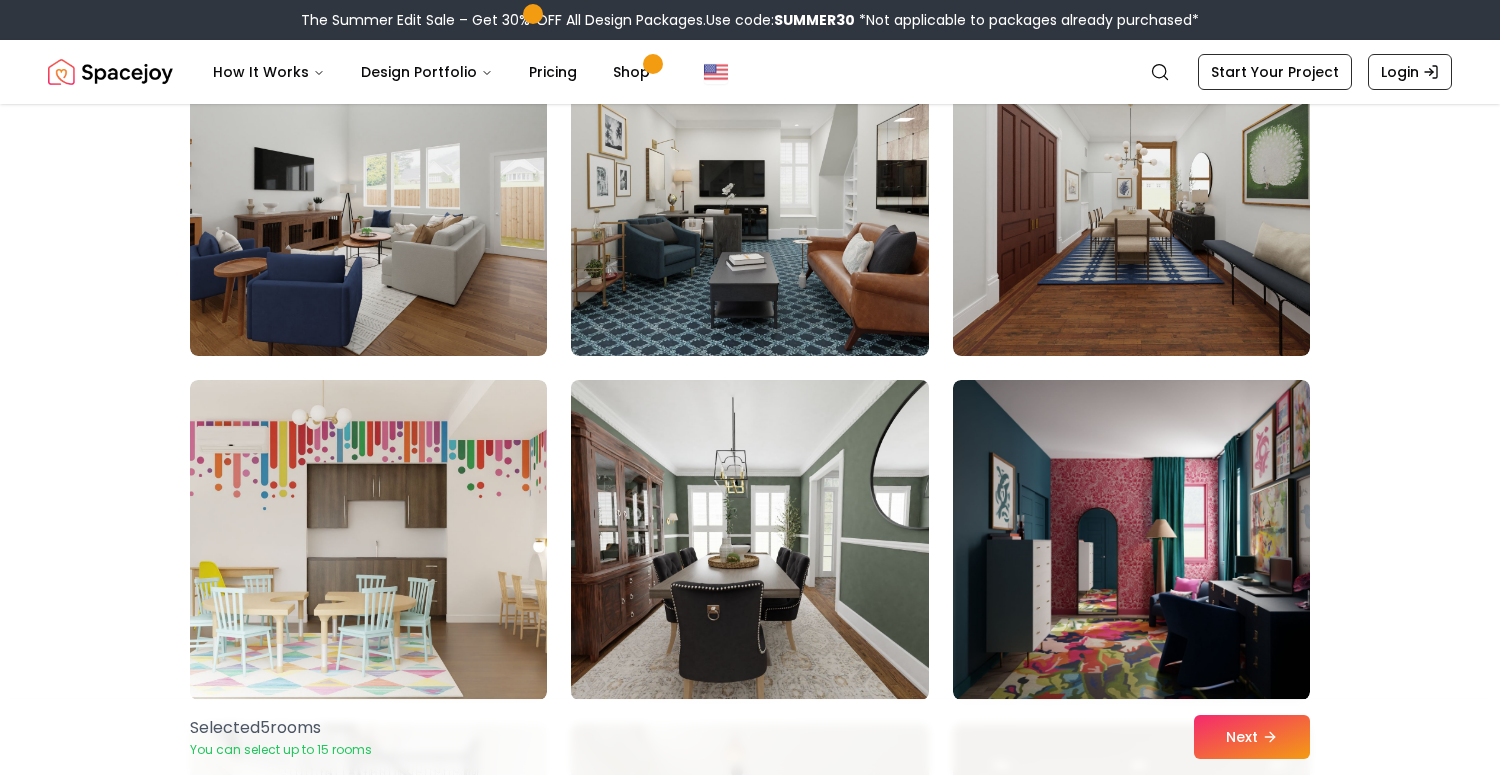 click at bounding box center [749, 540] 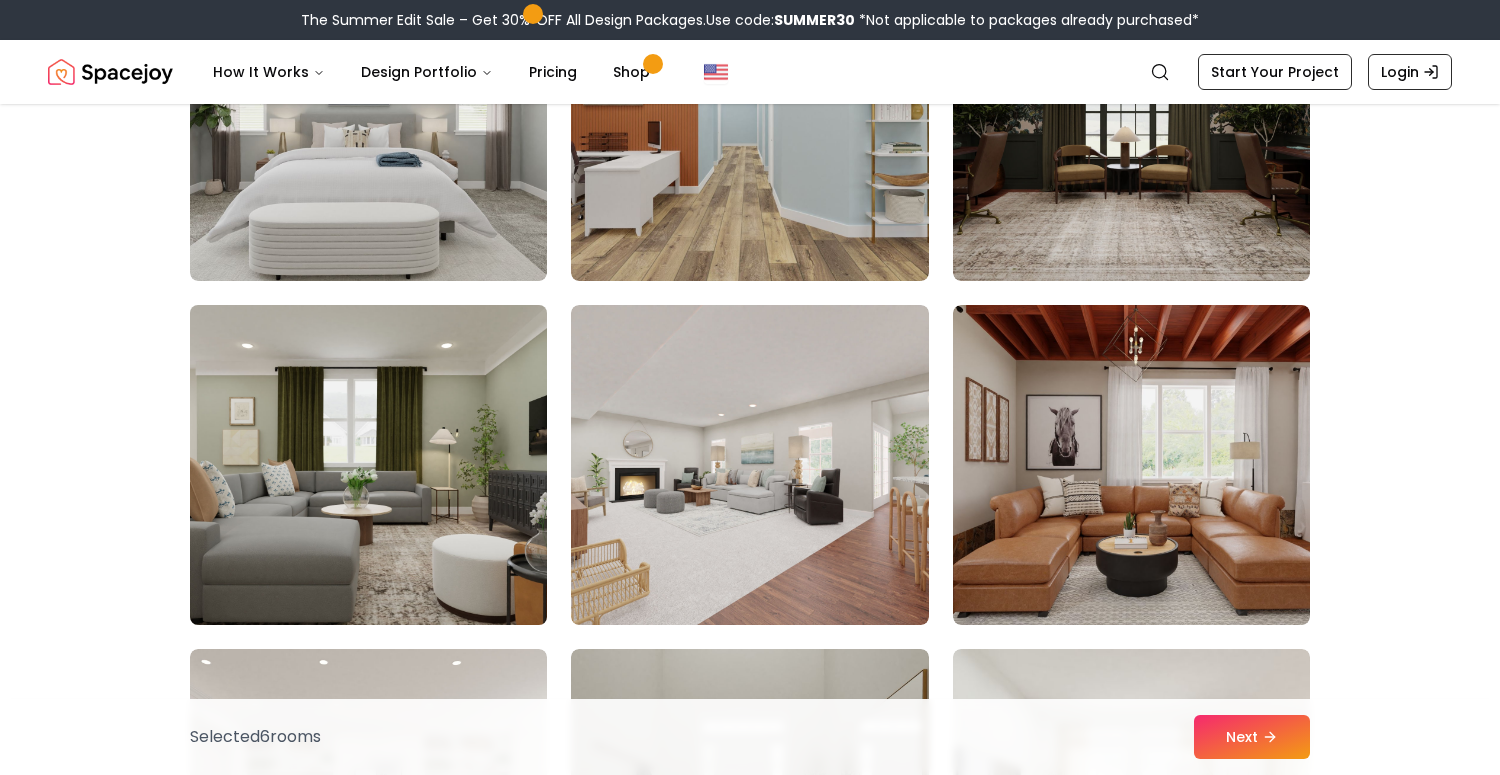 scroll, scrollTop: 8242, scrollLeft: 0, axis: vertical 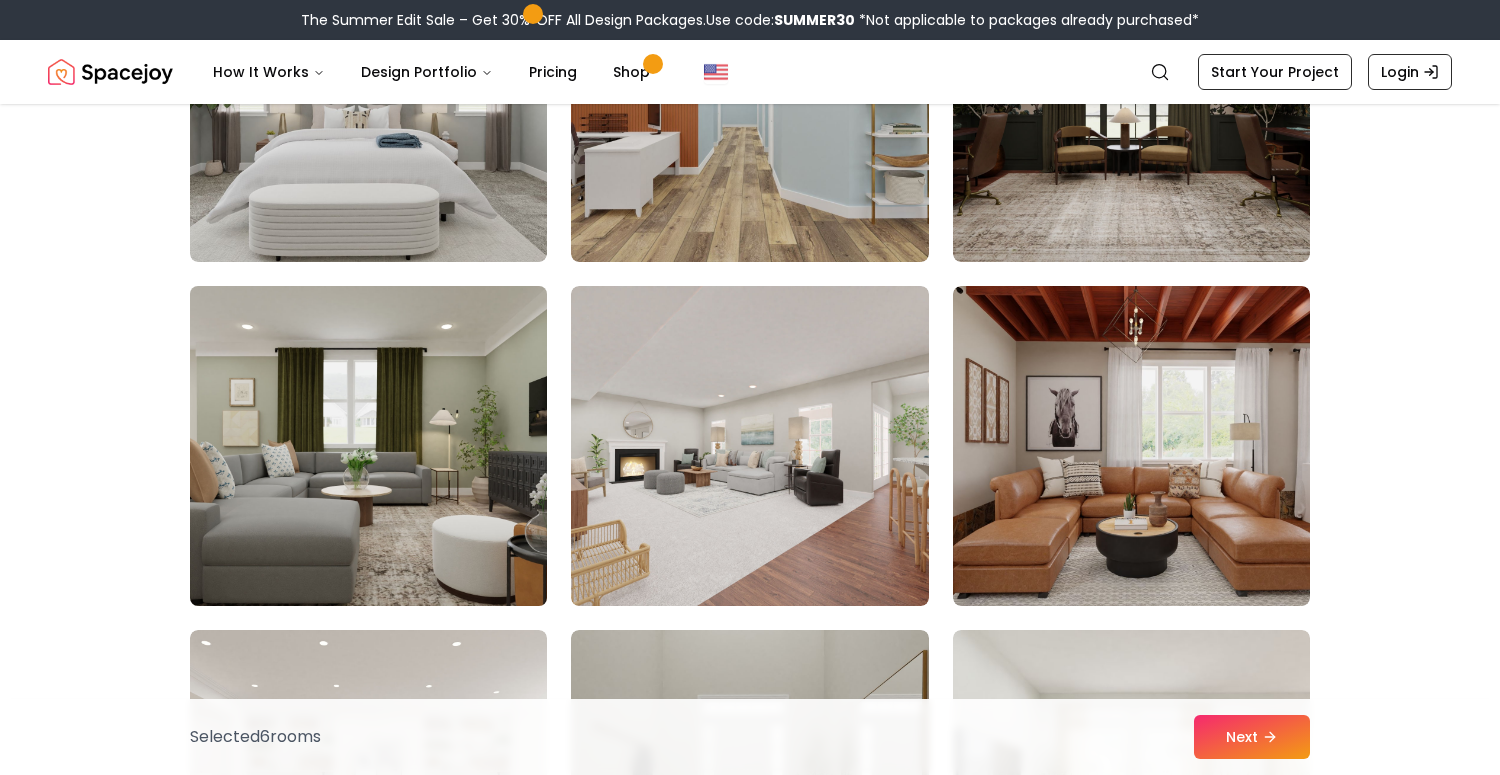 click at bounding box center (368, 446) 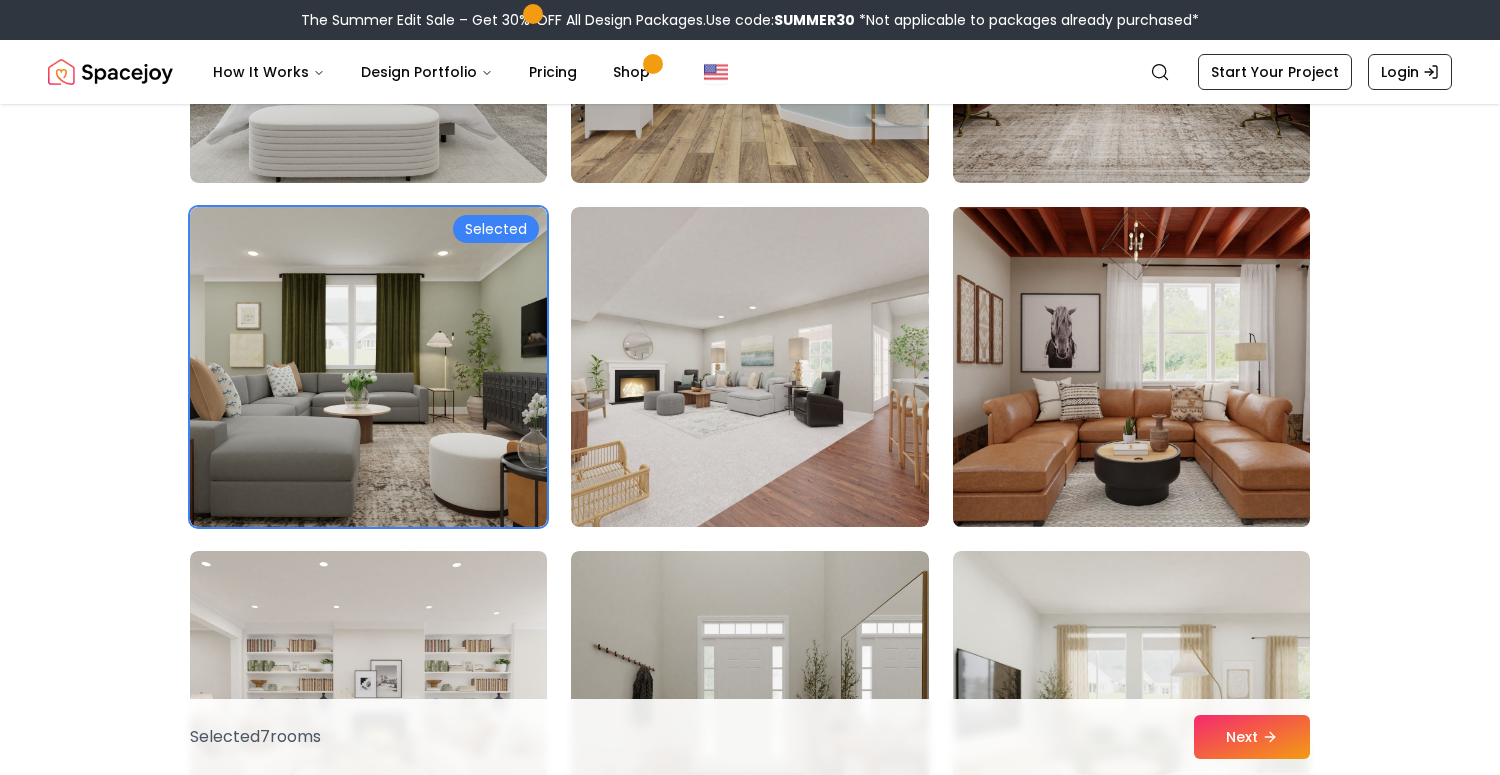click at bounding box center [1131, 367] 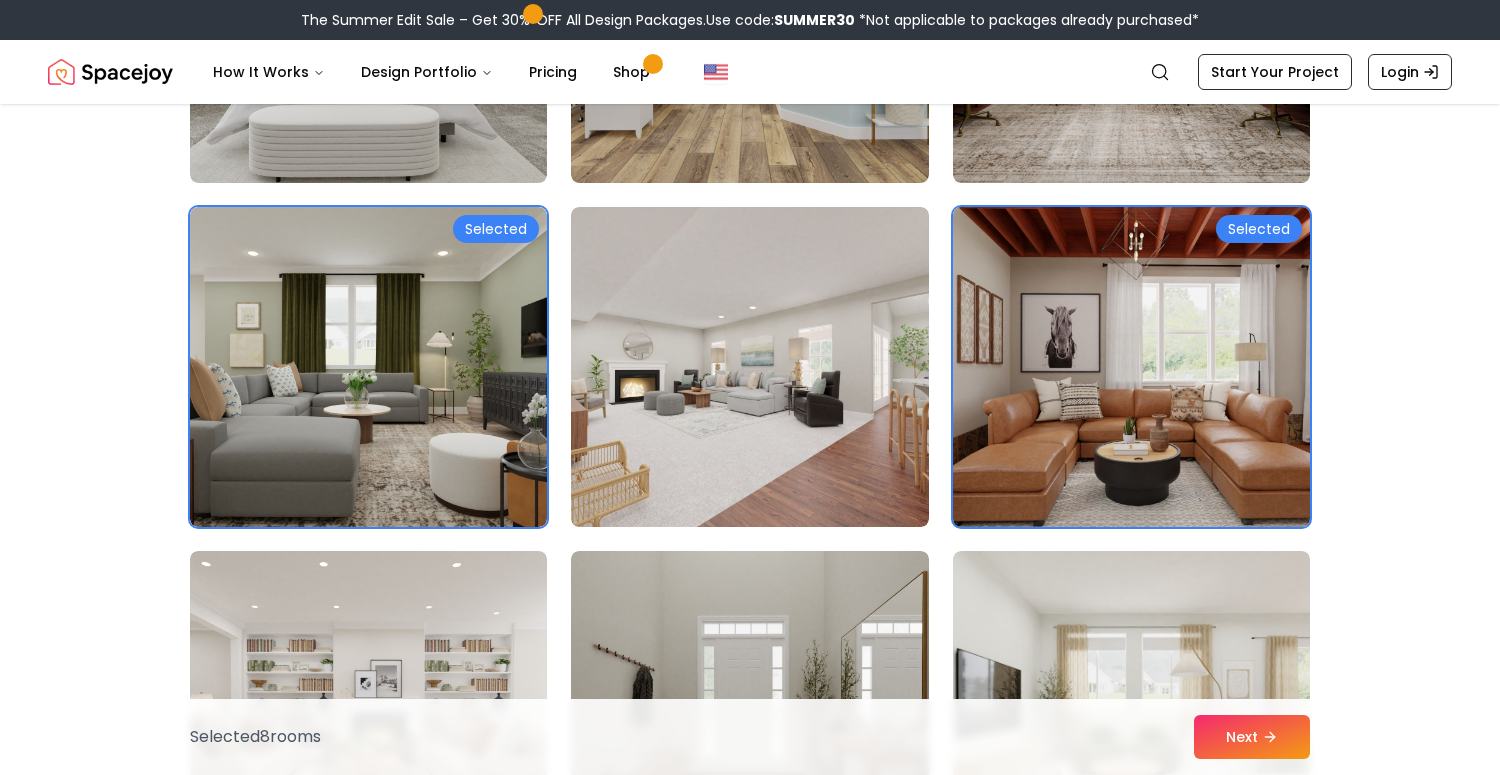scroll, scrollTop: 8714, scrollLeft: 0, axis: vertical 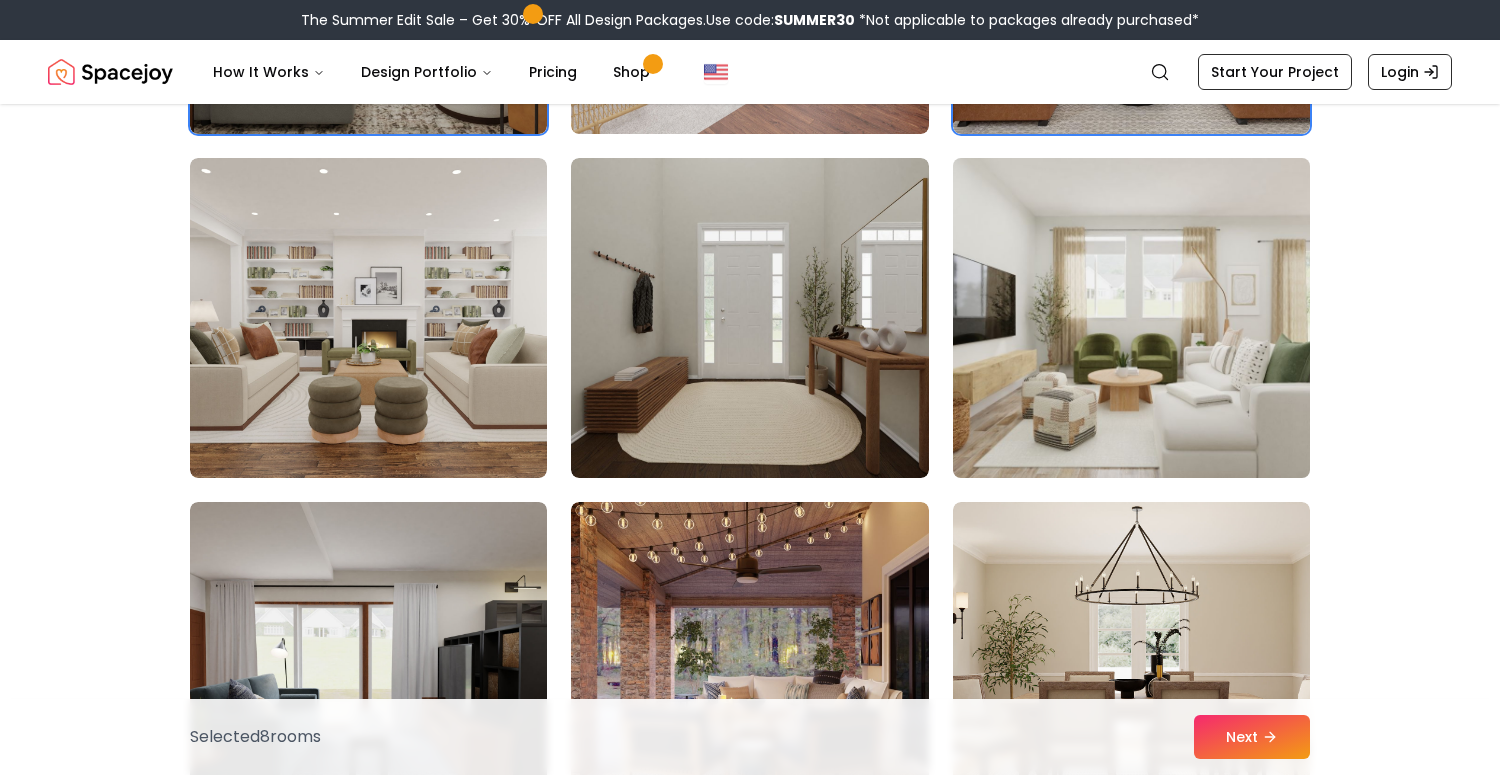 click at bounding box center (1131, 318) 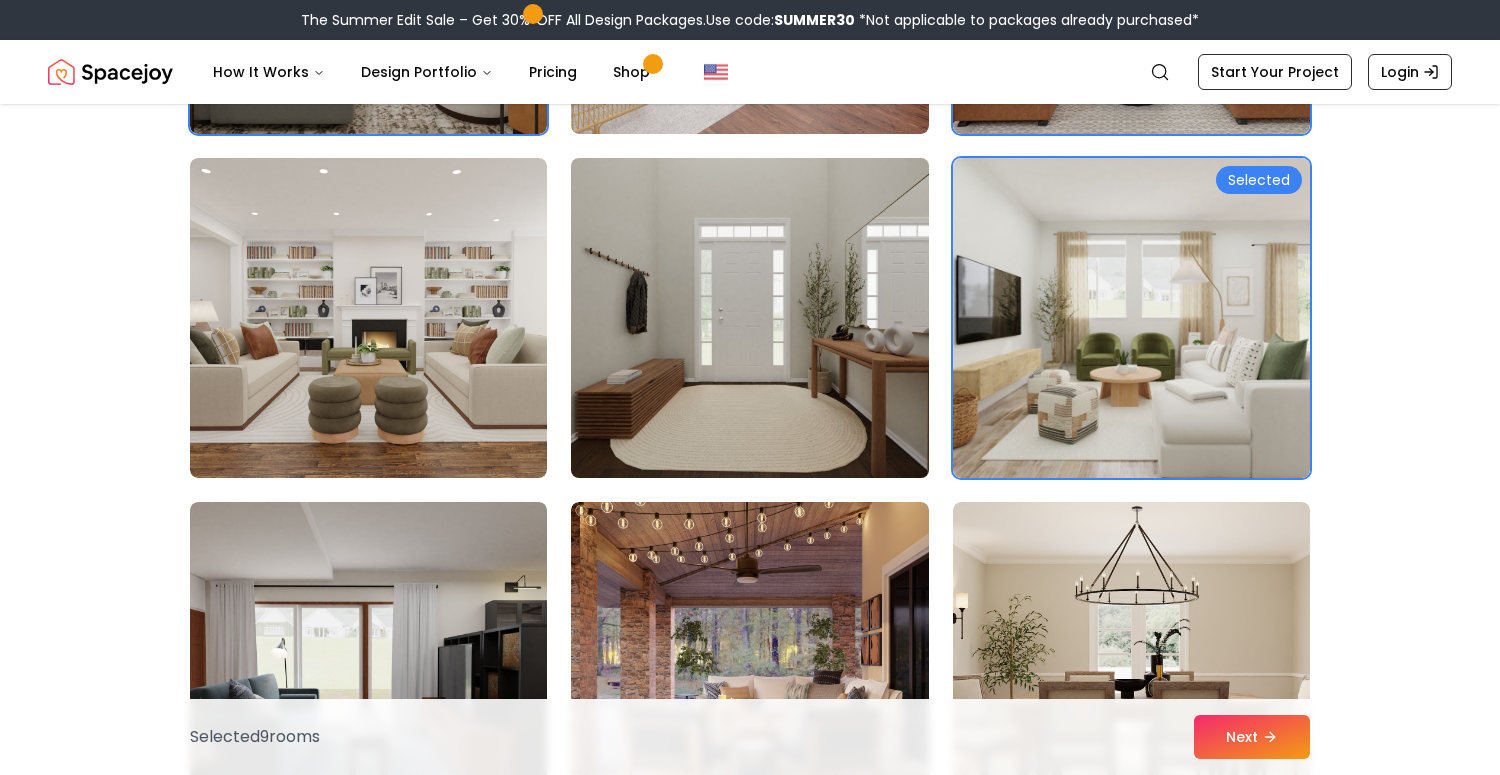 click at bounding box center [749, 318] 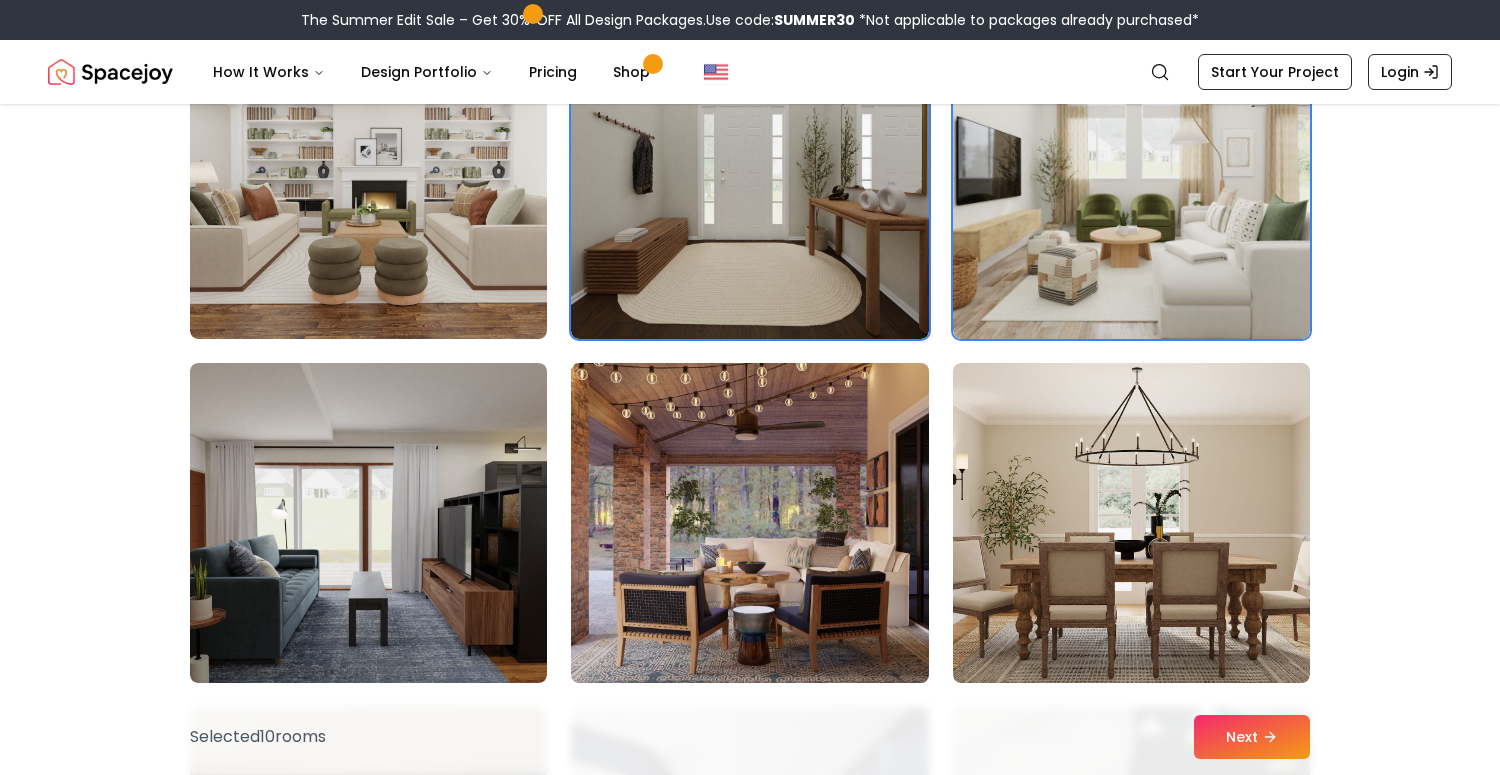 scroll, scrollTop: 8830, scrollLeft: 0, axis: vertical 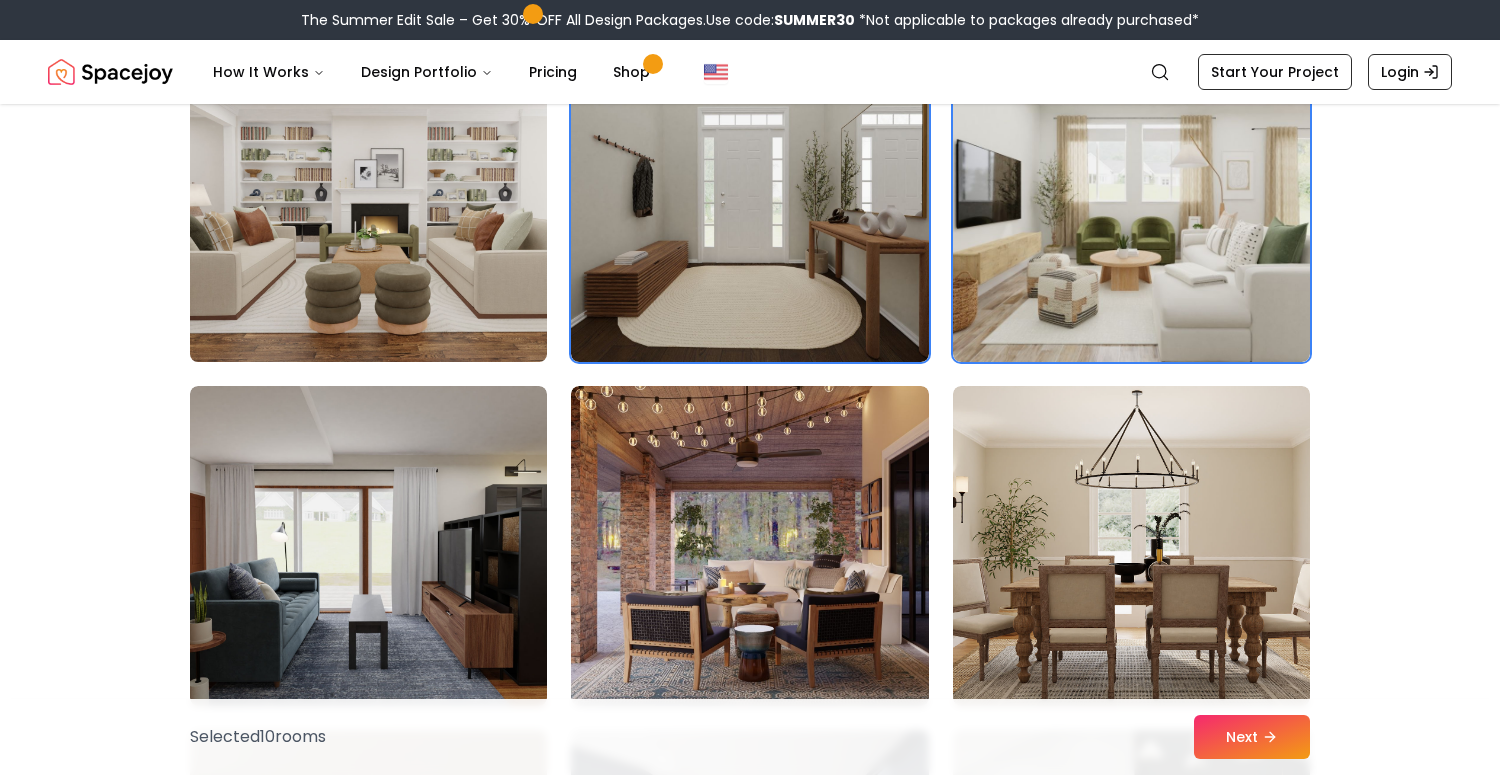 click at bounding box center (368, 202) 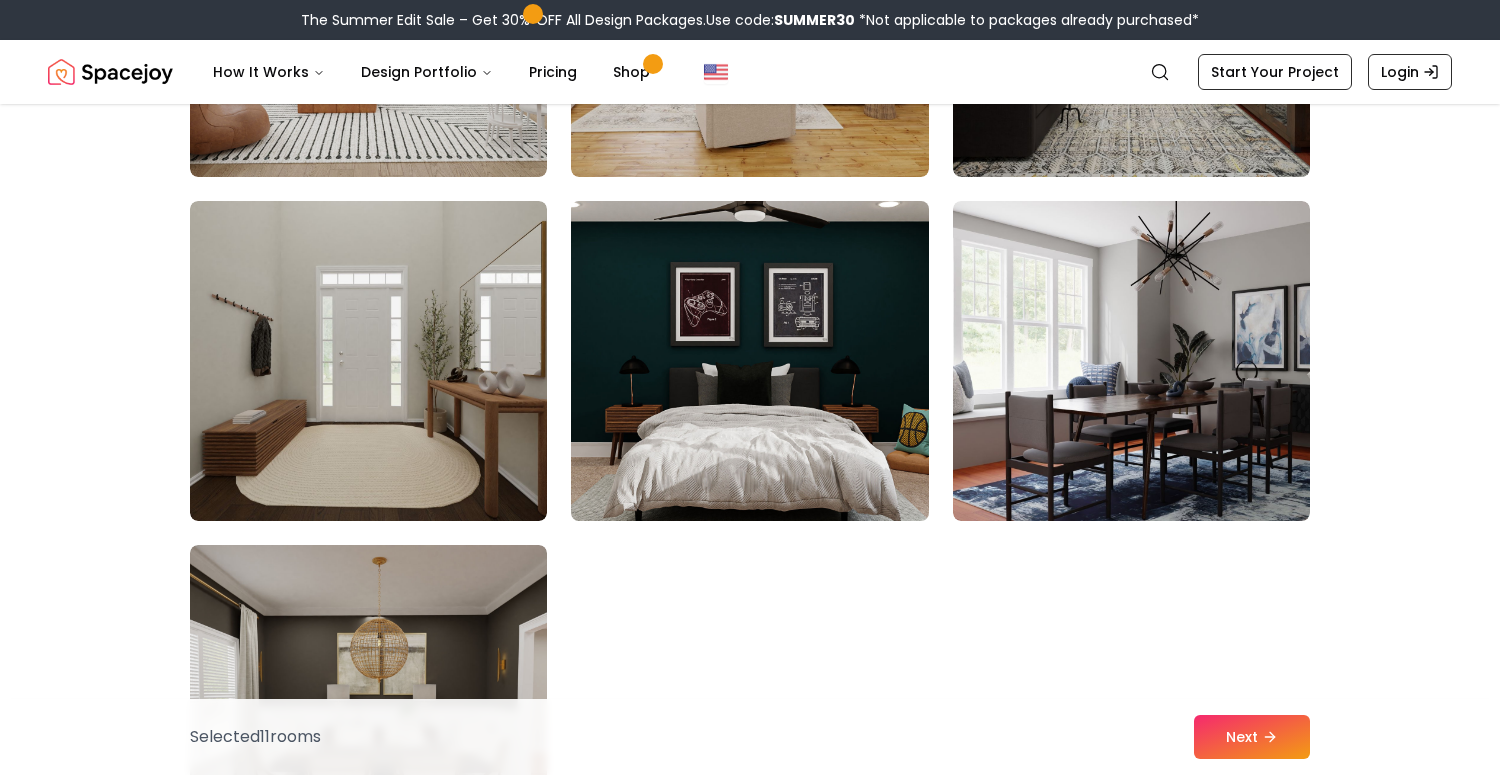 scroll, scrollTop: 11093, scrollLeft: 0, axis: vertical 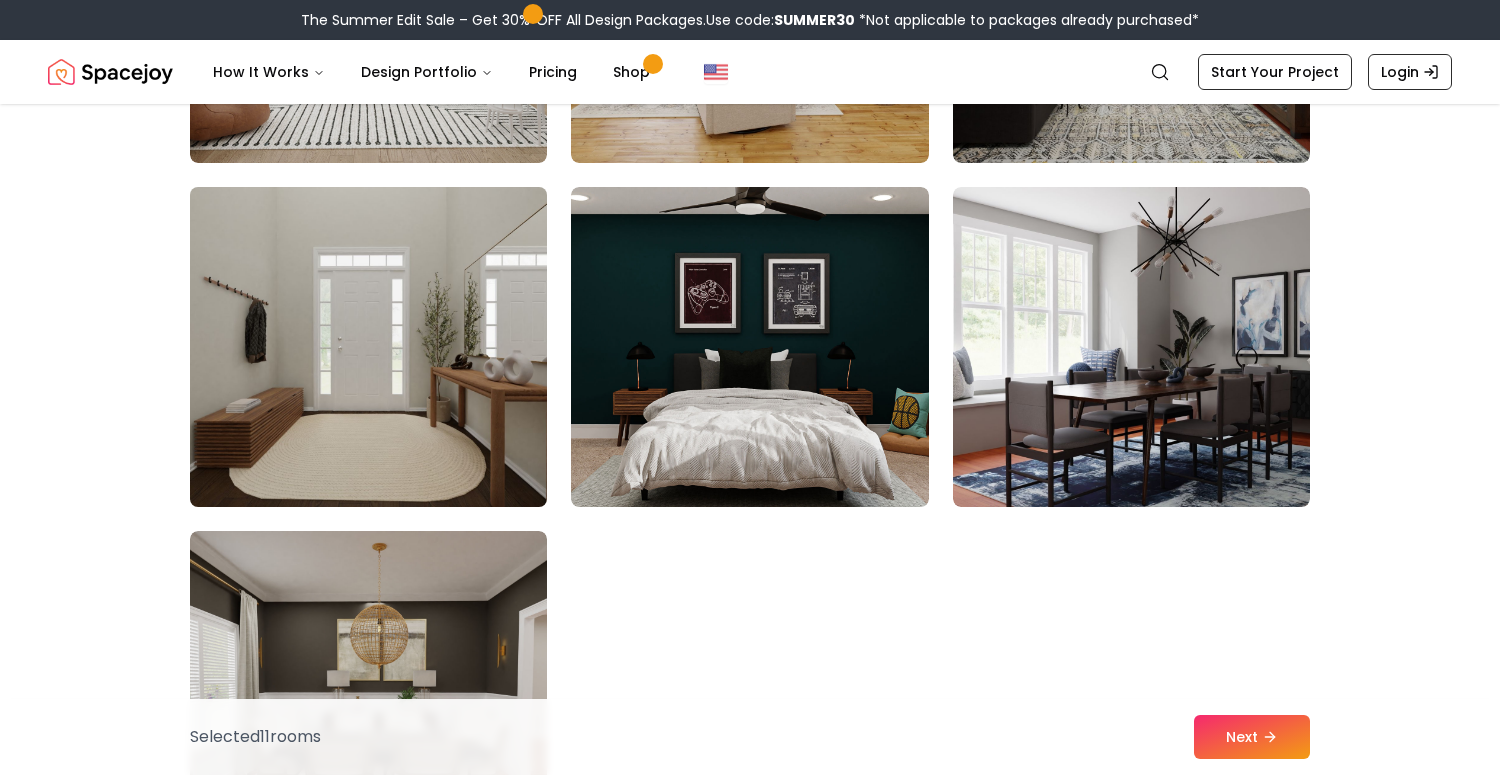 click at bounding box center (368, 347) 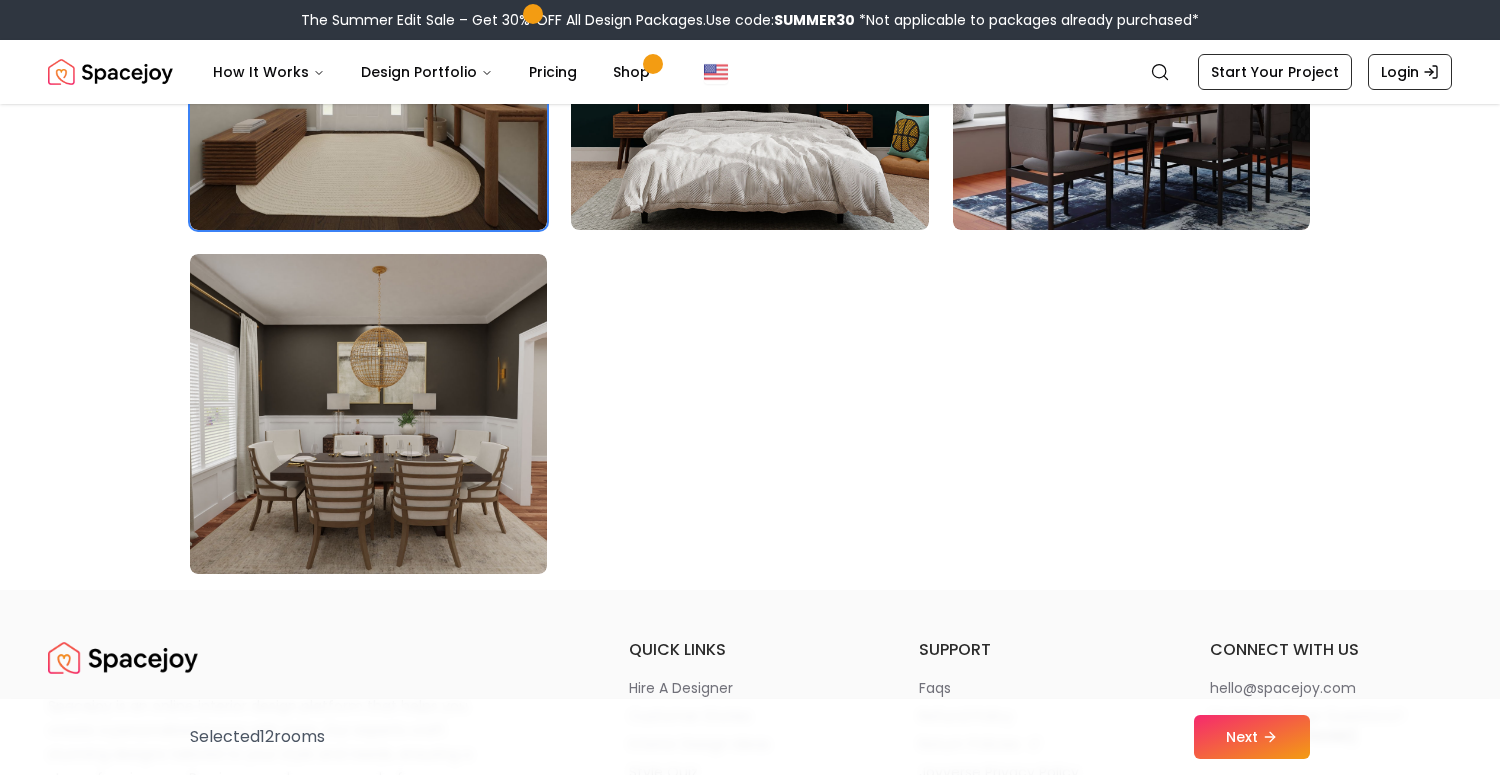 scroll, scrollTop: 11374, scrollLeft: 0, axis: vertical 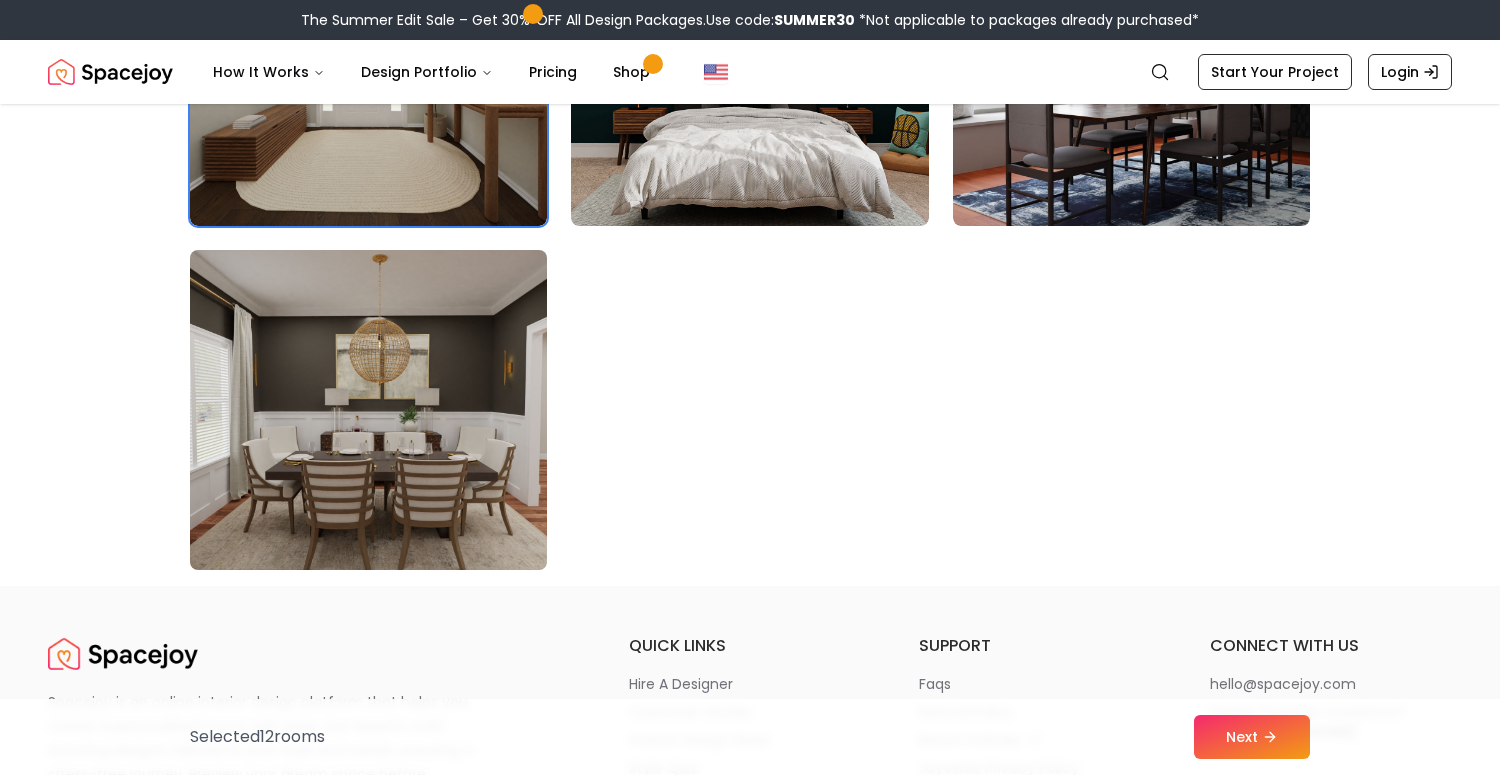click at bounding box center (368, 410) 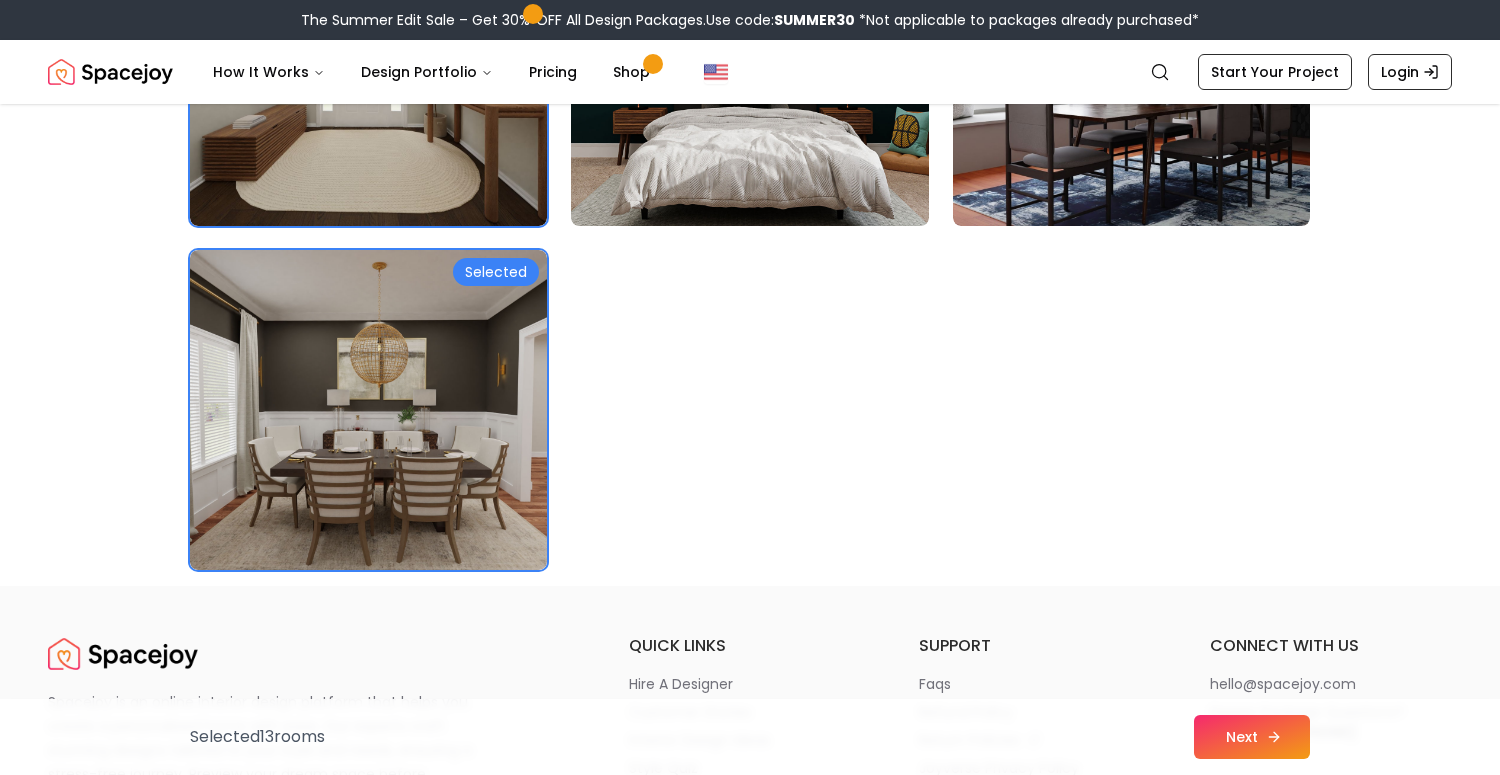 click on "Next" at bounding box center (1252, 737) 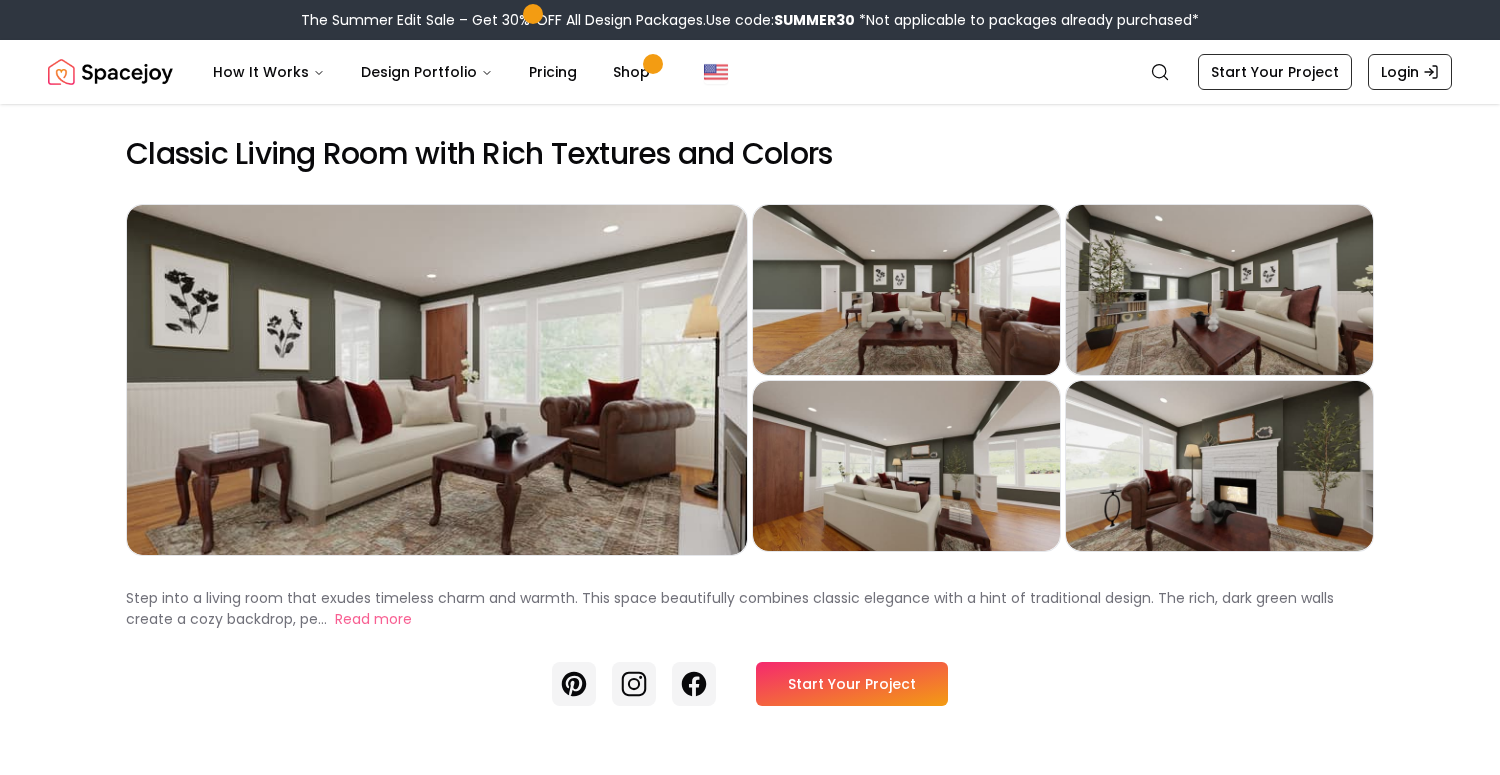 scroll, scrollTop: 0, scrollLeft: 0, axis: both 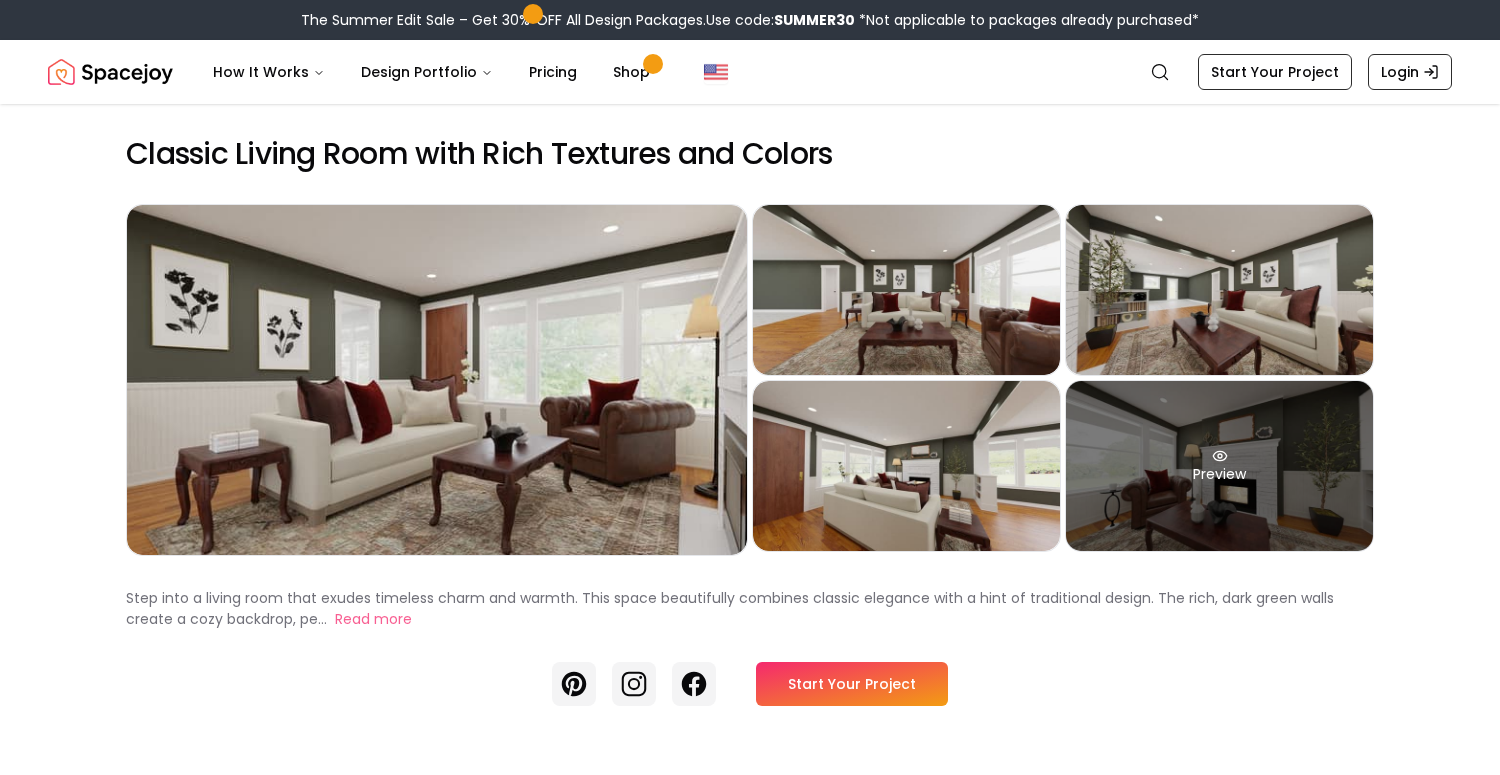 click on "Preview" at bounding box center [1219, 466] 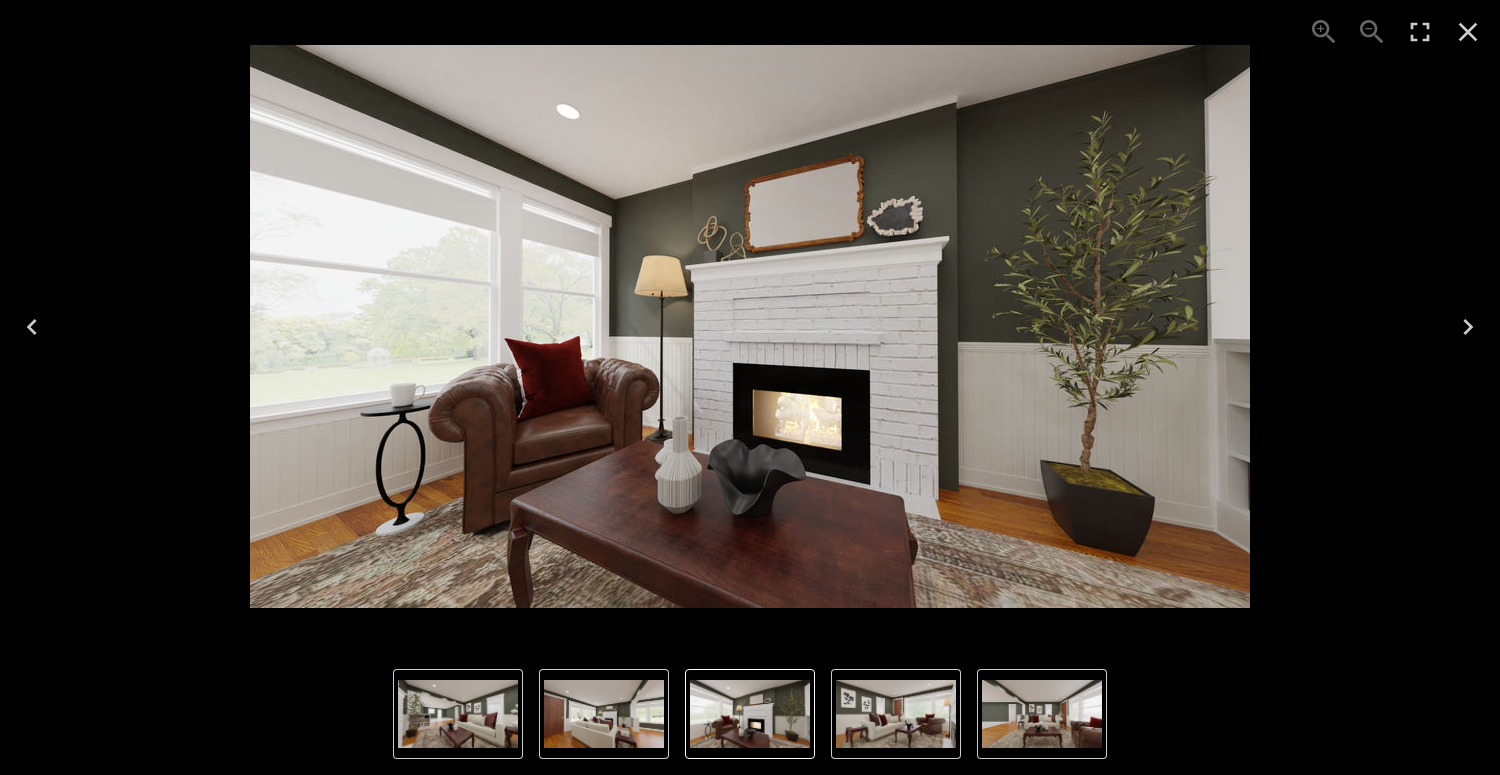 click 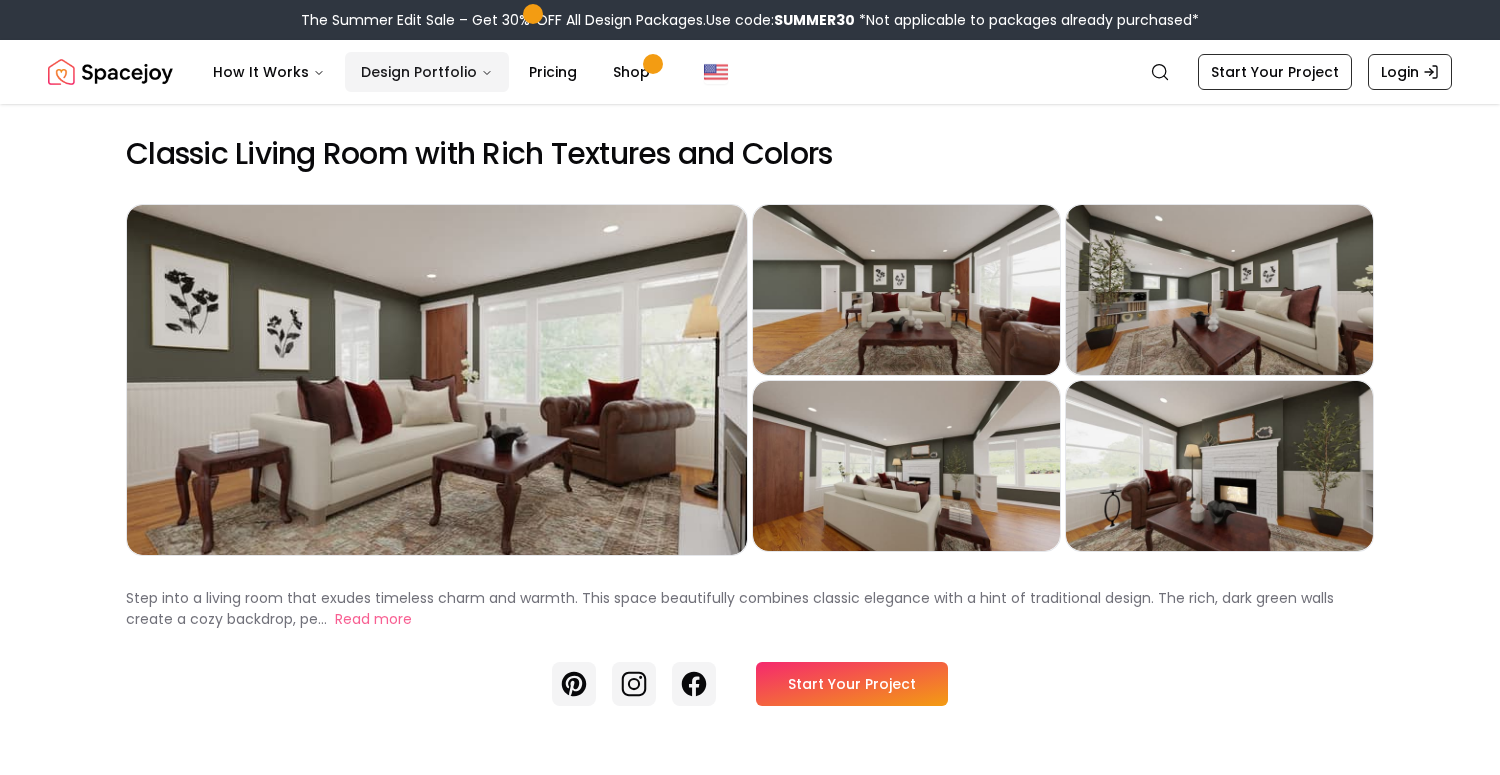 scroll, scrollTop: 0, scrollLeft: 0, axis: both 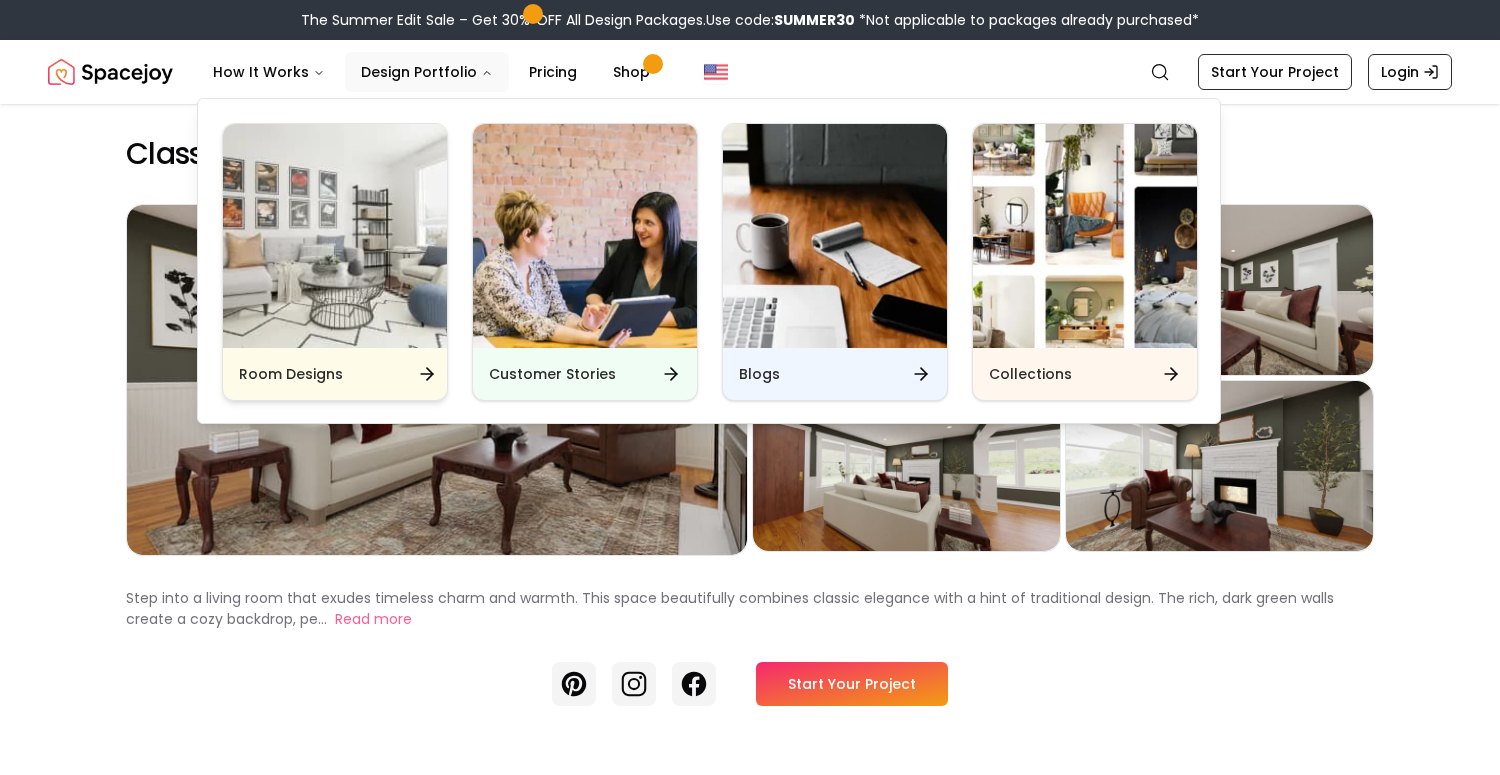 click at bounding box center [335, 236] 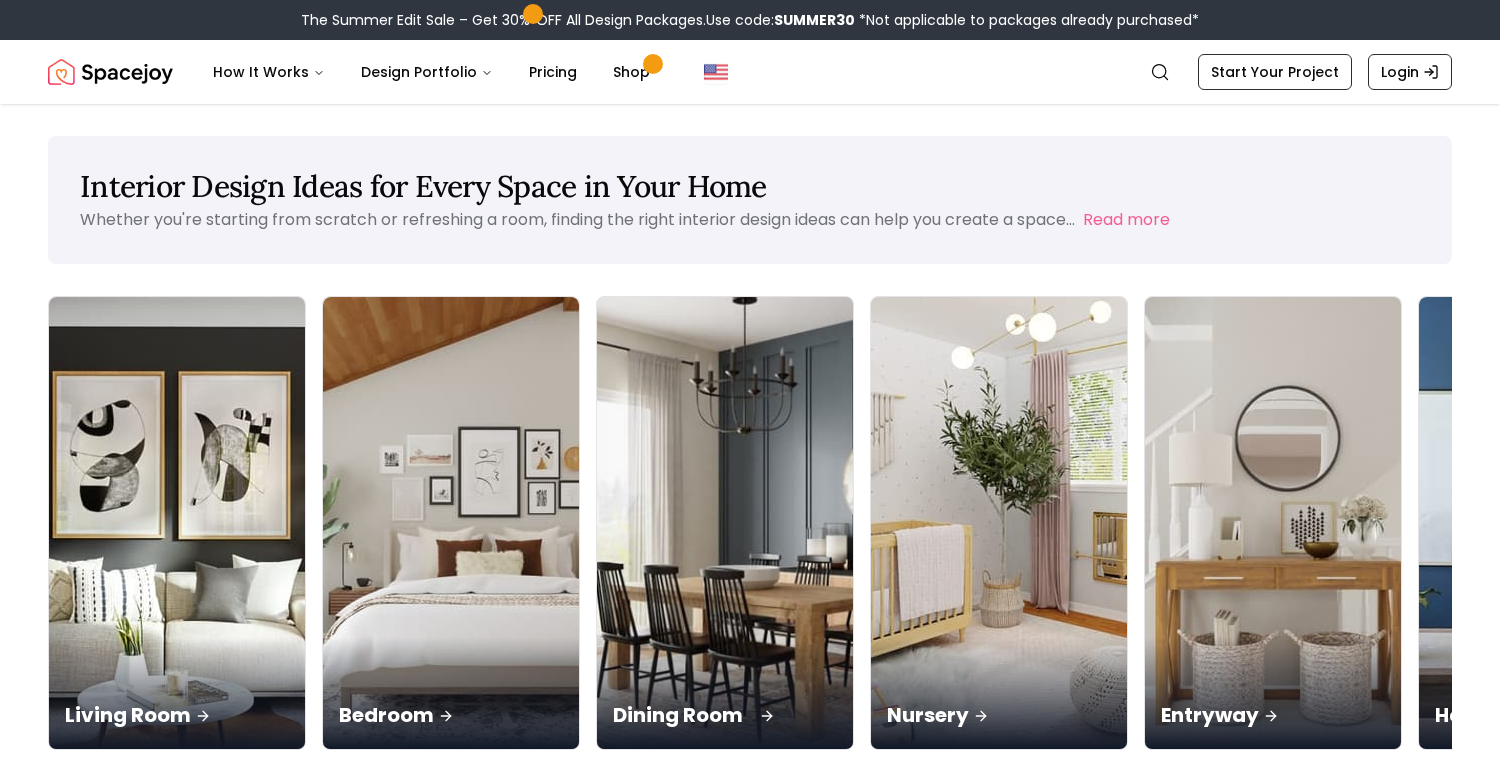 scroll, scrollTop: 0, scrollLeft: 0, axis: both 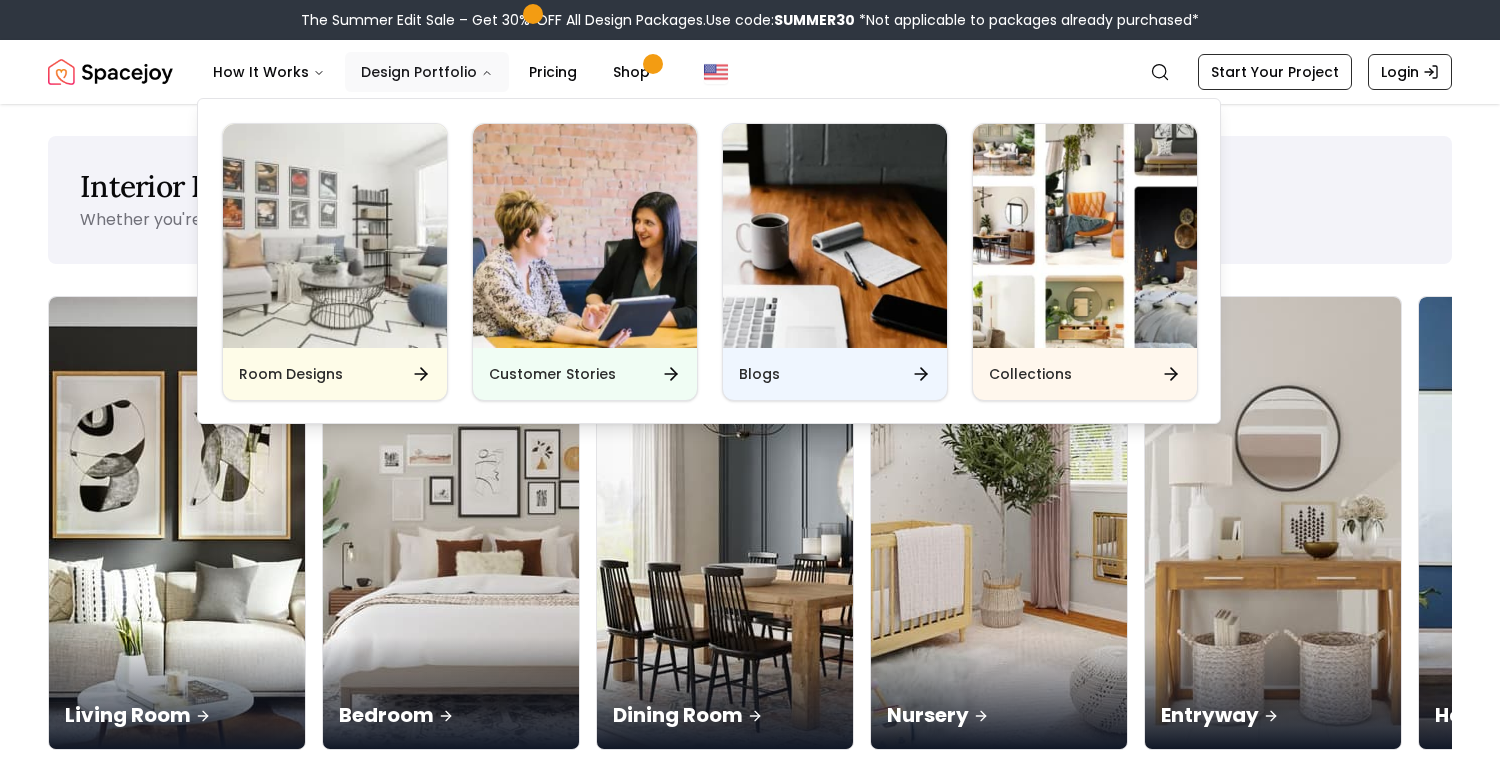 click on "Design Portfolio" at bounding box center (427, 72) 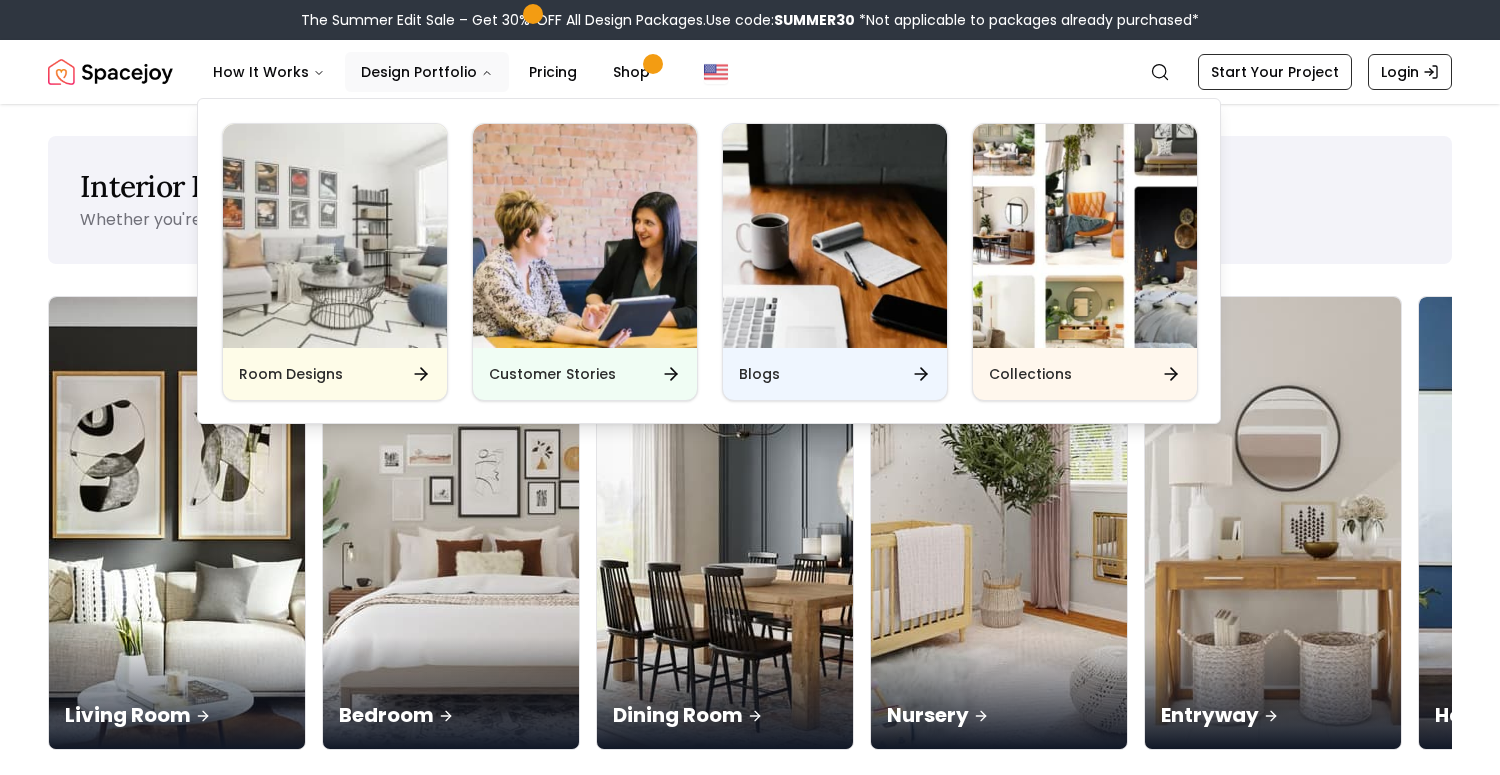 click on "Room Designs Customer Stories Blogs Collections" at bounding box center [710, 262] 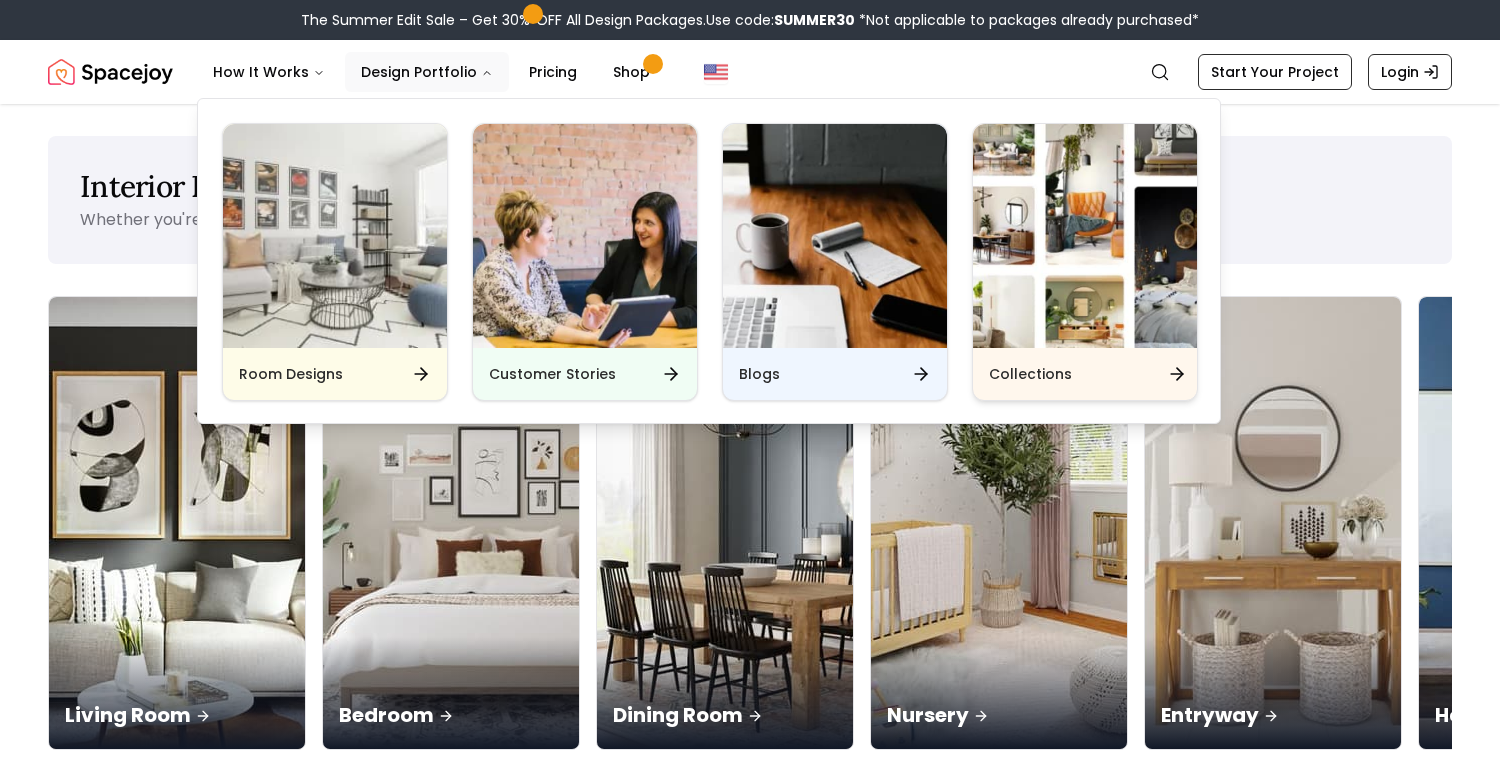 click at bounding box center (1085, 236) 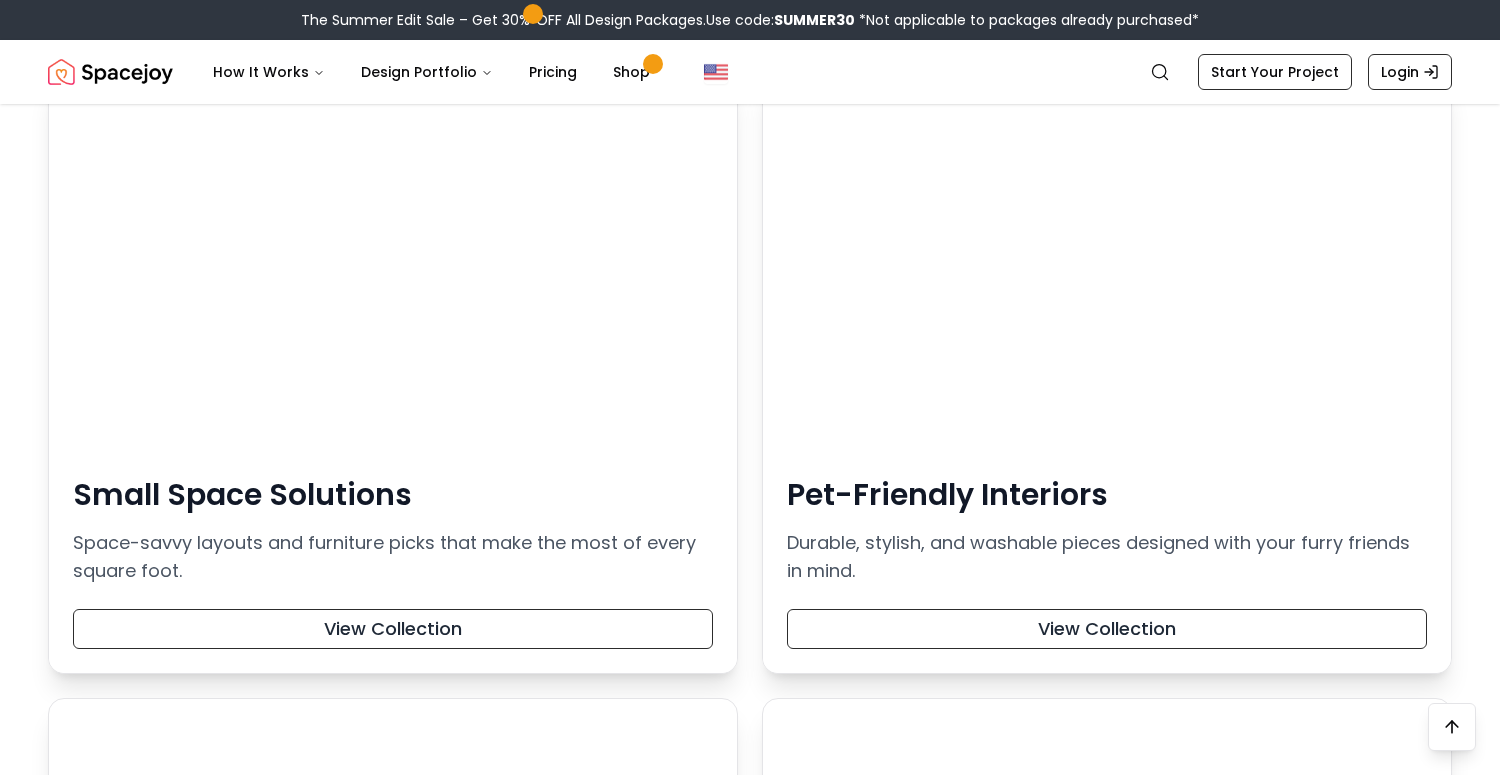 scroll, scrollTop: 1775, scrollLeft: 0, axis: vertical 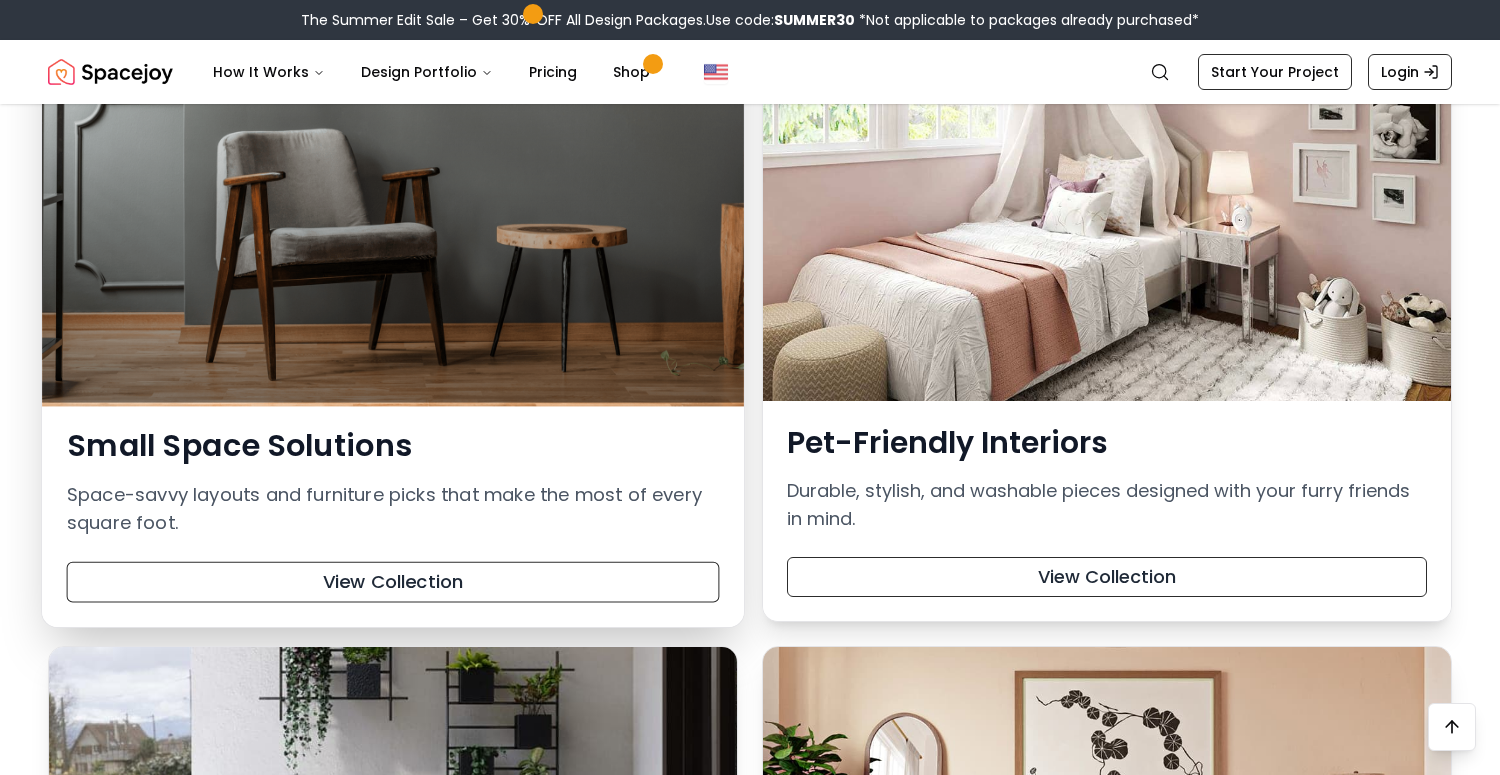 click at bounding box center (393, 210) 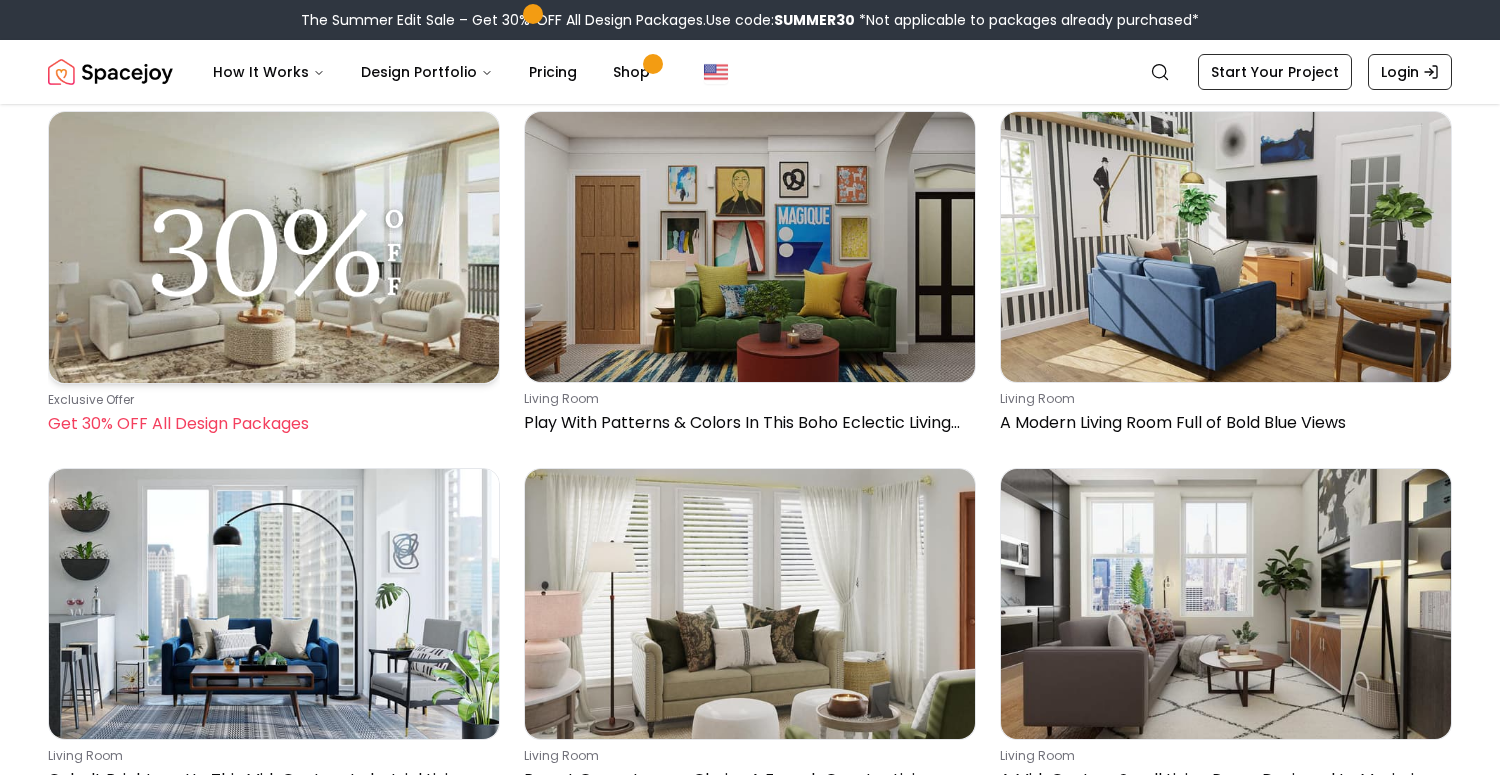 scroll, scrollTop: 489, scrollLeft: 0, axis: vertical 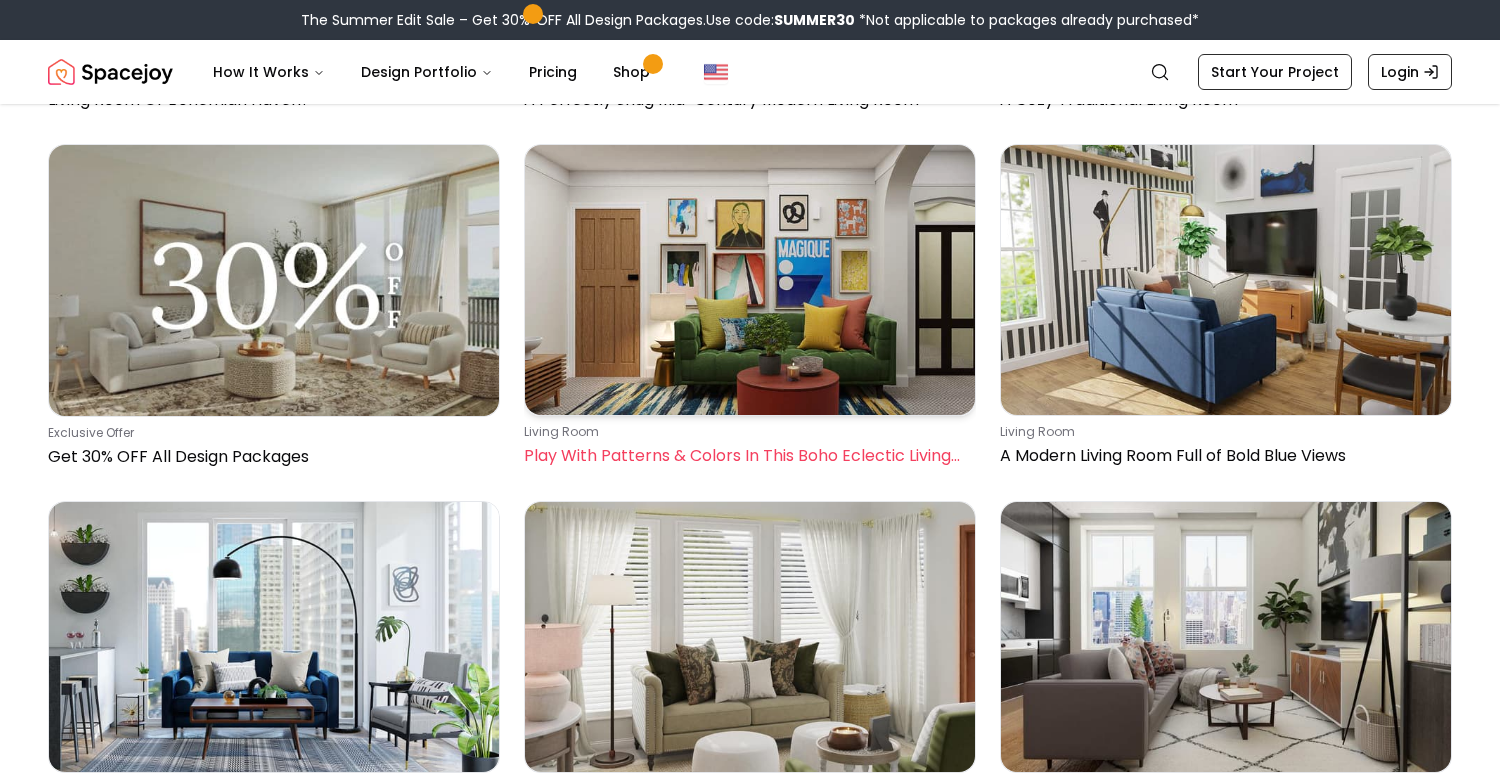 click at bounding box center [750, 280] 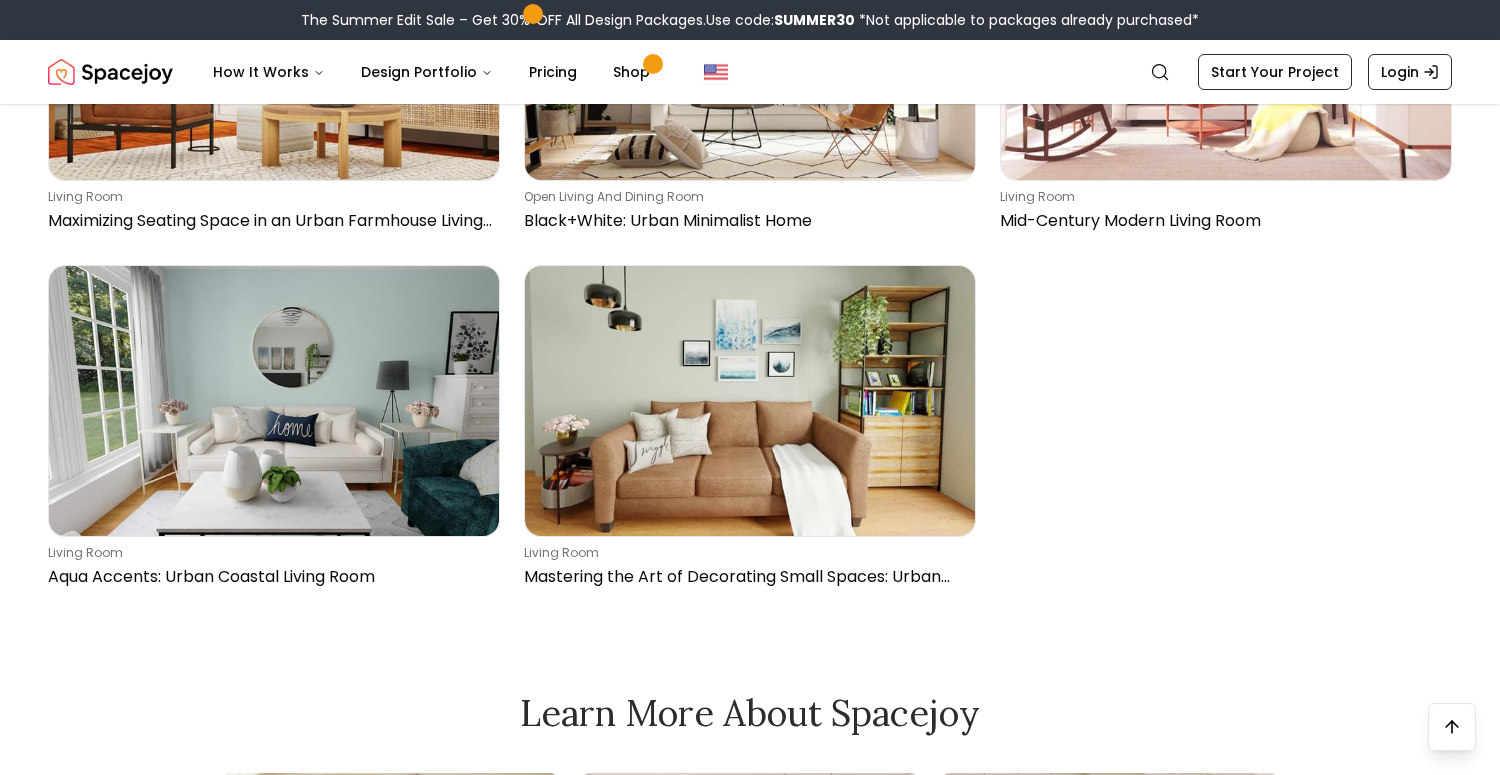 scroll, scrollTop: 3216, scrollLeft: 0, axis: vertical 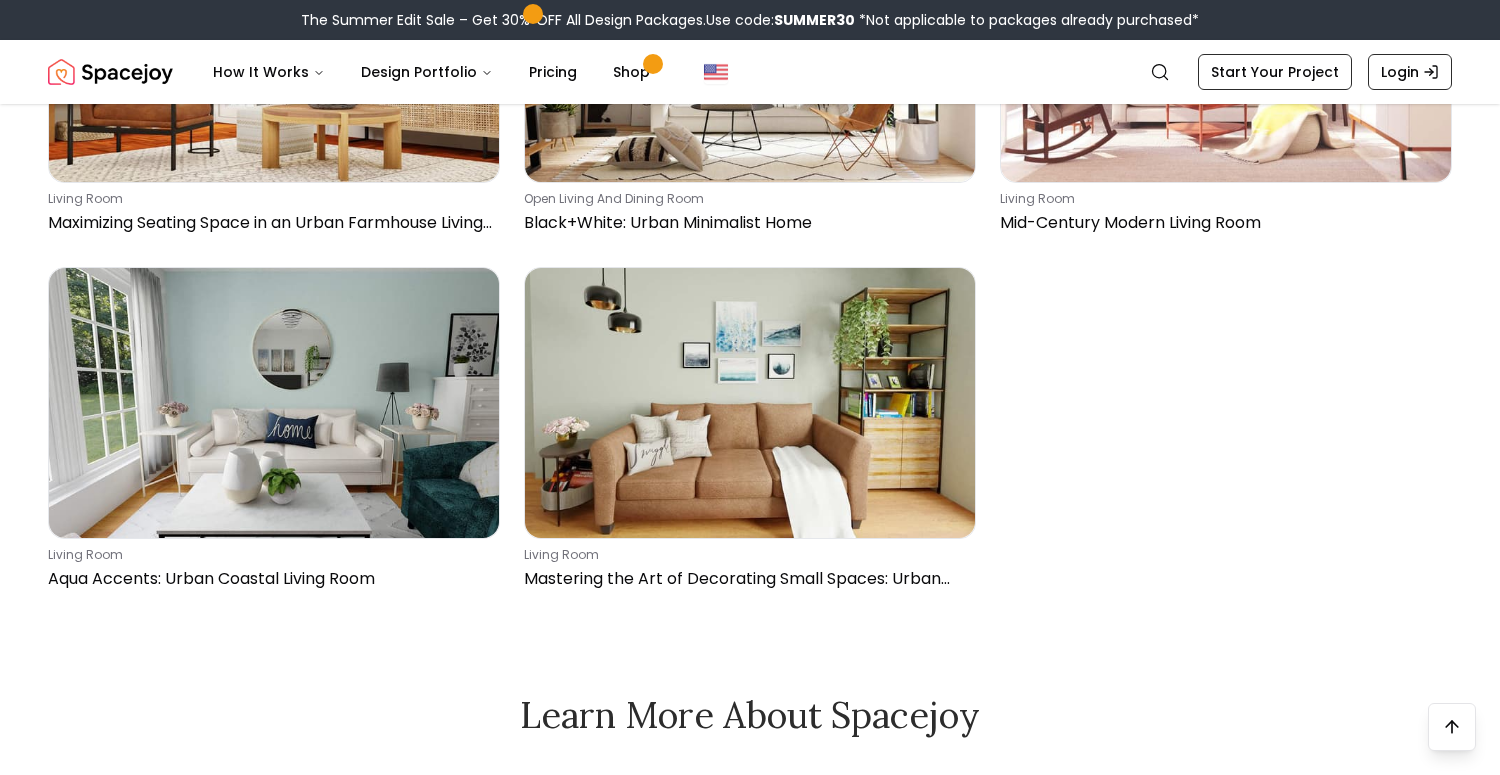 click on "The Summer Edit Sale – Get 30% OFF All Design Packages.  Use code:  SUMMER30   *Not applicable to packages already purchased*" at bounding box center (750, 20) 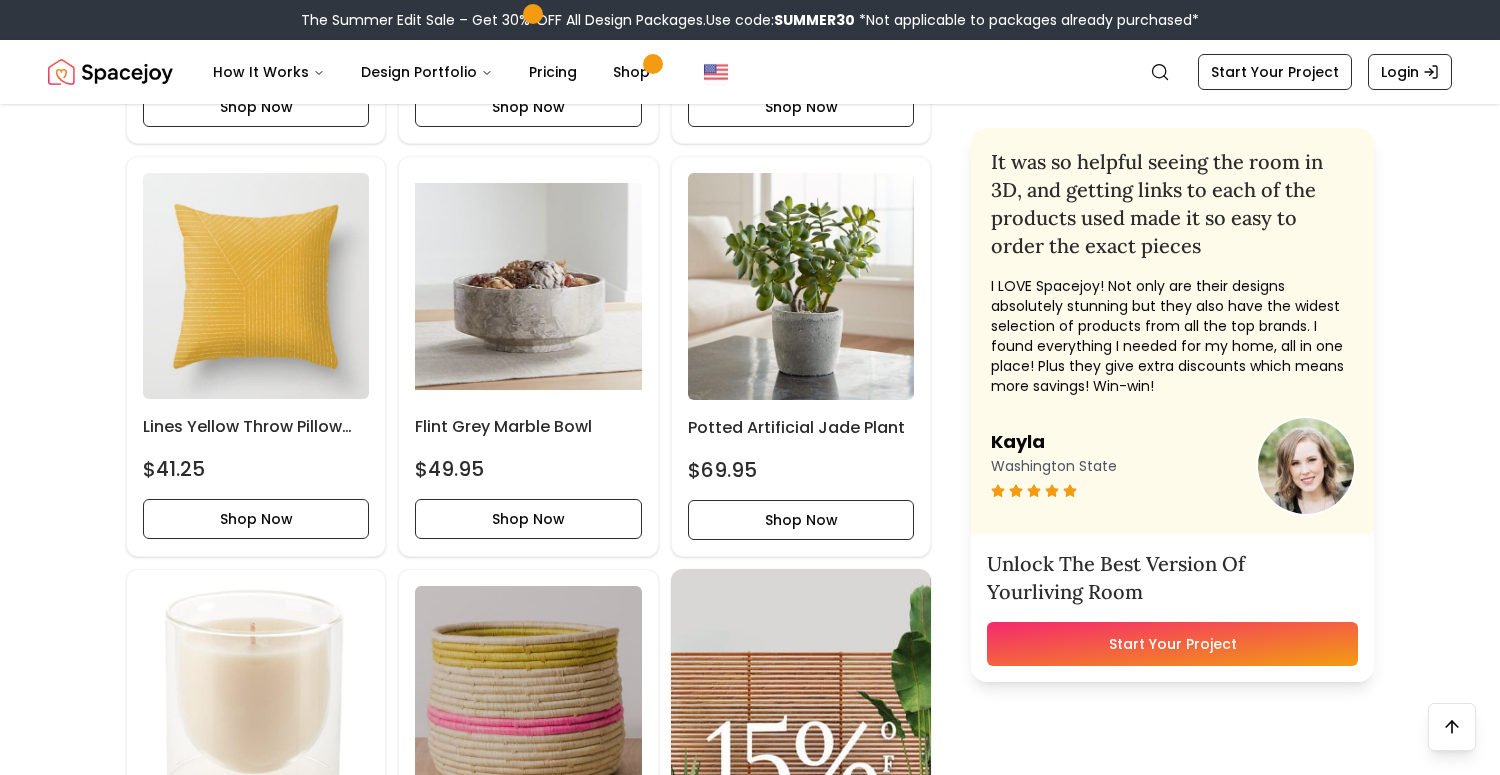 scroll, scrollTop: 8312, scrollLeft: 0, axis: vertical 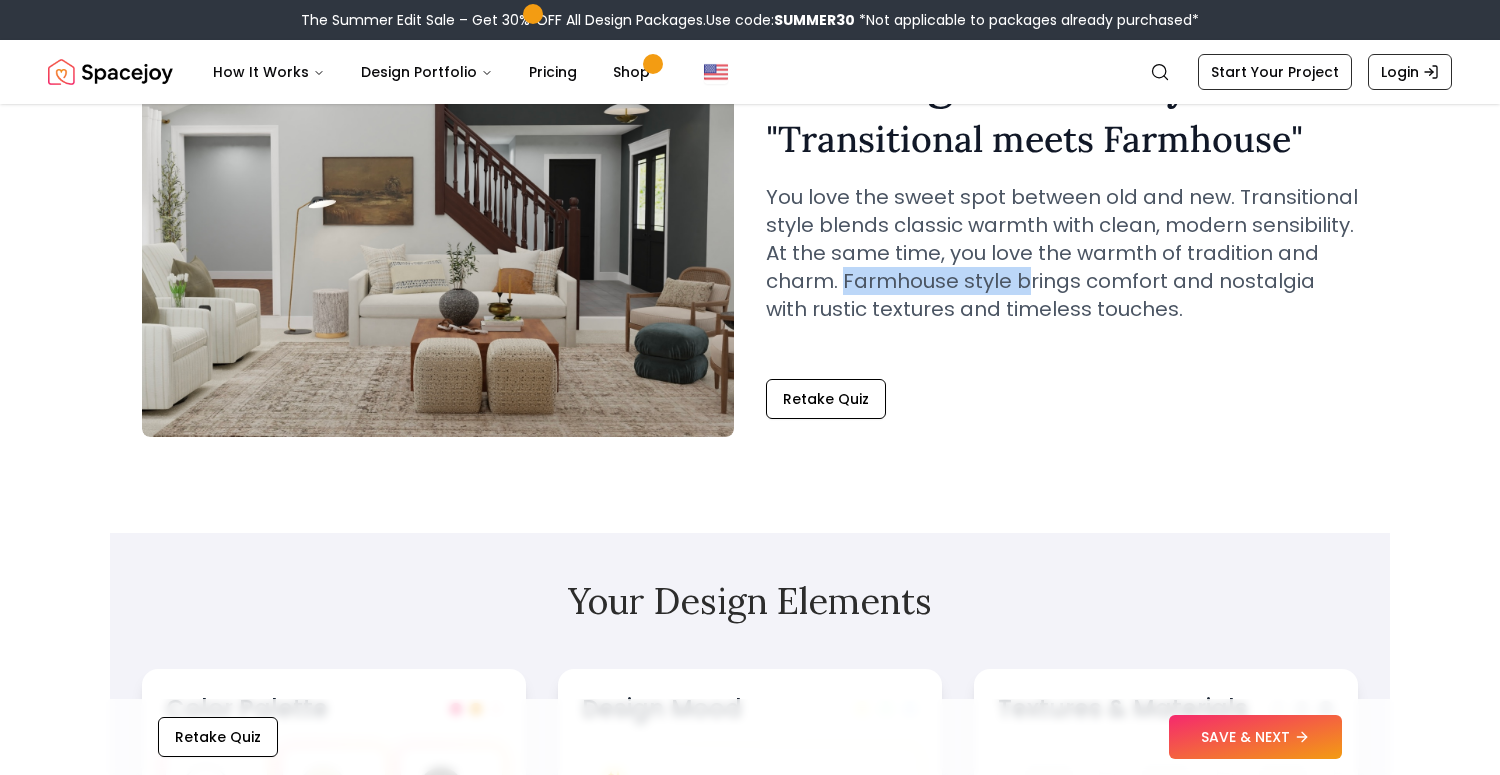 drag, startPoint x: 840, startPoint y: 285, endPoint x: 1016, endPoint y: 289, distance: 176.04546 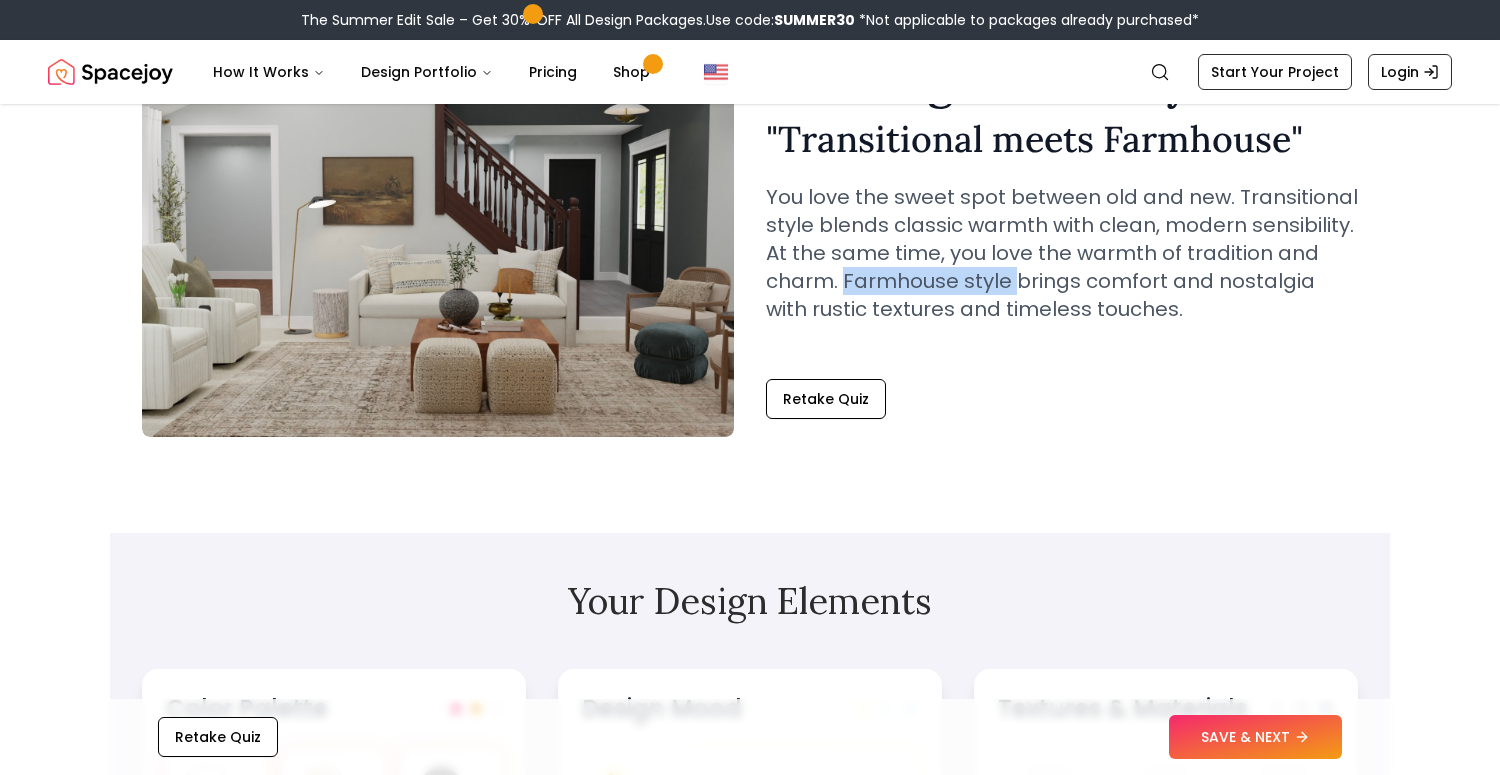 copy on "Farmhouse style" 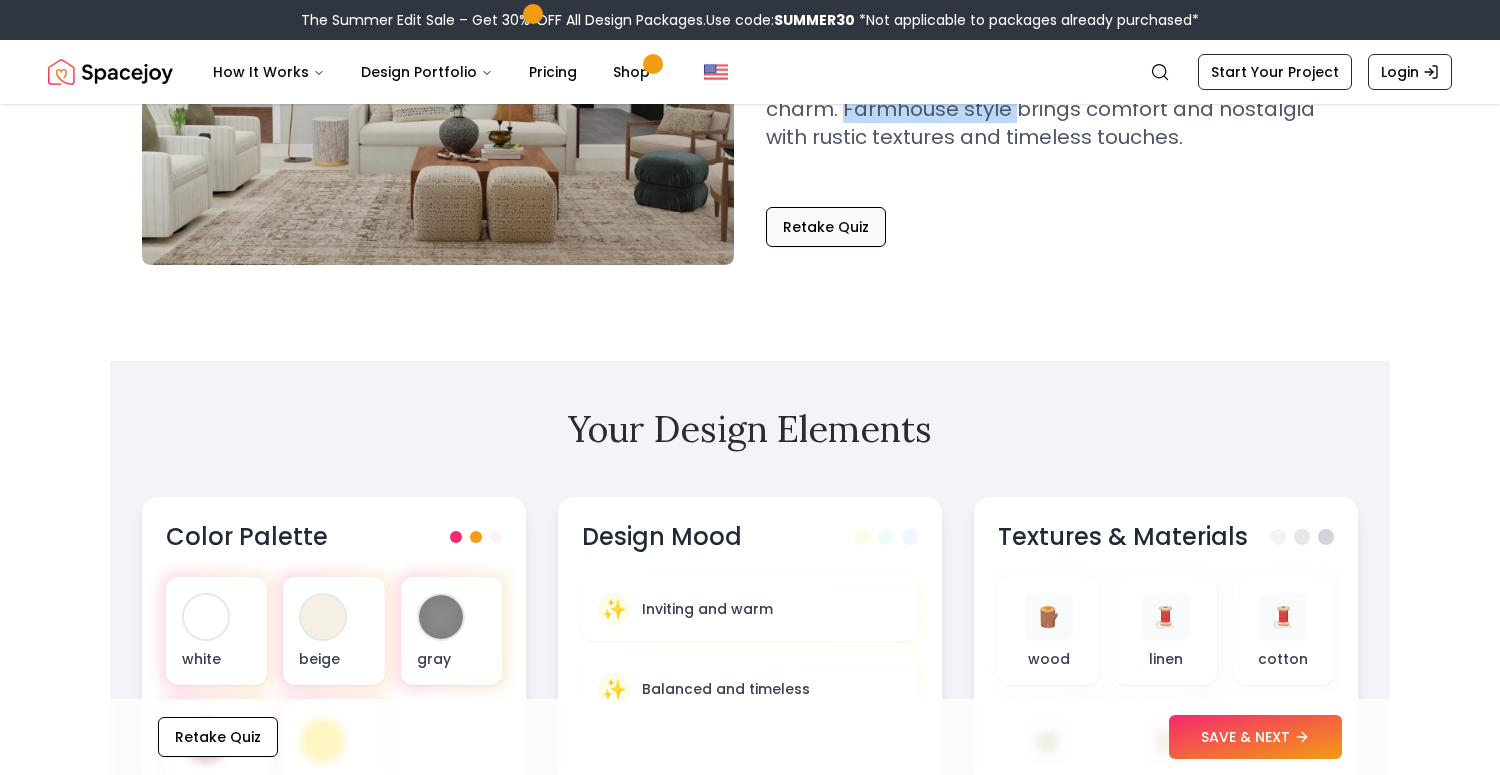 click on "Retake Quiz" at bounding box center (826, 227) 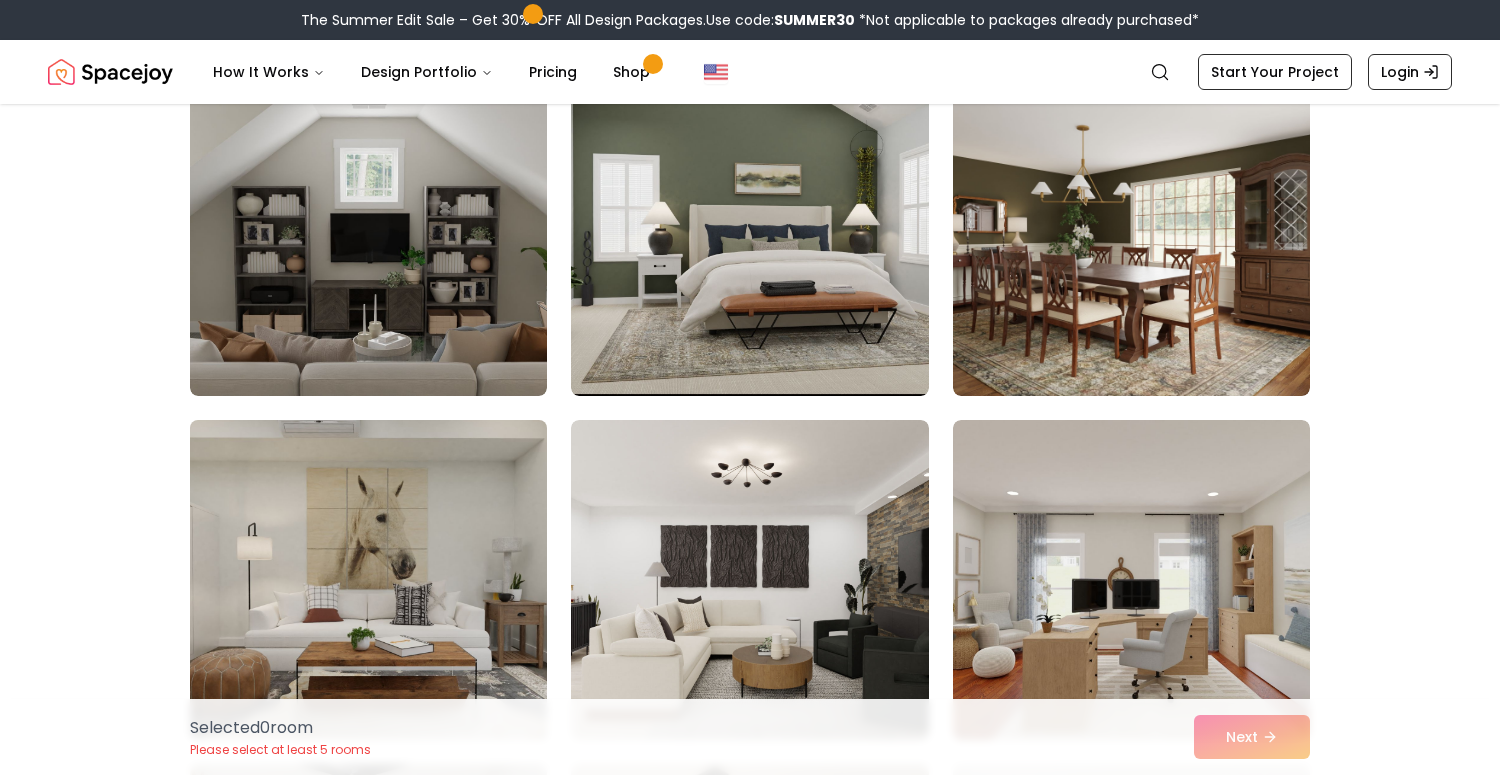 scroll, scrollTop: 875, scrollLeft: 0, axis: vertical 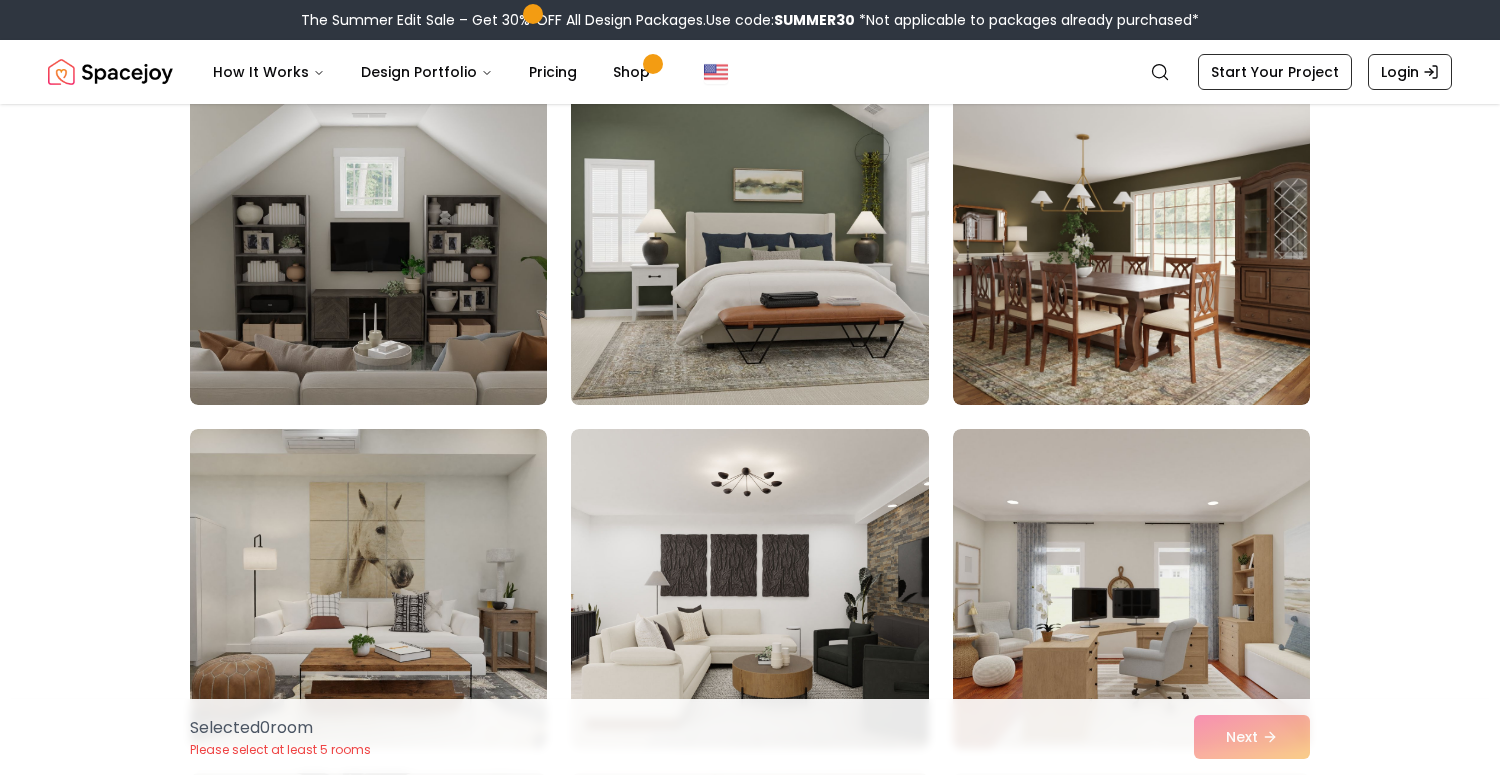 click at bounding box center (749, 245) 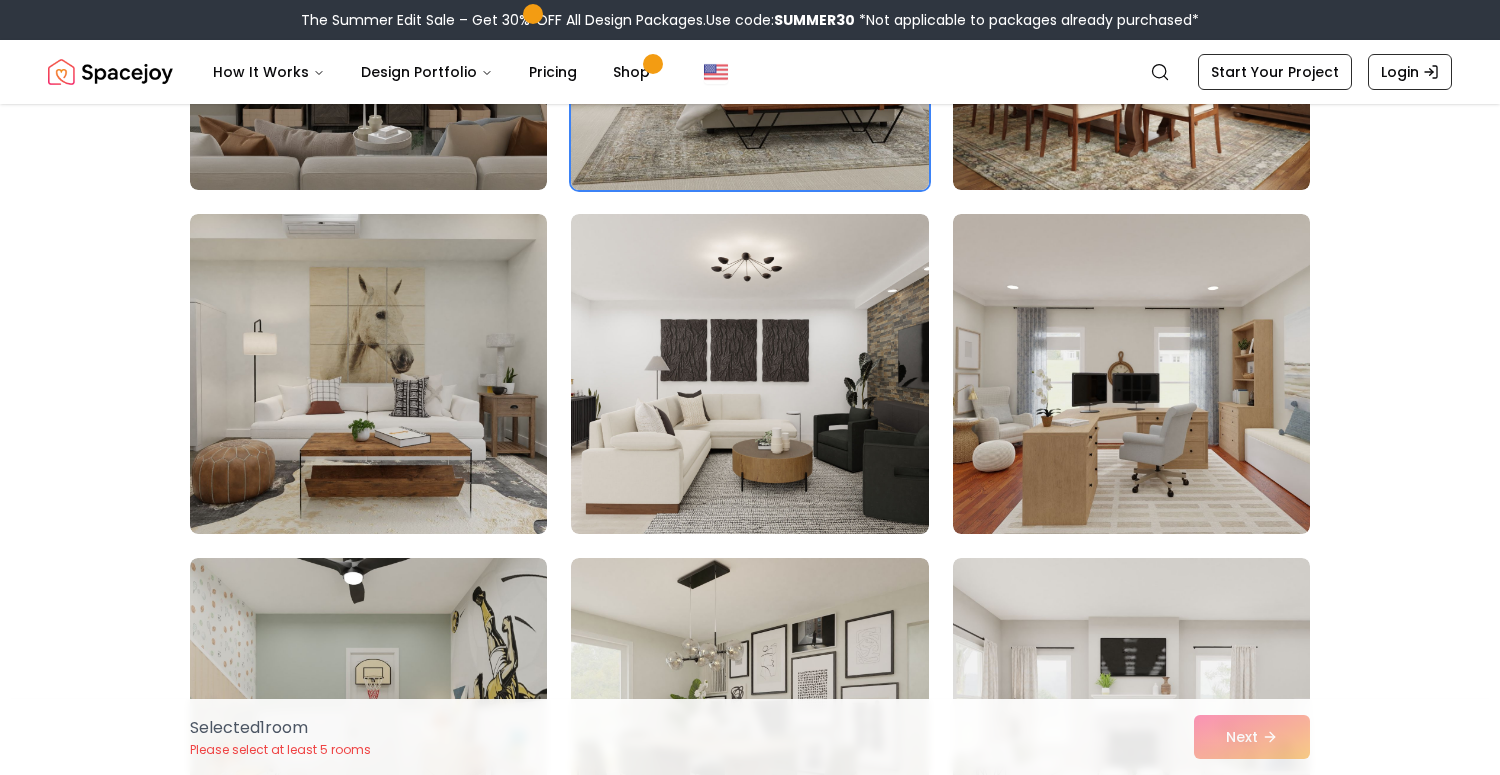 scroll, scrollTop: 1102, scrollLeft: 0, axis: vertical 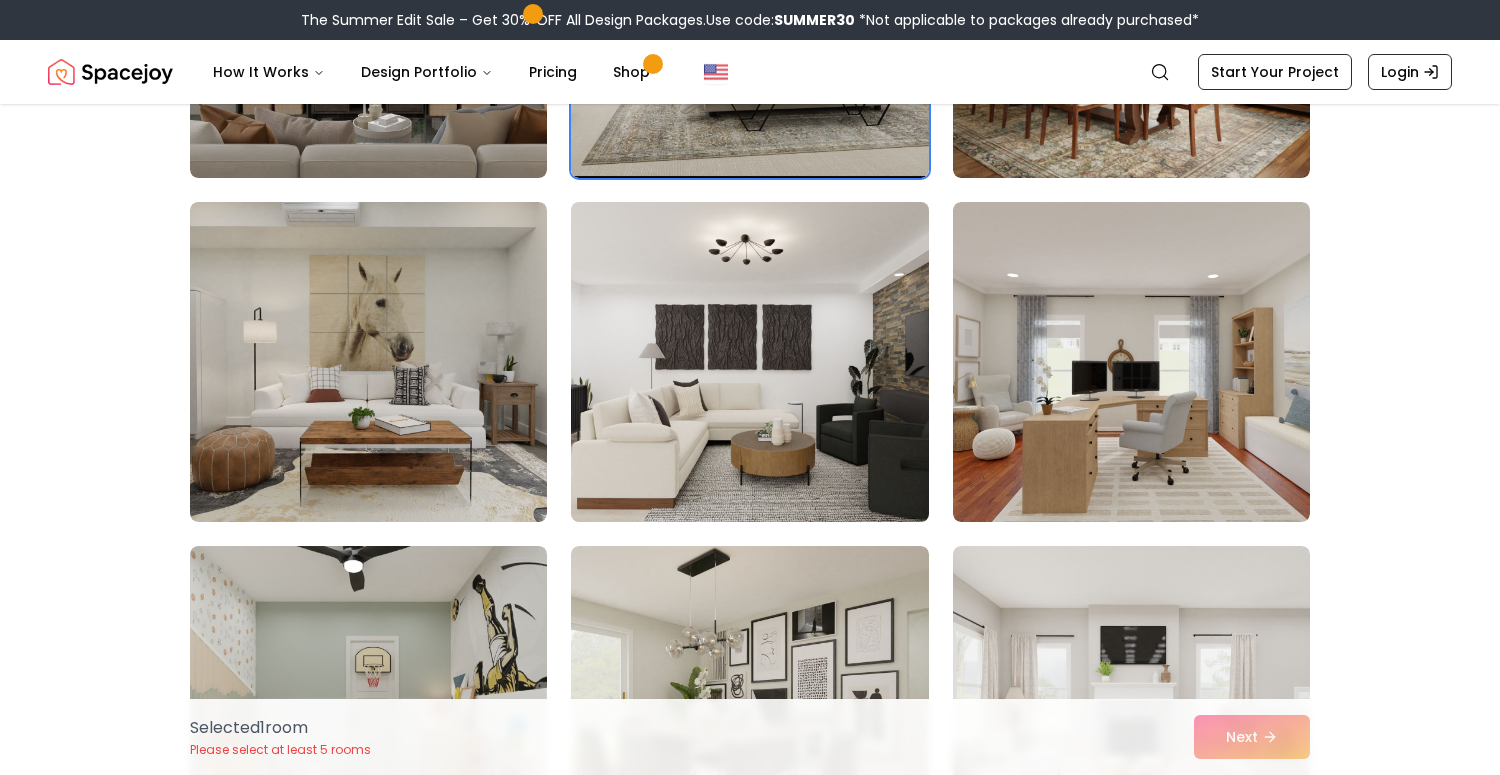 click at bounding box center (749, 362) 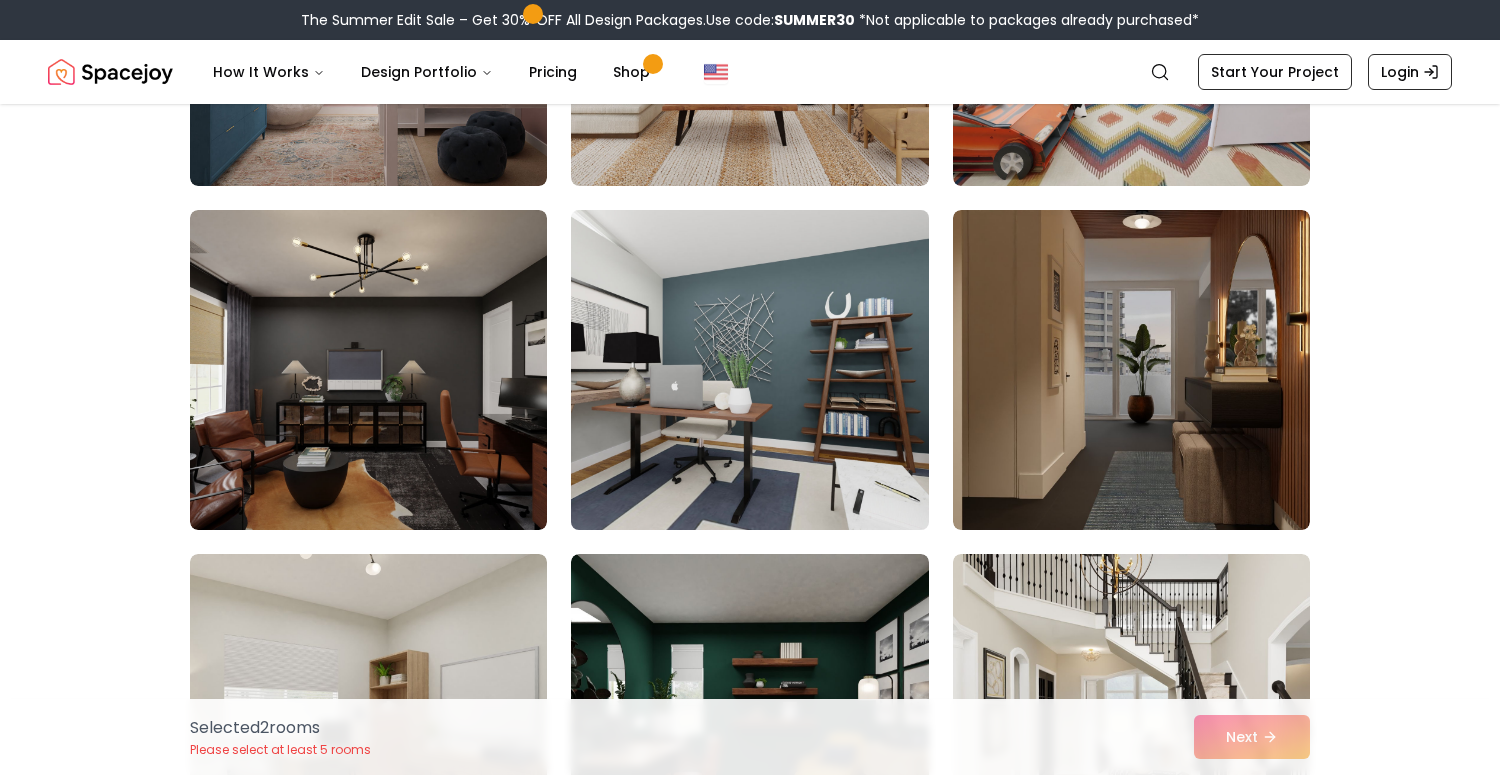 scroll, scrollTop: 3304, scrollLeft: 0, axis: vertical 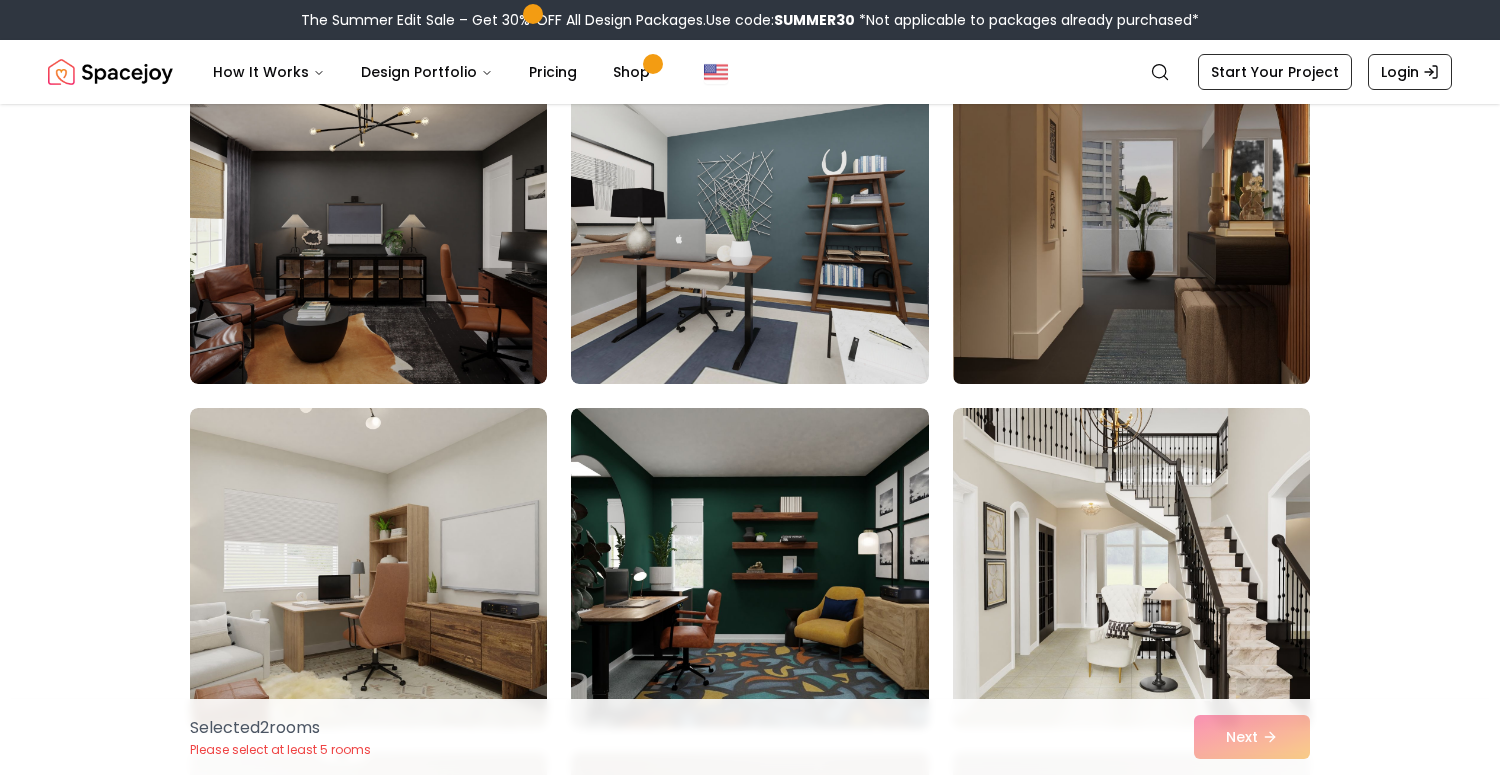 click at bounding box center (1131, 224) 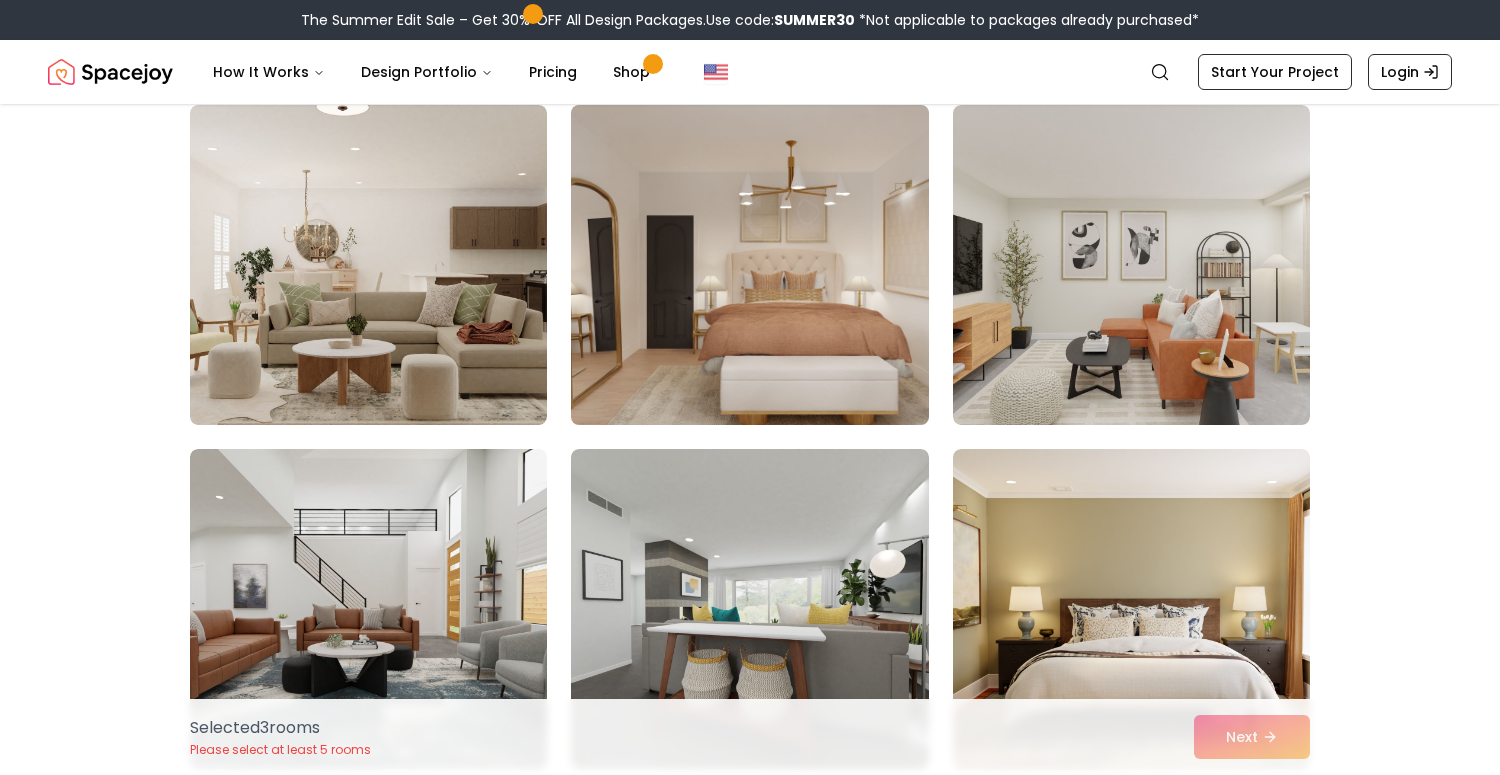 scroll, scrollTop: 3973, scrollLeft: 0, axis: vertical 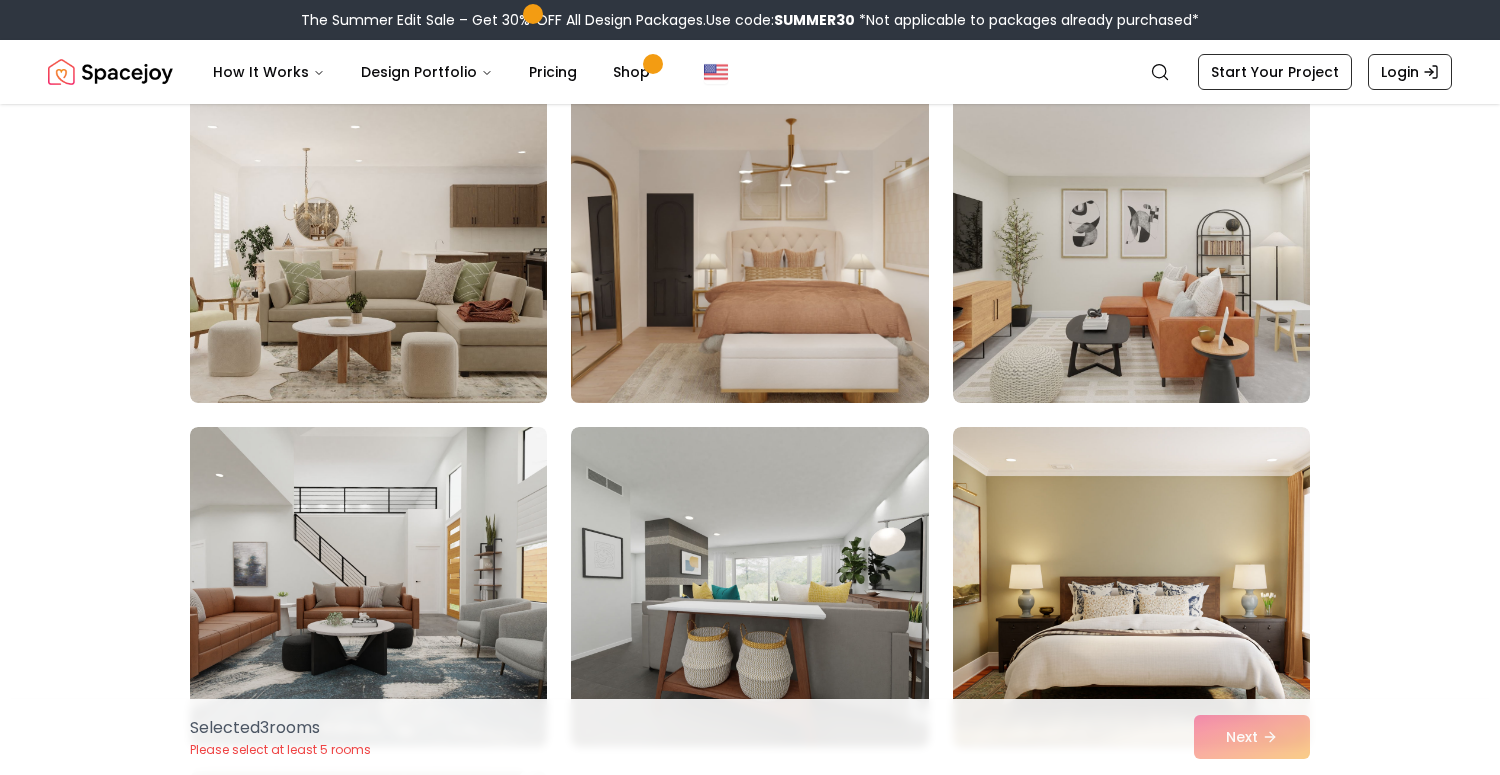 click at bounding box center [749, 243] 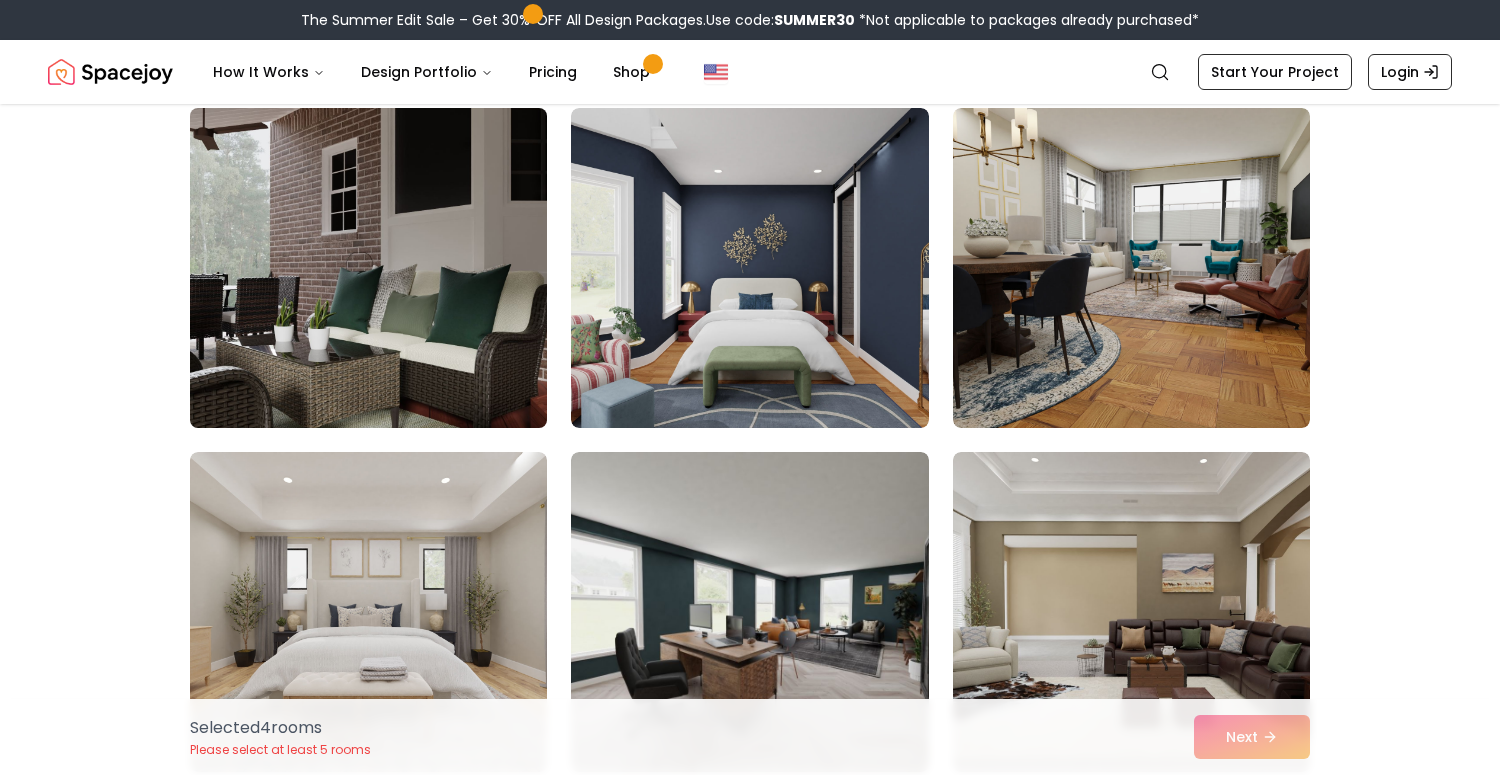 scroll, scrollTop: 4989, scrollLeft: 0, axis: vertical 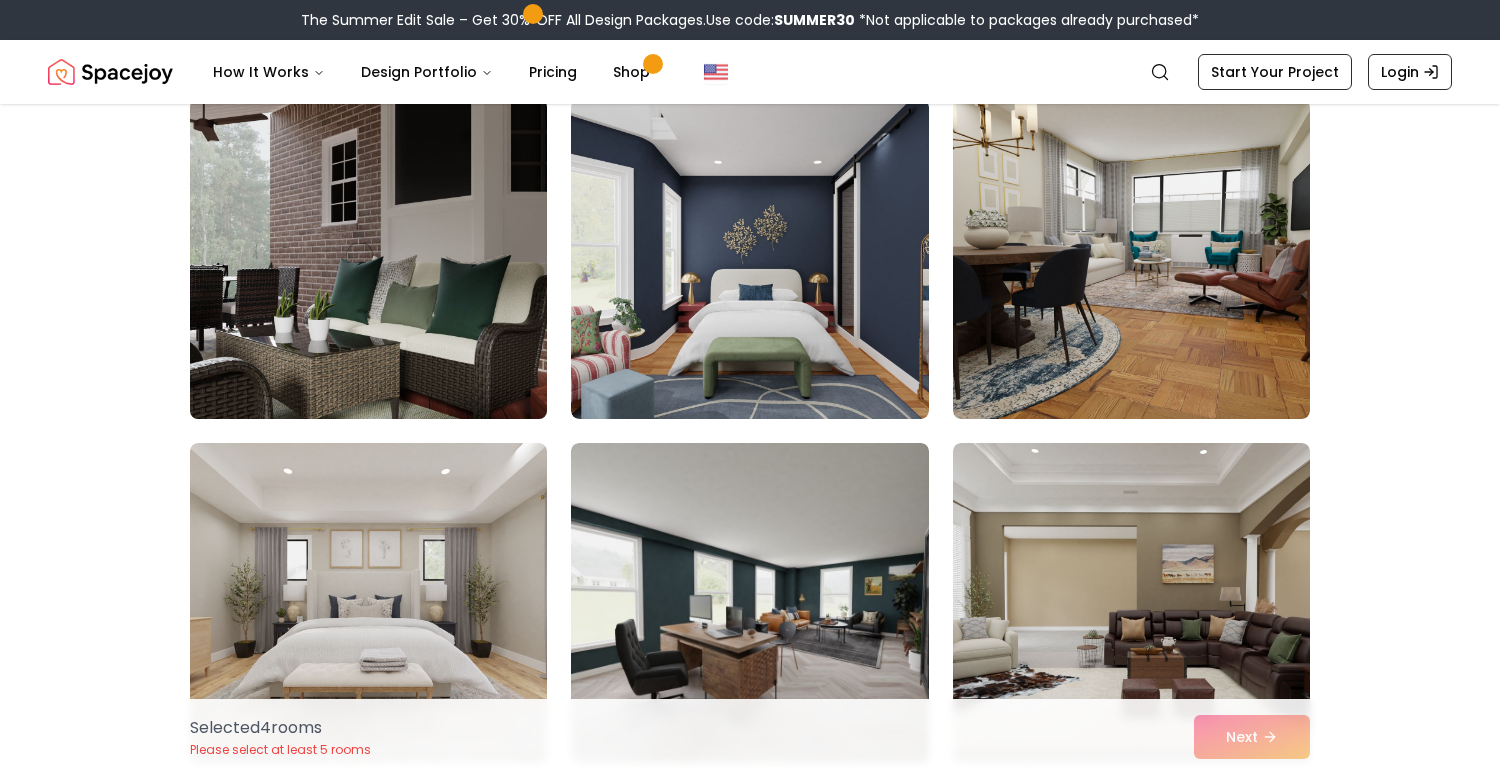 click at bounding box center [368, 259] 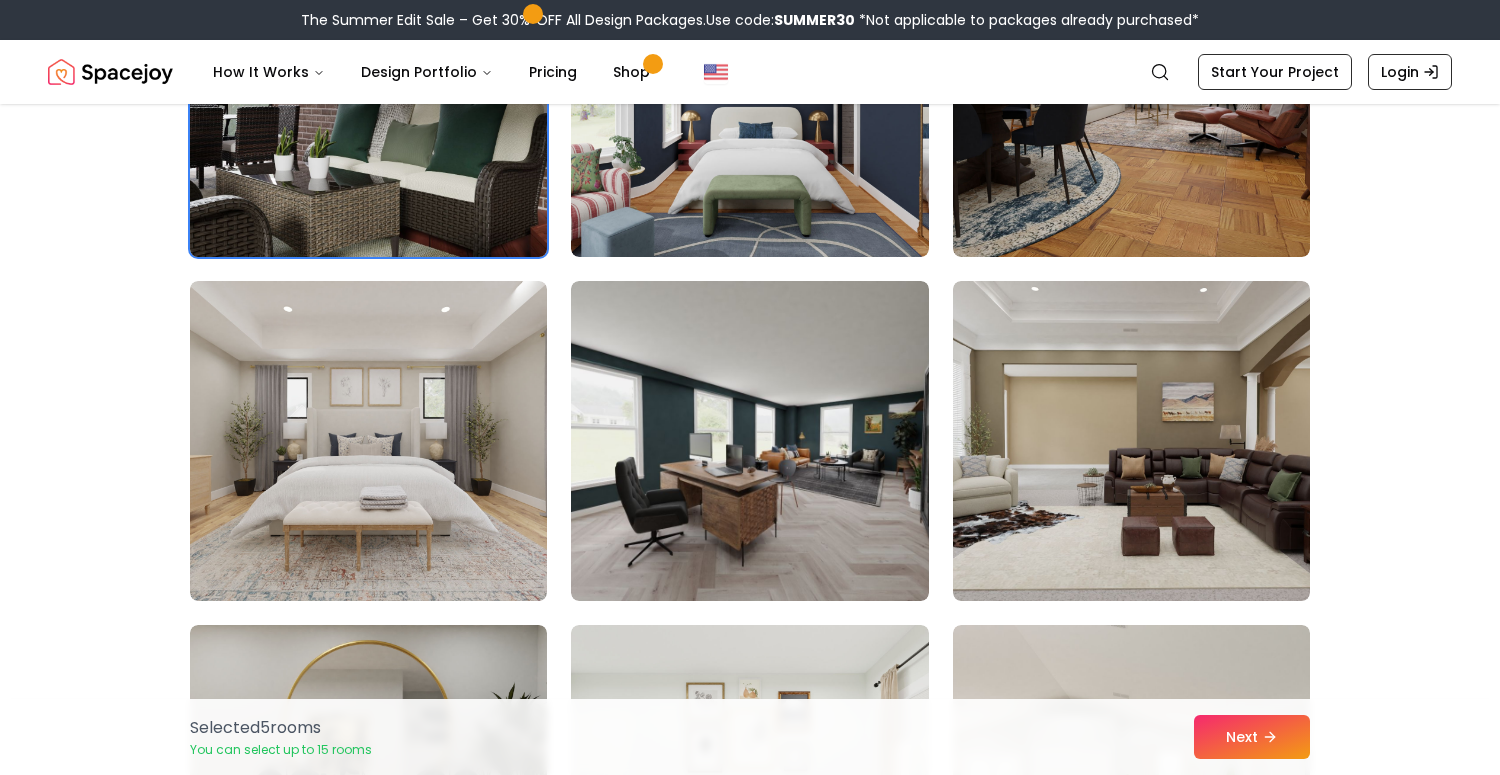 scroll, scrollTop: 5151, scrollLeft: 0, axis: vertical 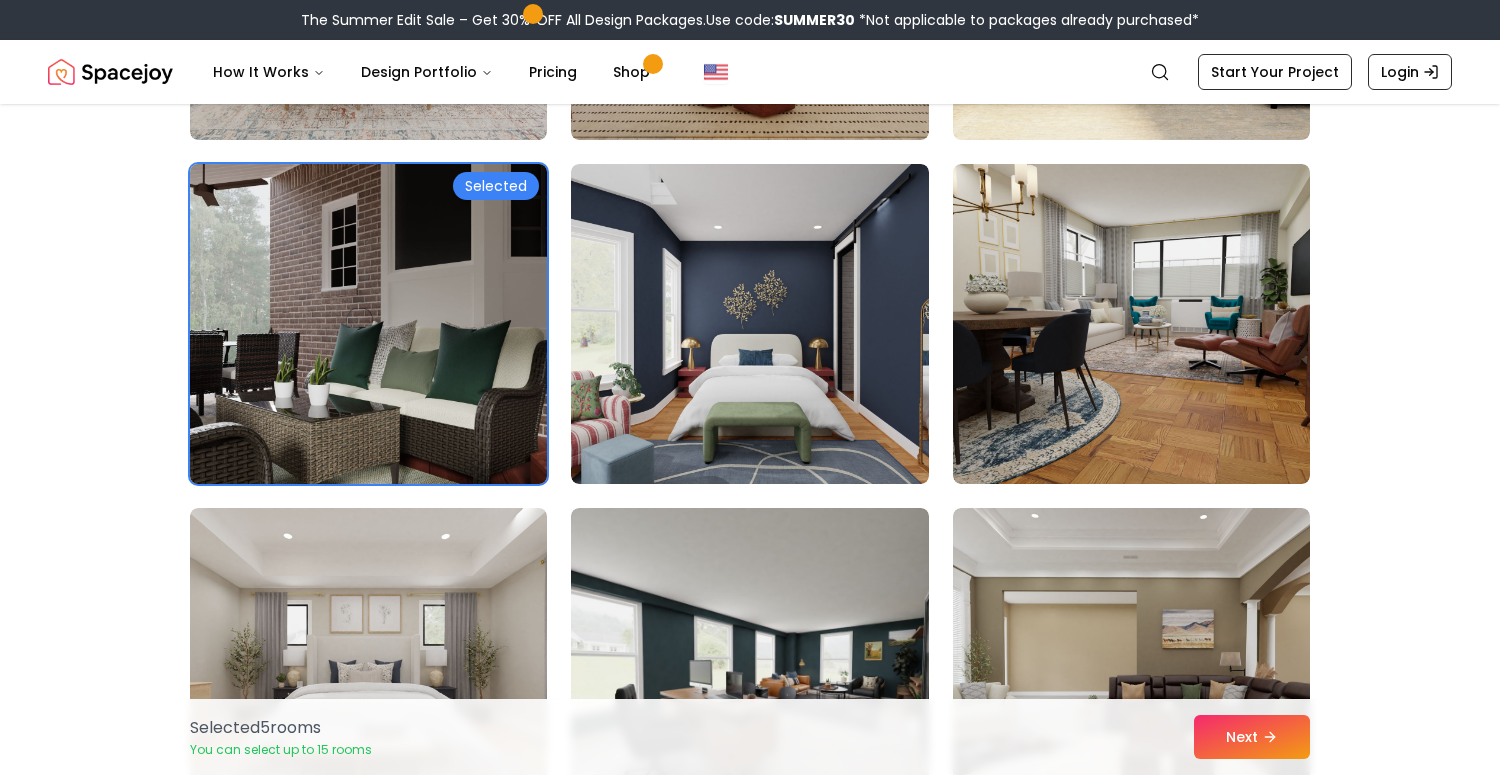 click at bounding box center (368, 324) 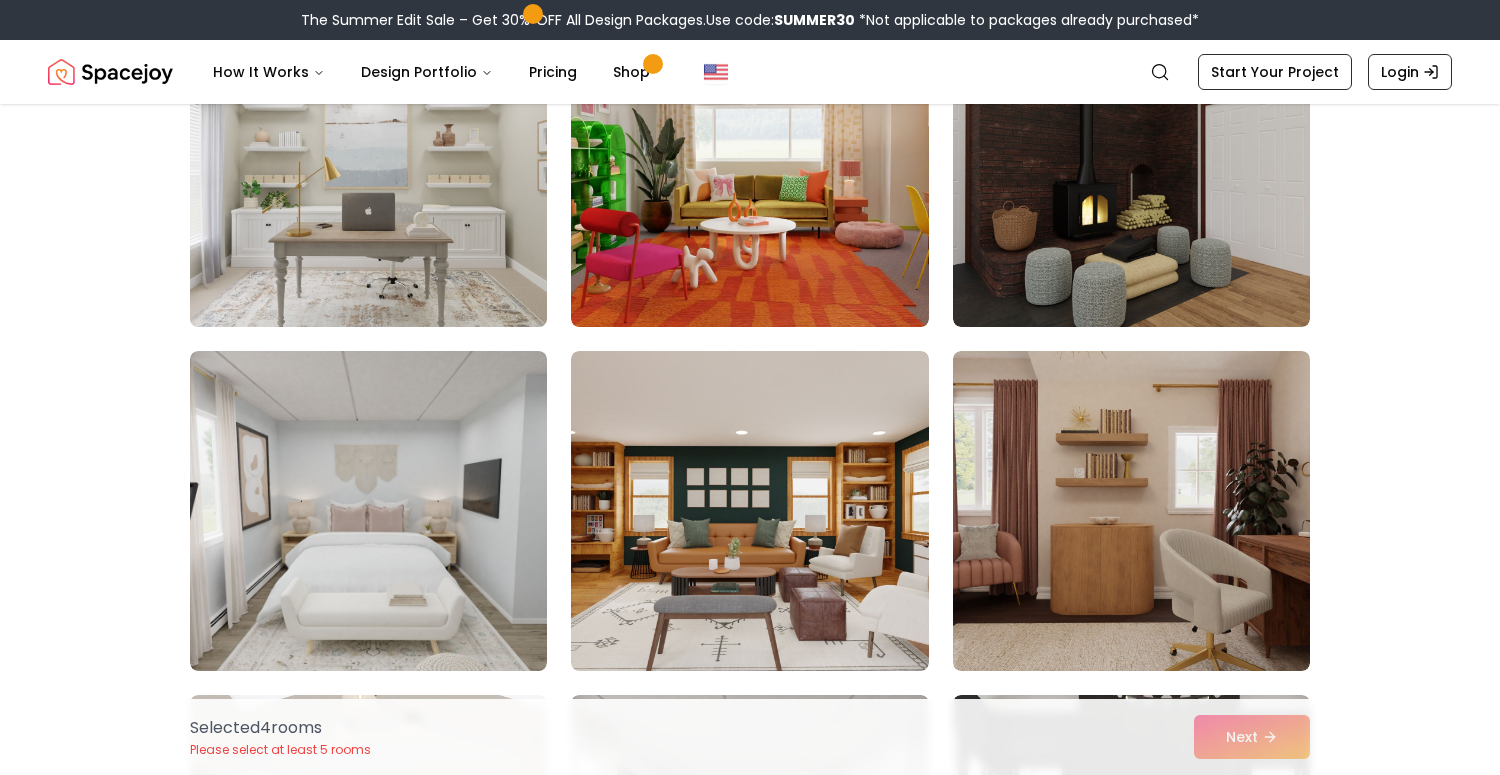 scroll, scrollTop: 9409, scrollLeft: 0, axis: vertical 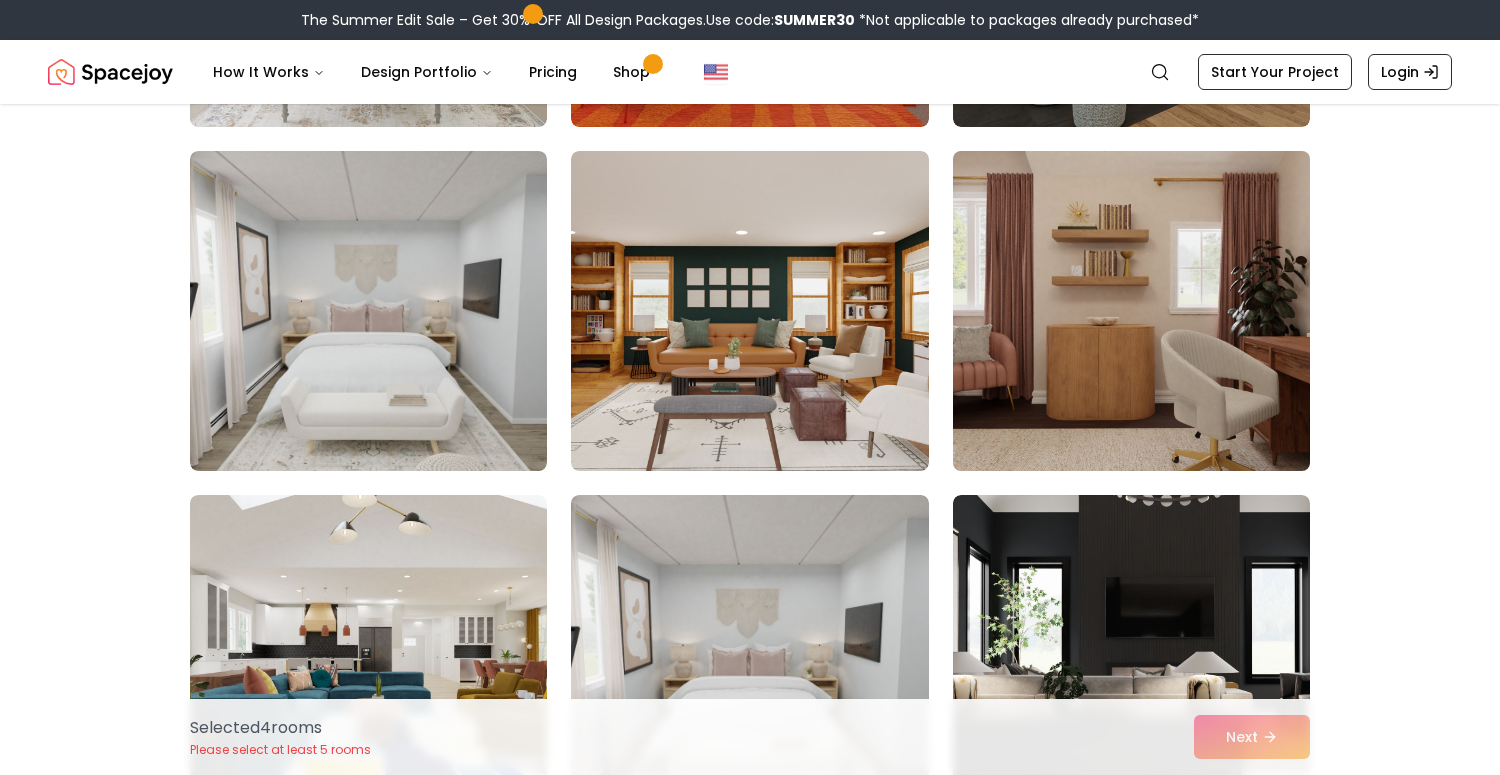 click at bounding box center (1131, 311) 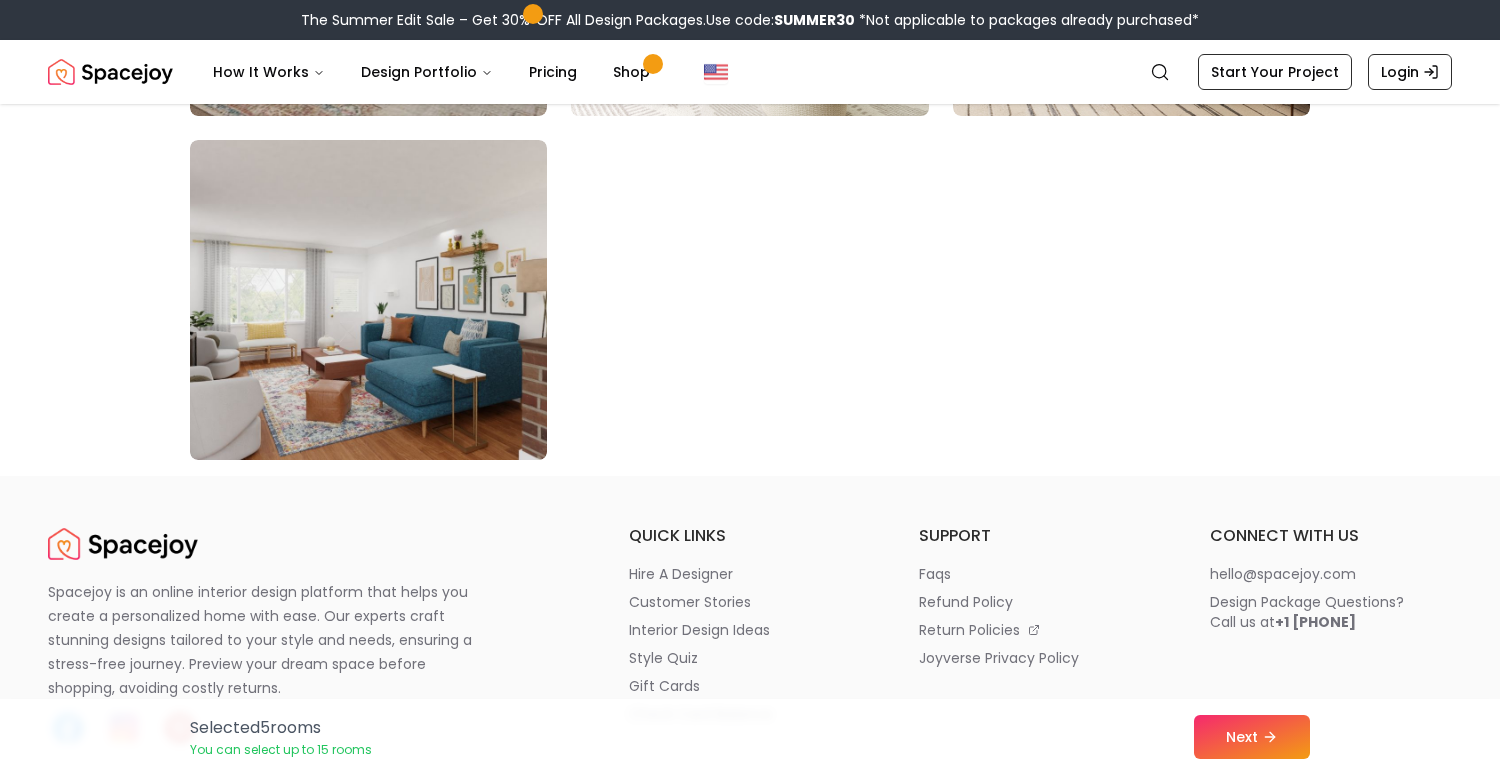 scroll, scrollTop: 11489, scrollLeft: 0, axis: vertical 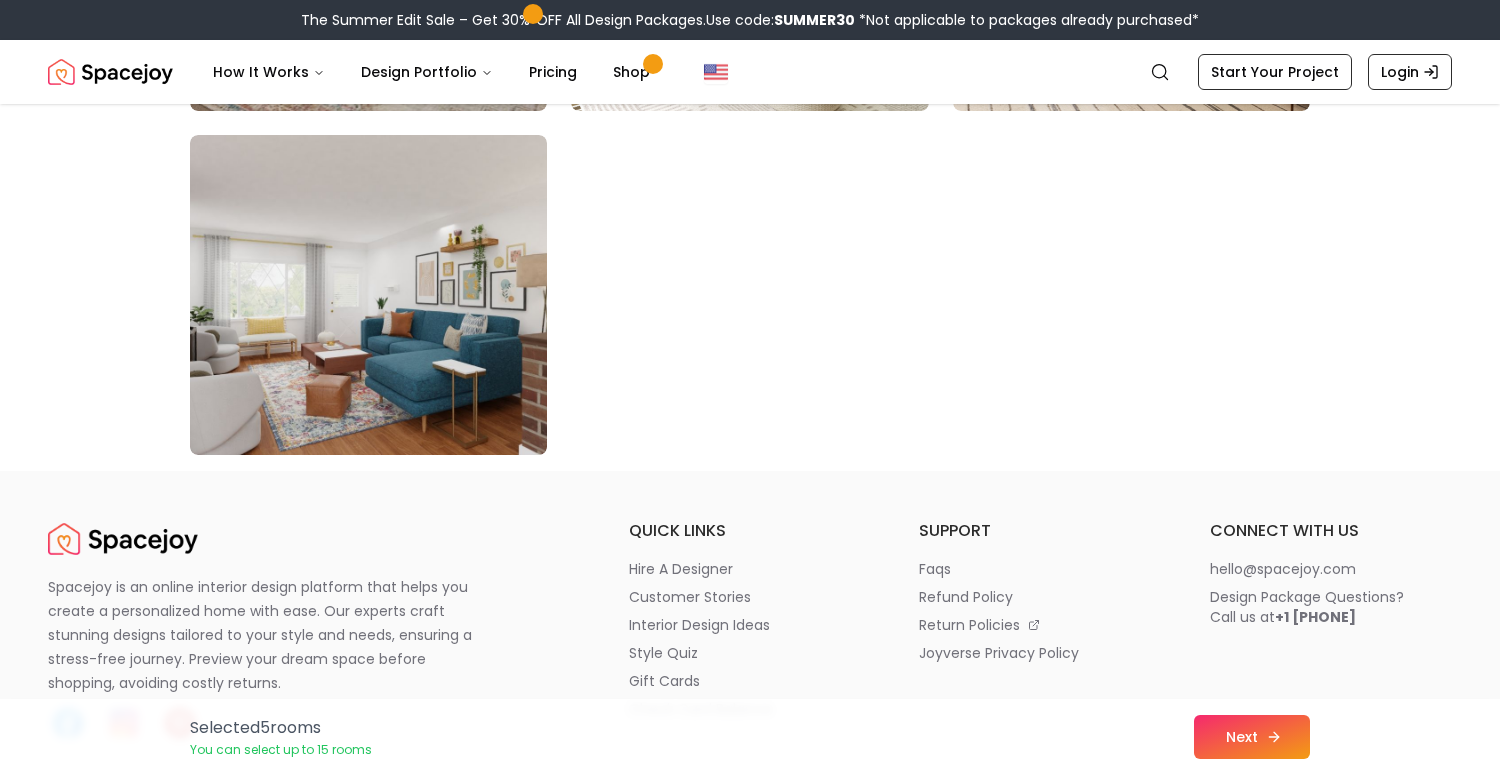 click on "Next" at bounding box center [1252, 737] 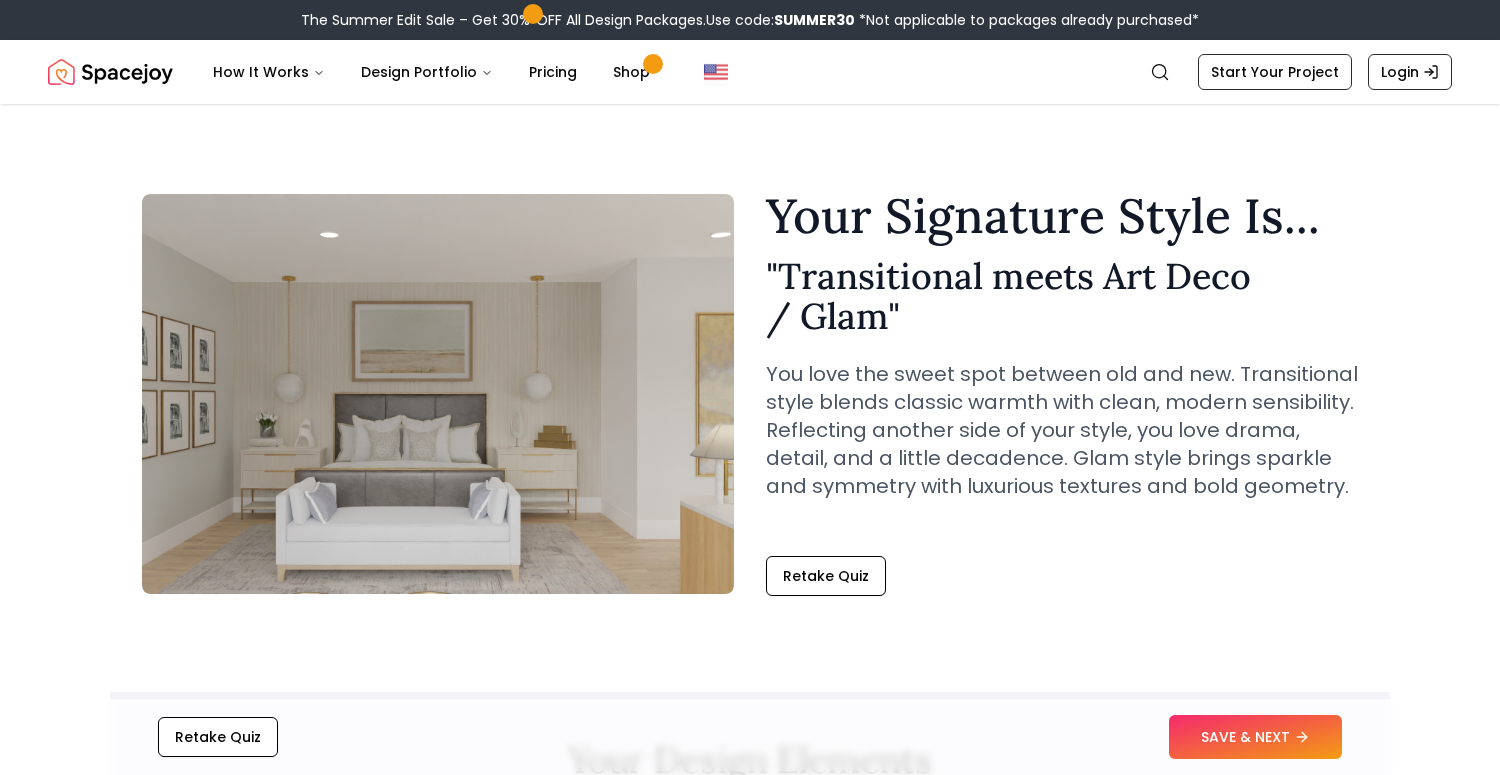 scroll, scrollTop: 0, scrollLeft: 0, axis: both 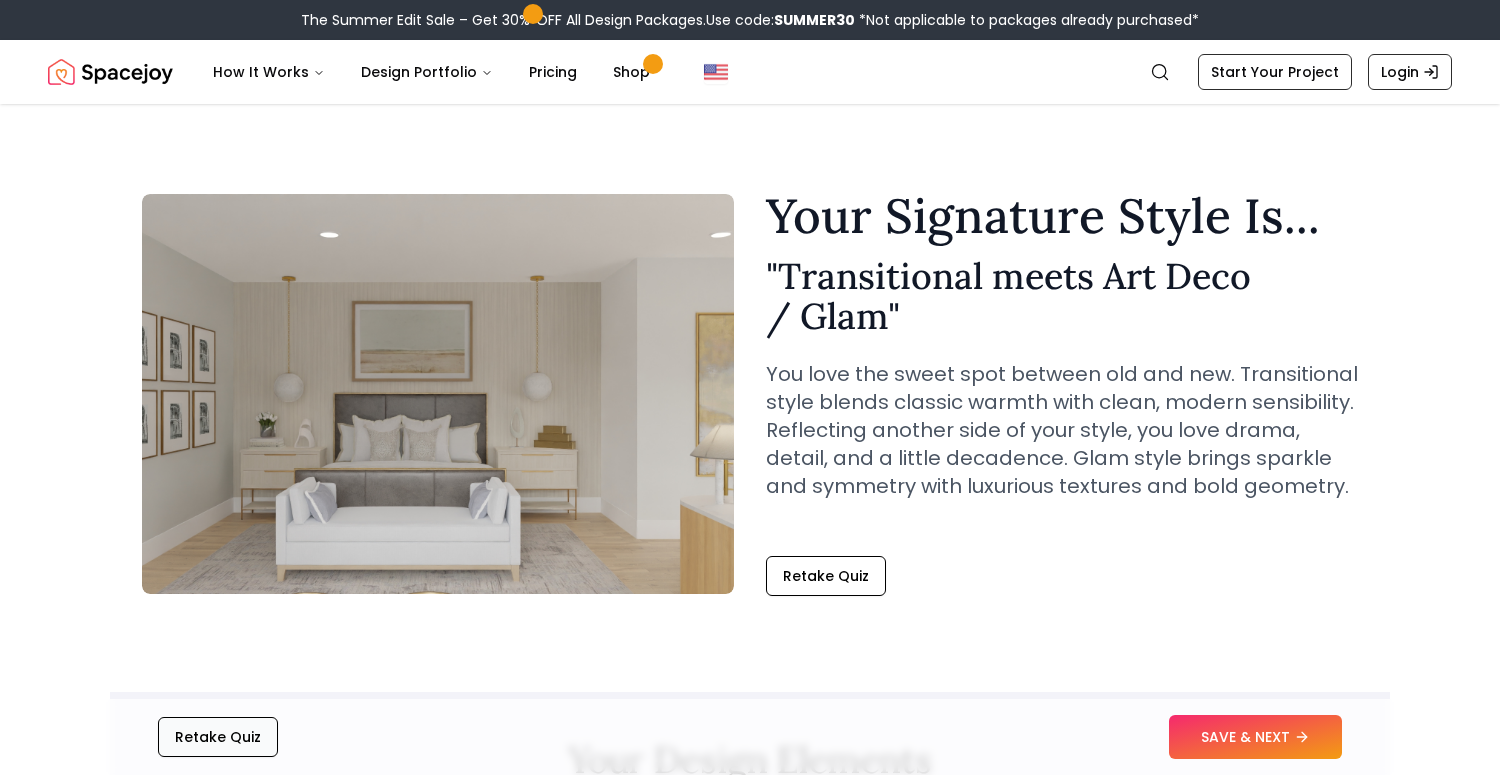 click on "Retake Quiz" at bounding box center (218, 737) 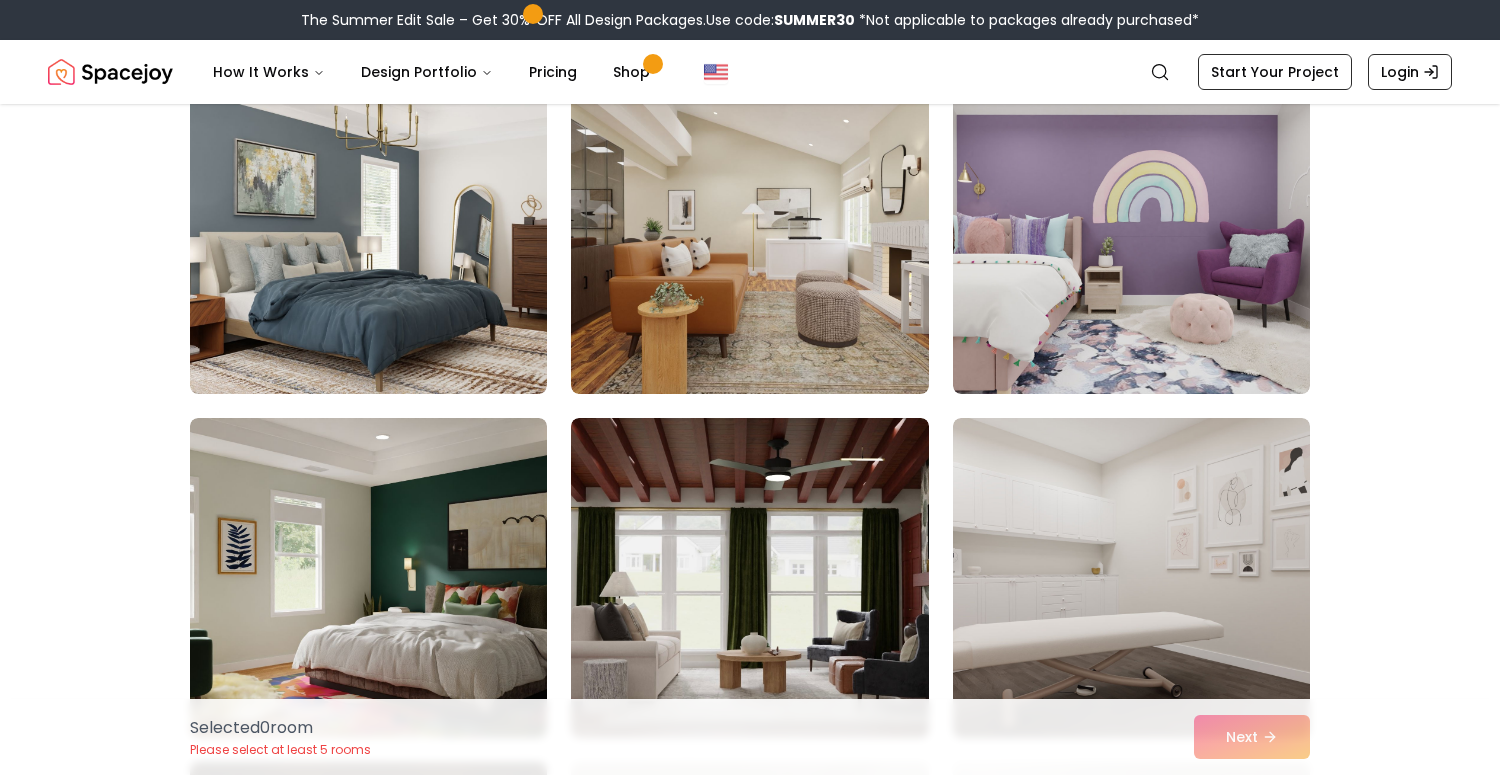 scroll, scrollTop: 891, scrollLeft: 0, axis: vertical 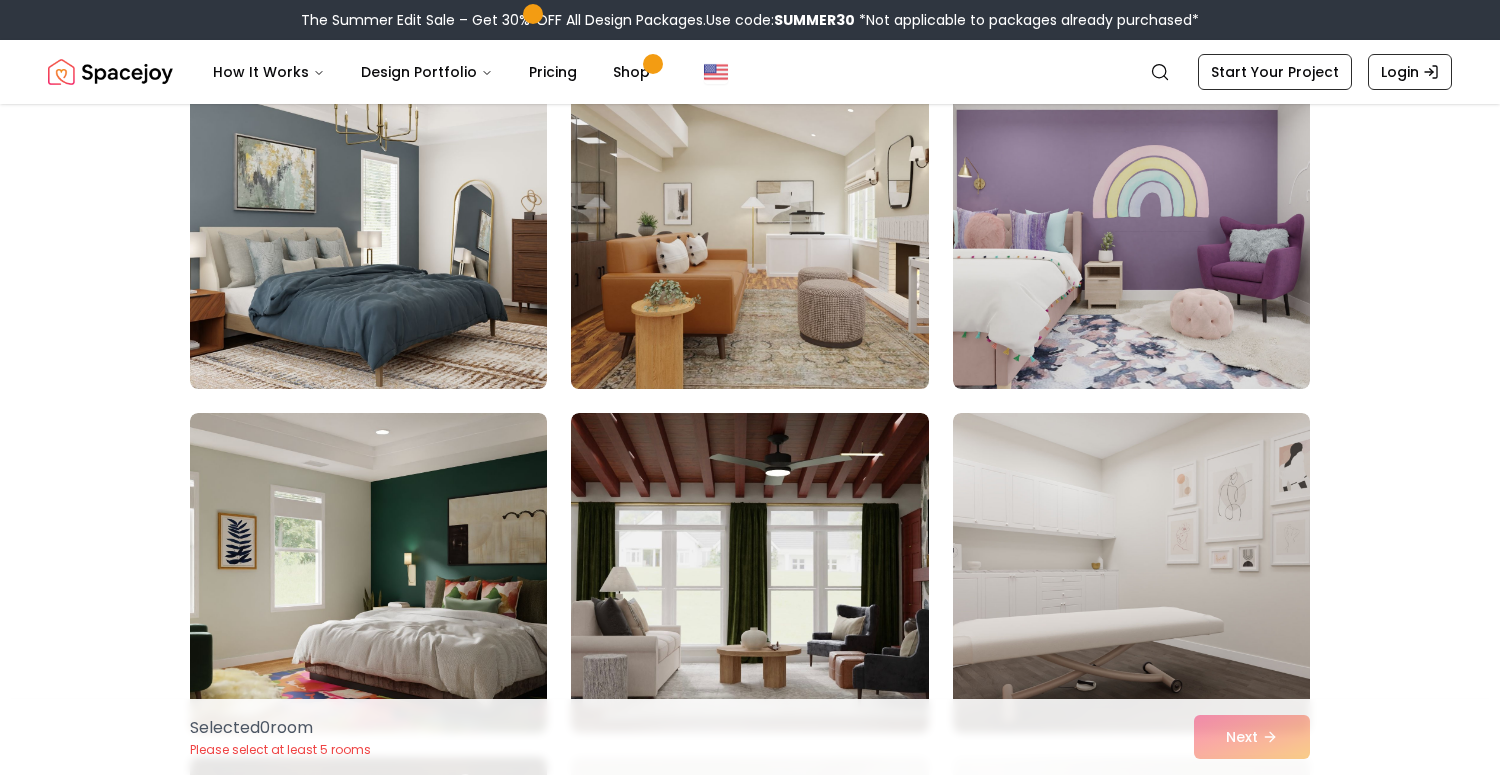click at bounding box center (749, 229) 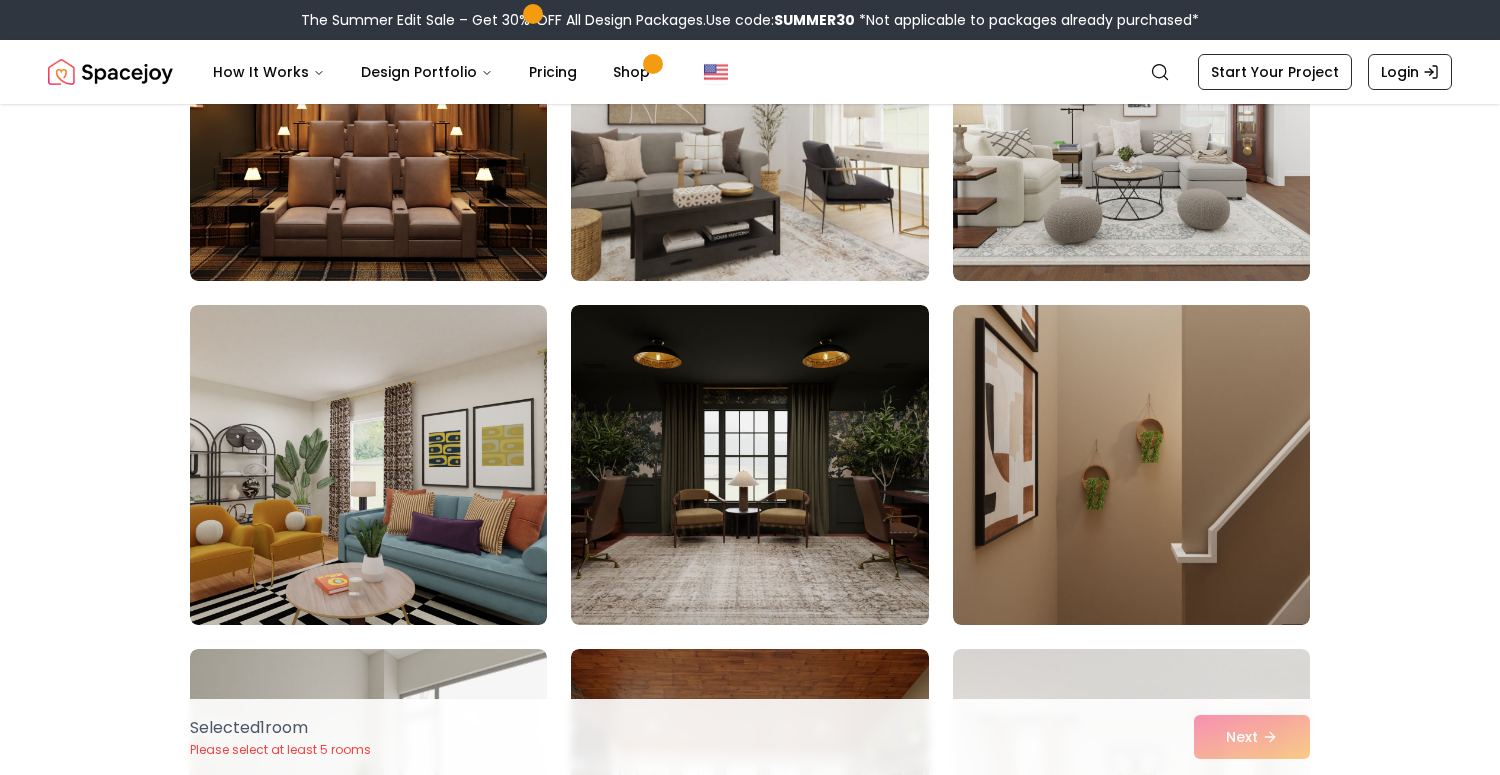 scroll, scrollTop: 1689, scrollLeft: 0, axis: vertical 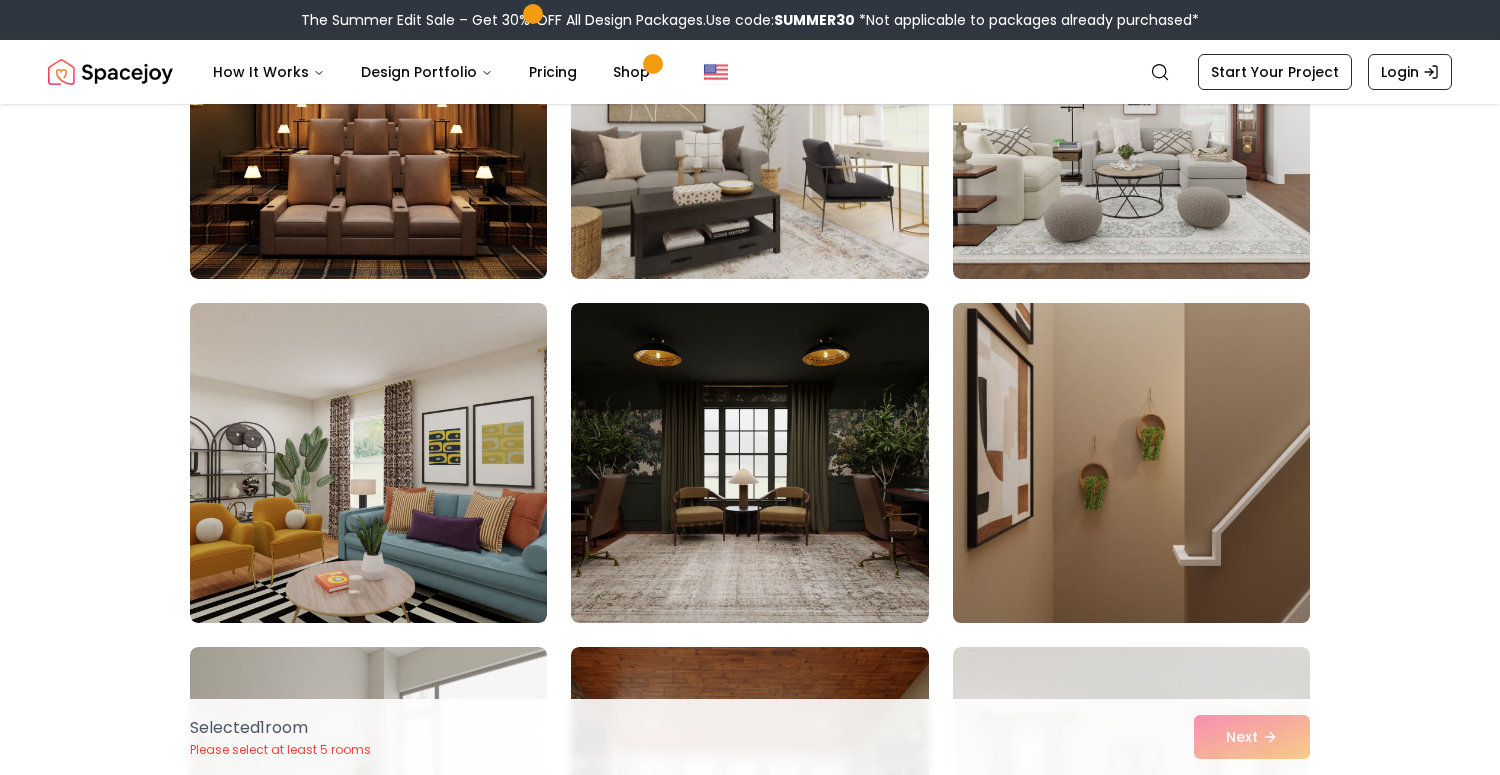 click at bounding box center [1131, 463] 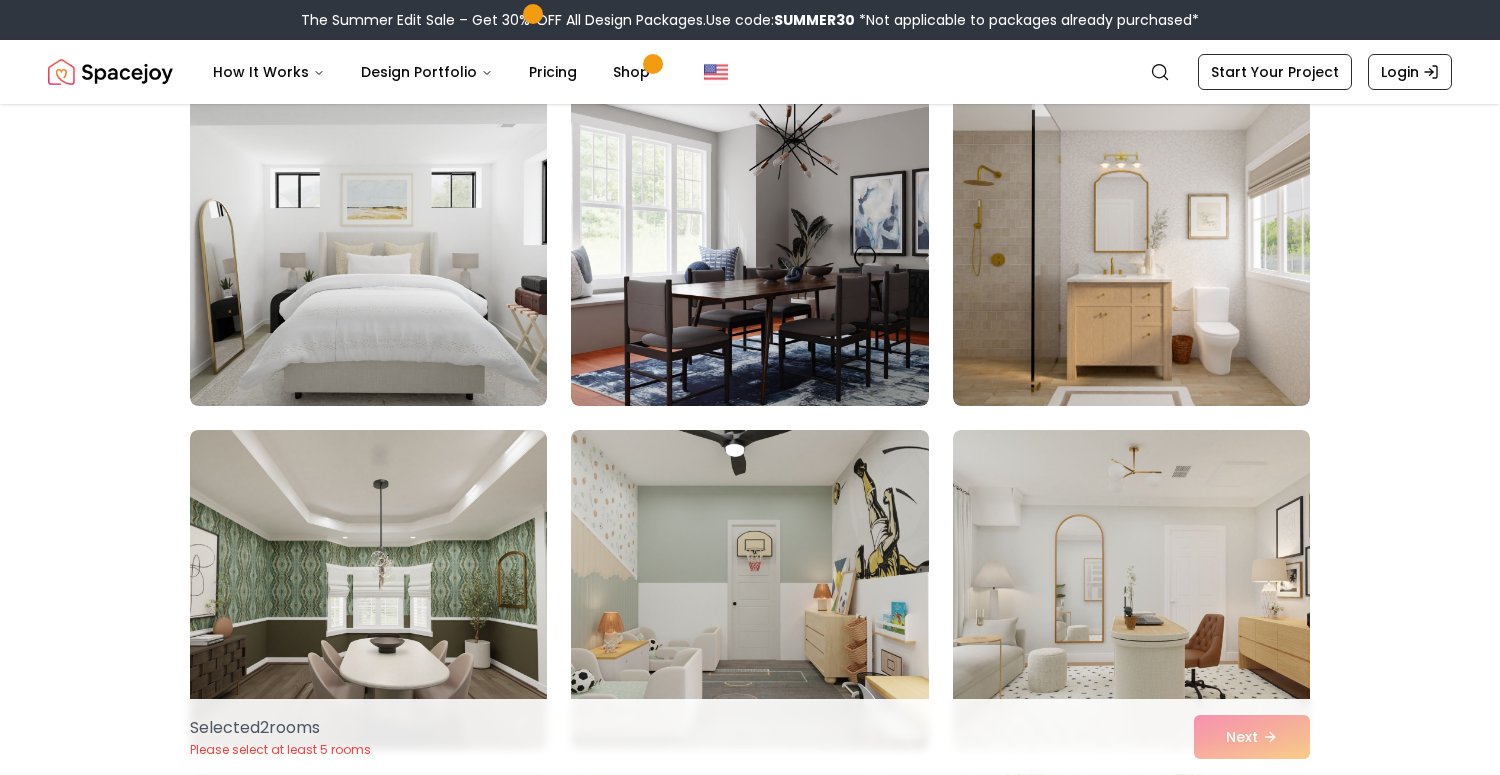 scroll, scrollTop: 3331, scrollLeft: 0, axis: vertical 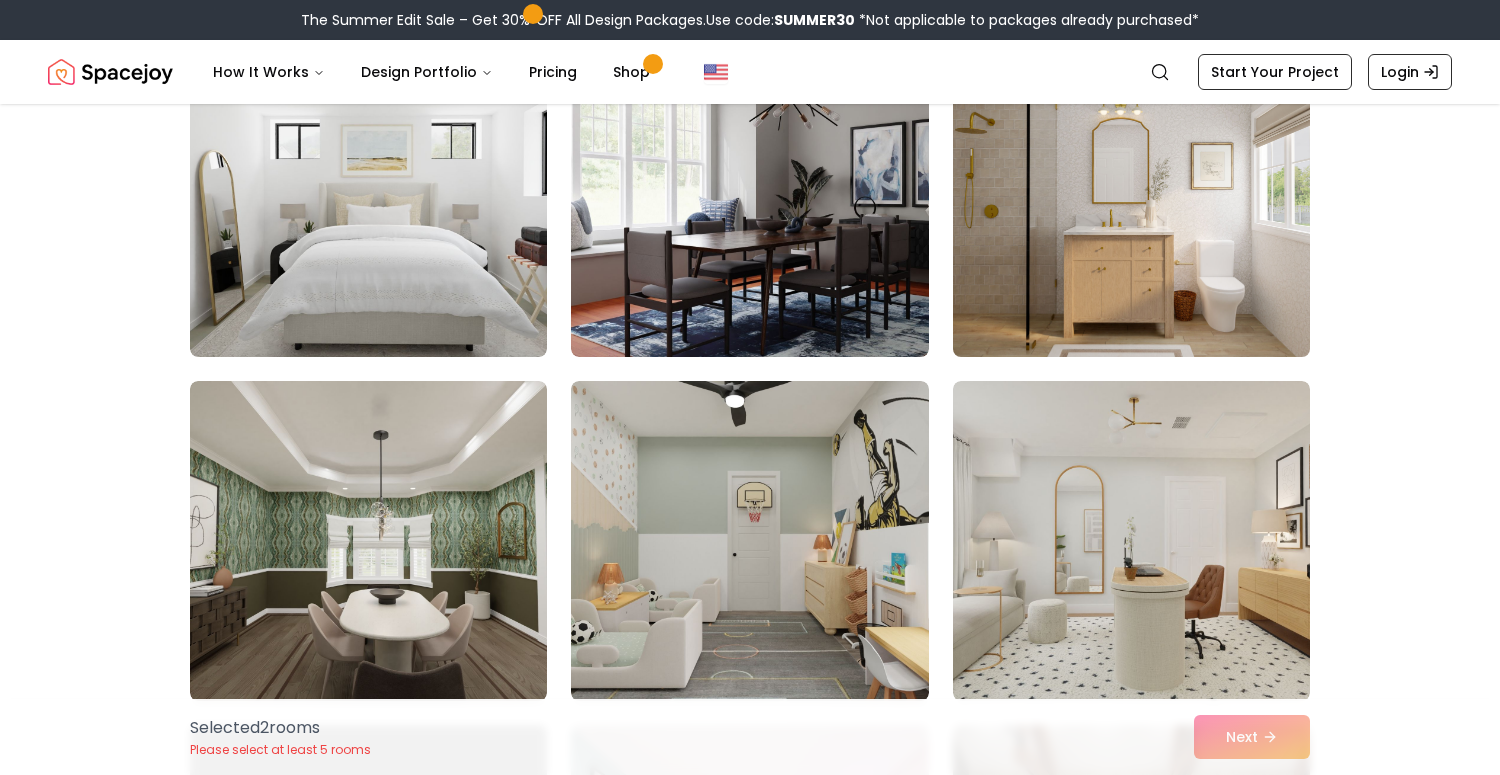 click at bounding box center [1131, 197] 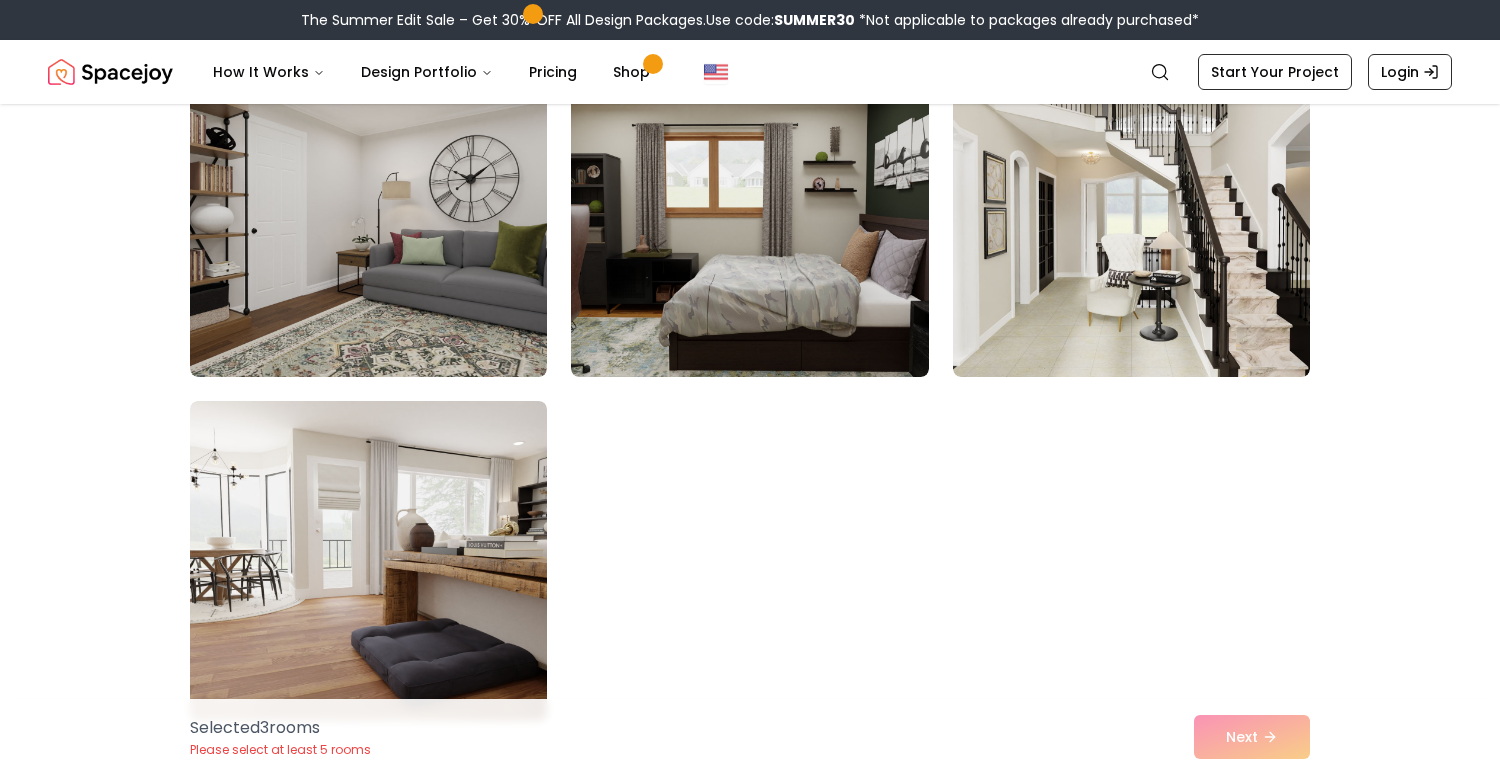 scroll, scrollTop: 11201, scrollLeft: 1, axis: both 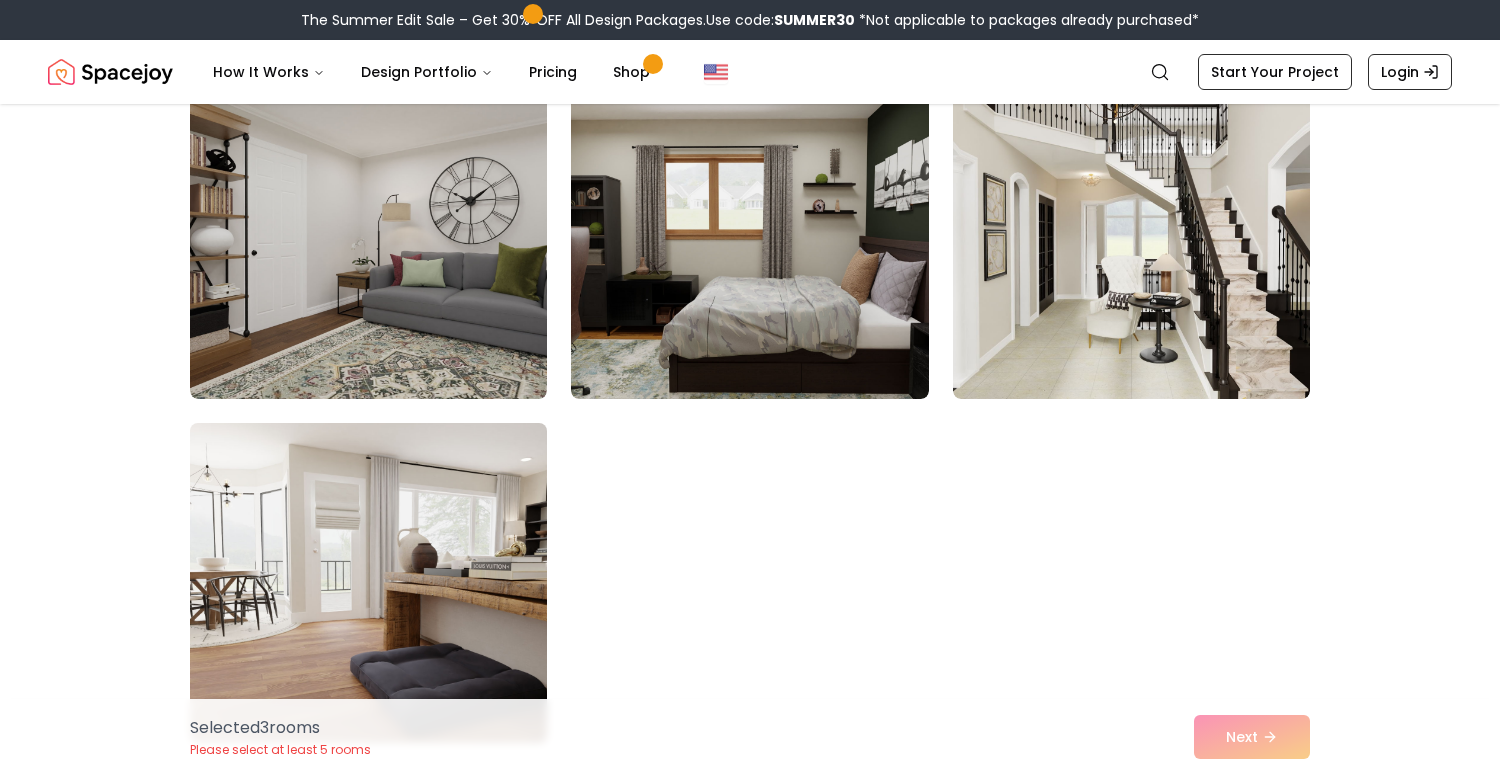 click at bounding box center (368, 583) 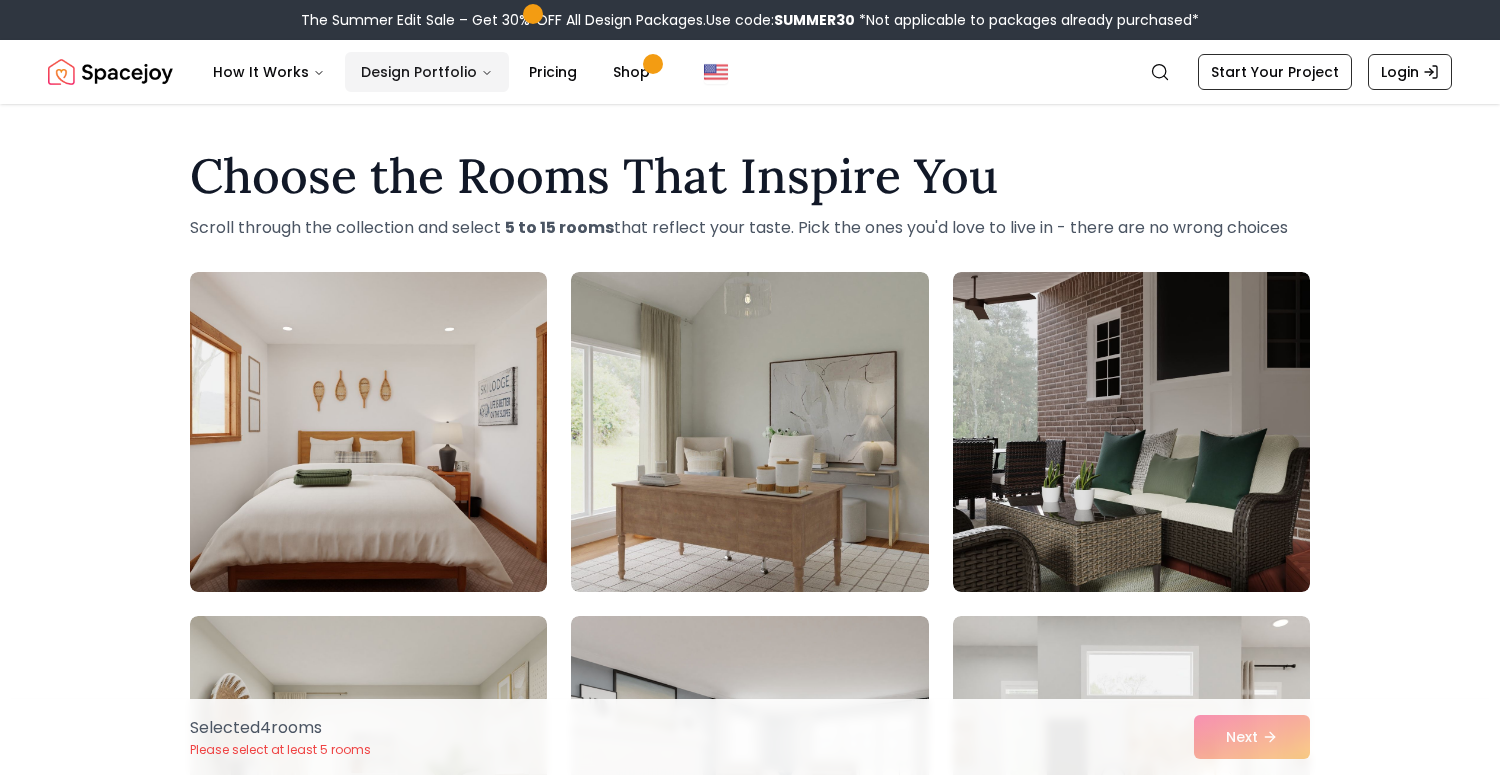 scroll, scrollTop: 0, scrollLeft: 0, axis: both 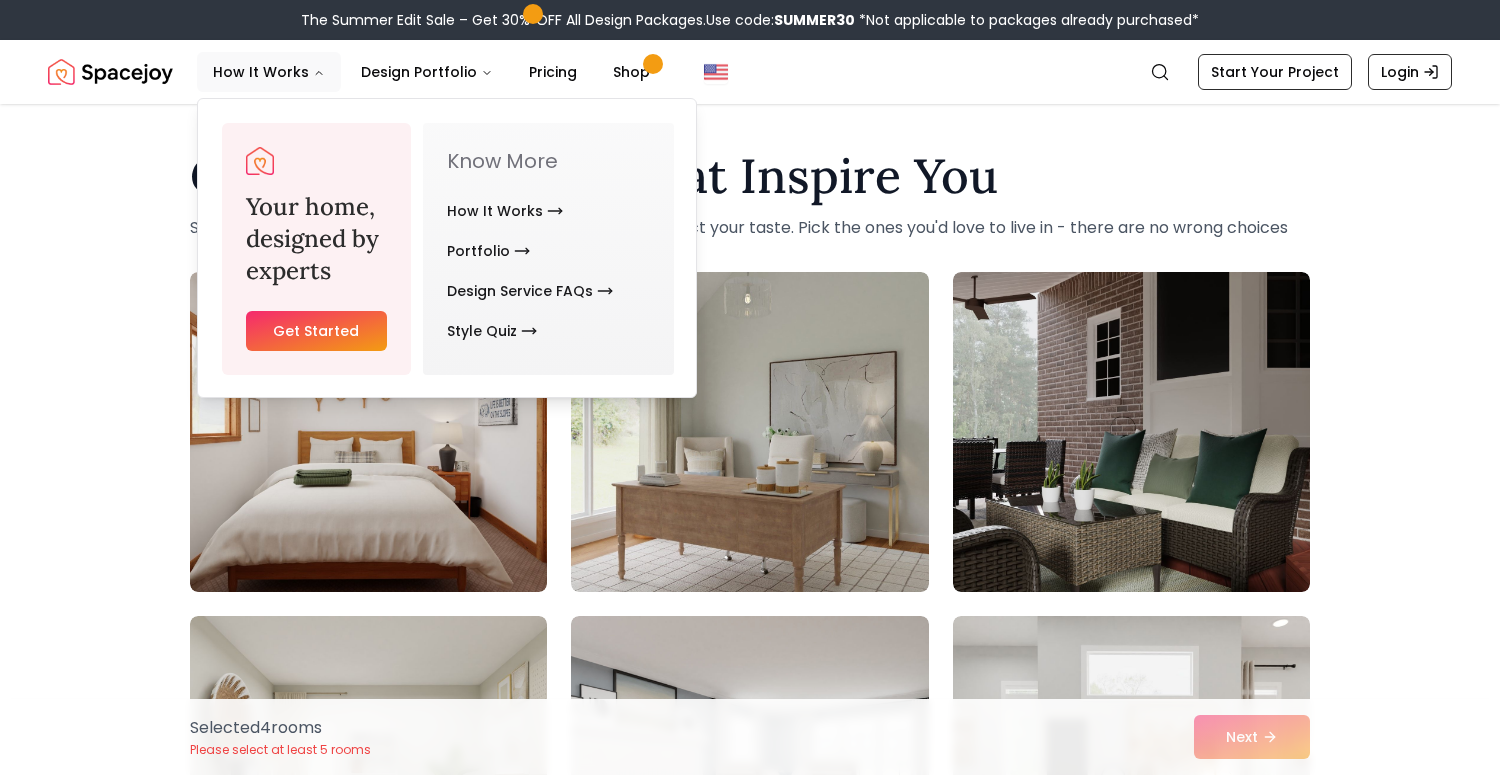 click on "Spacejoy Search How It Works   Design Portfolio   Pricing Shop Your home, designed by experts Get Started Know More How It Works   Portfolio   Design Service FAQs   Style Quiz   Search Start Your Project   Login" at bounding box center [750, 72] 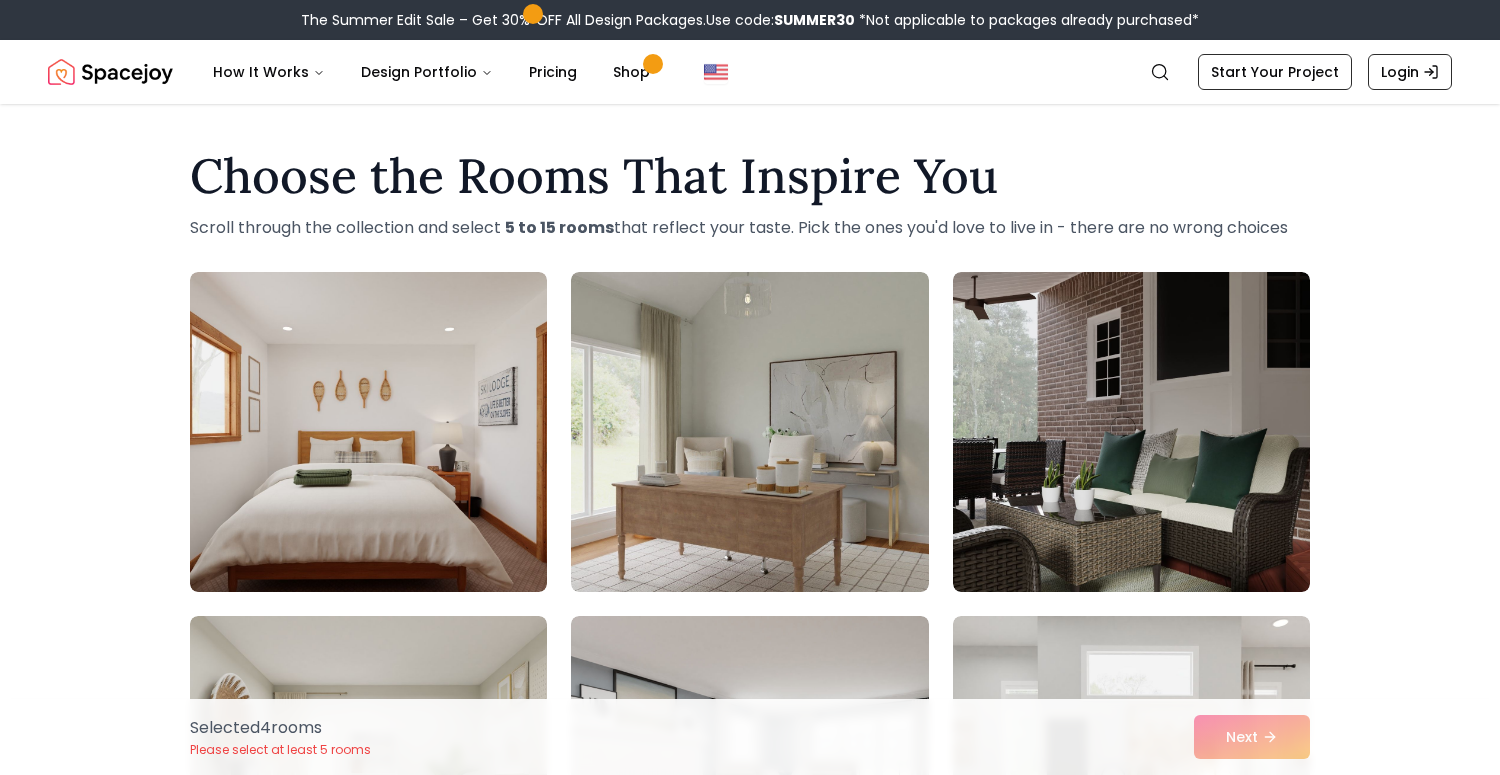 click at bounding box center [110, 72] 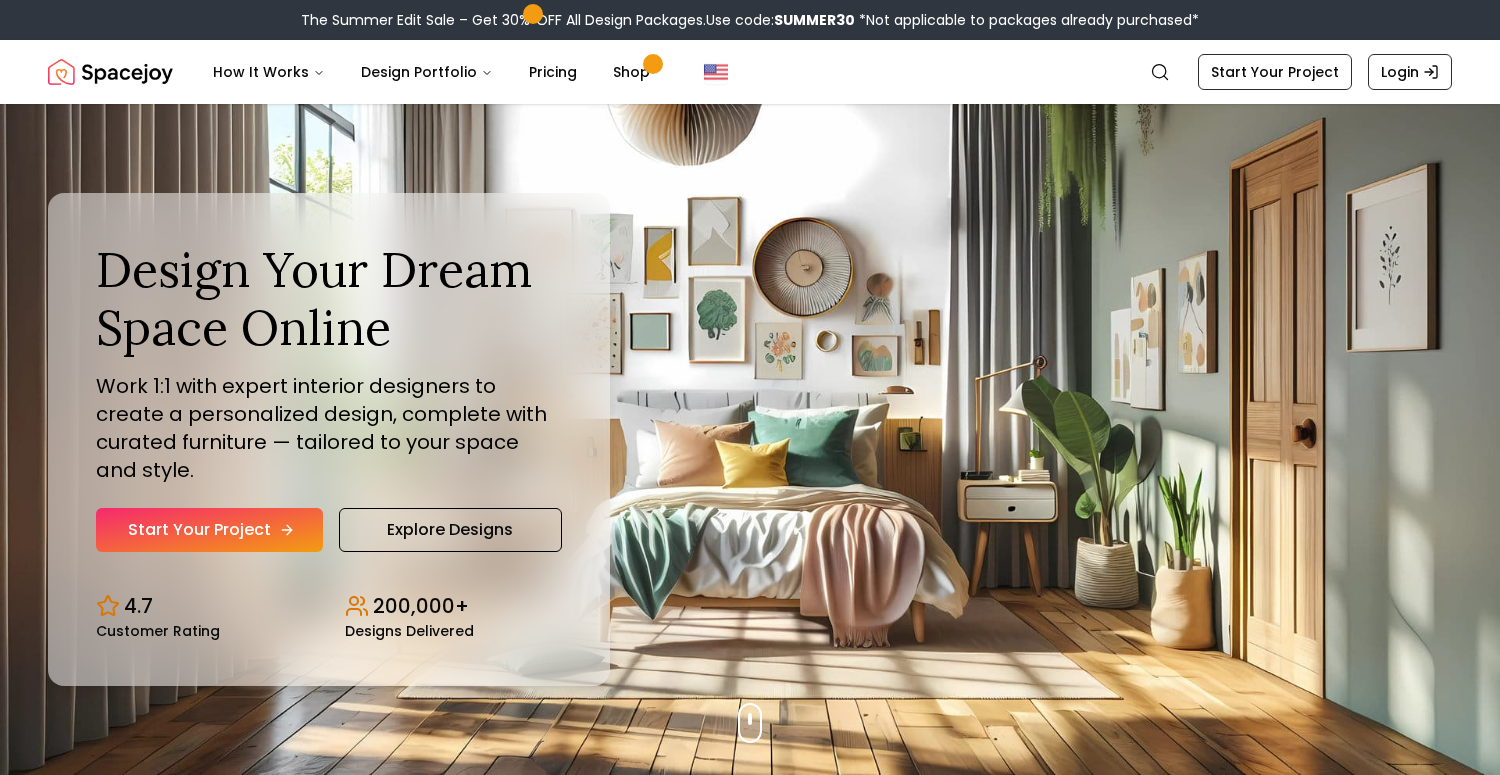 click on "Start Your Project" at bounding box center [209, 530] 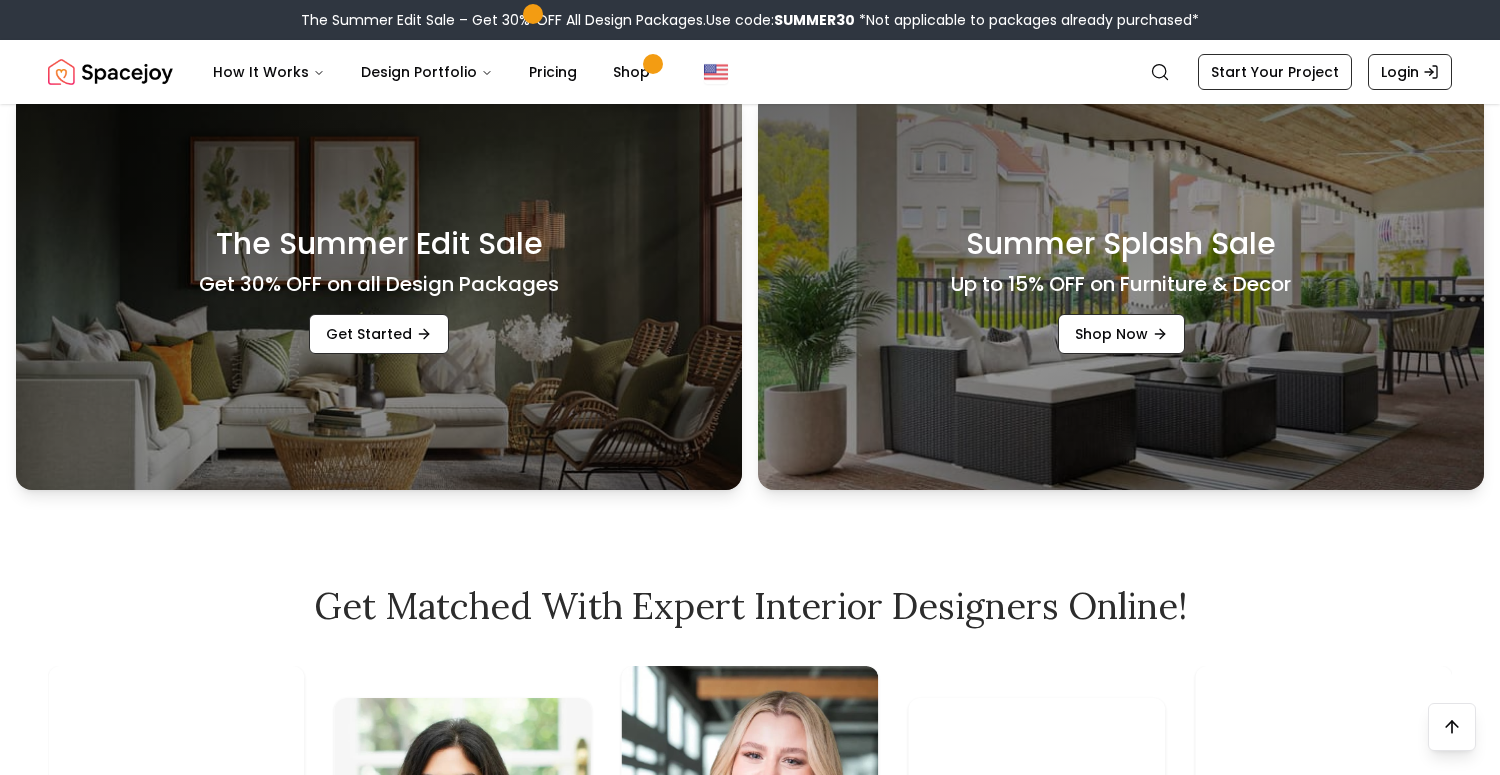 scroll, scrollTop: 664, scrollLeft: 0, axis: vertical 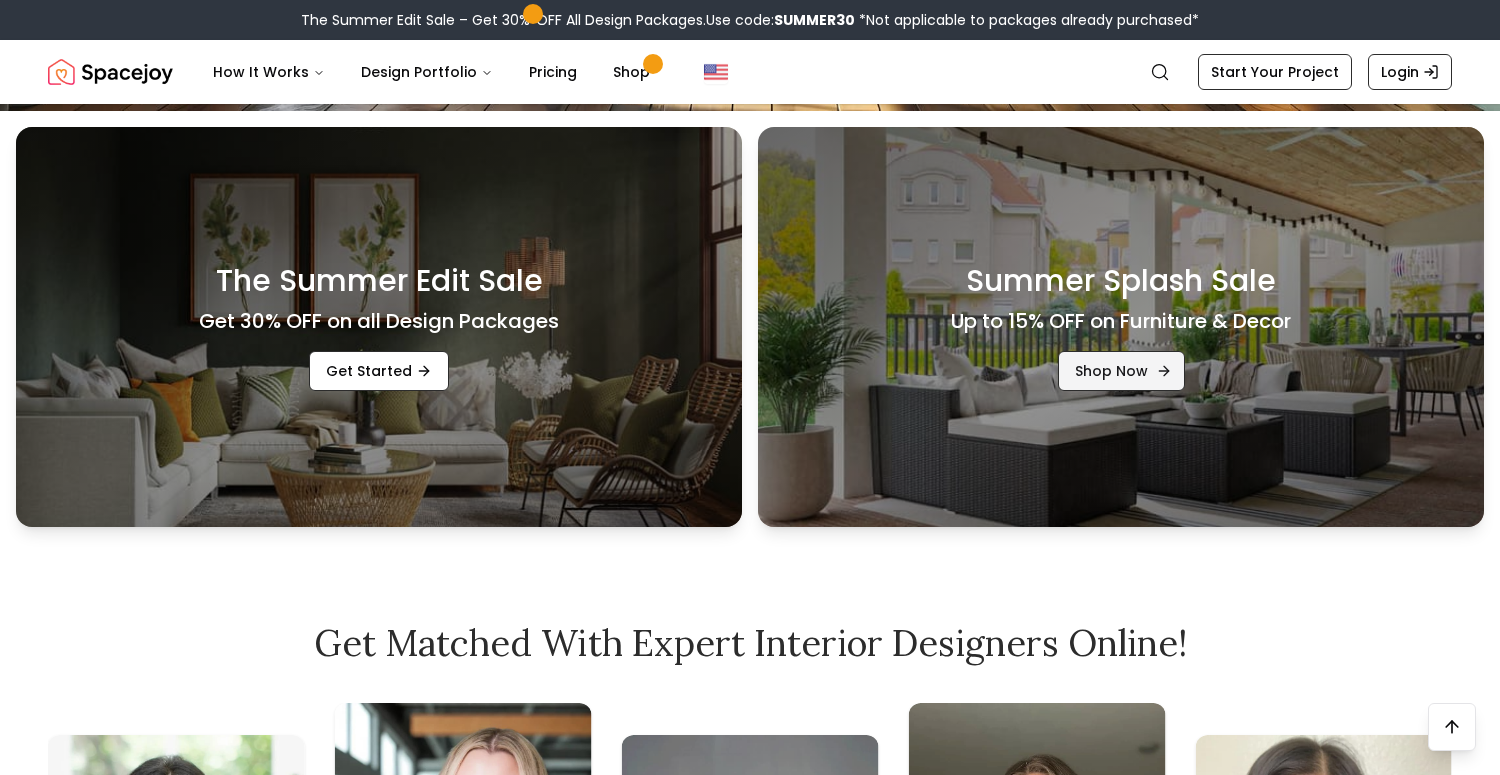 click on "Shop Now" at bounding box center (1121, 371) 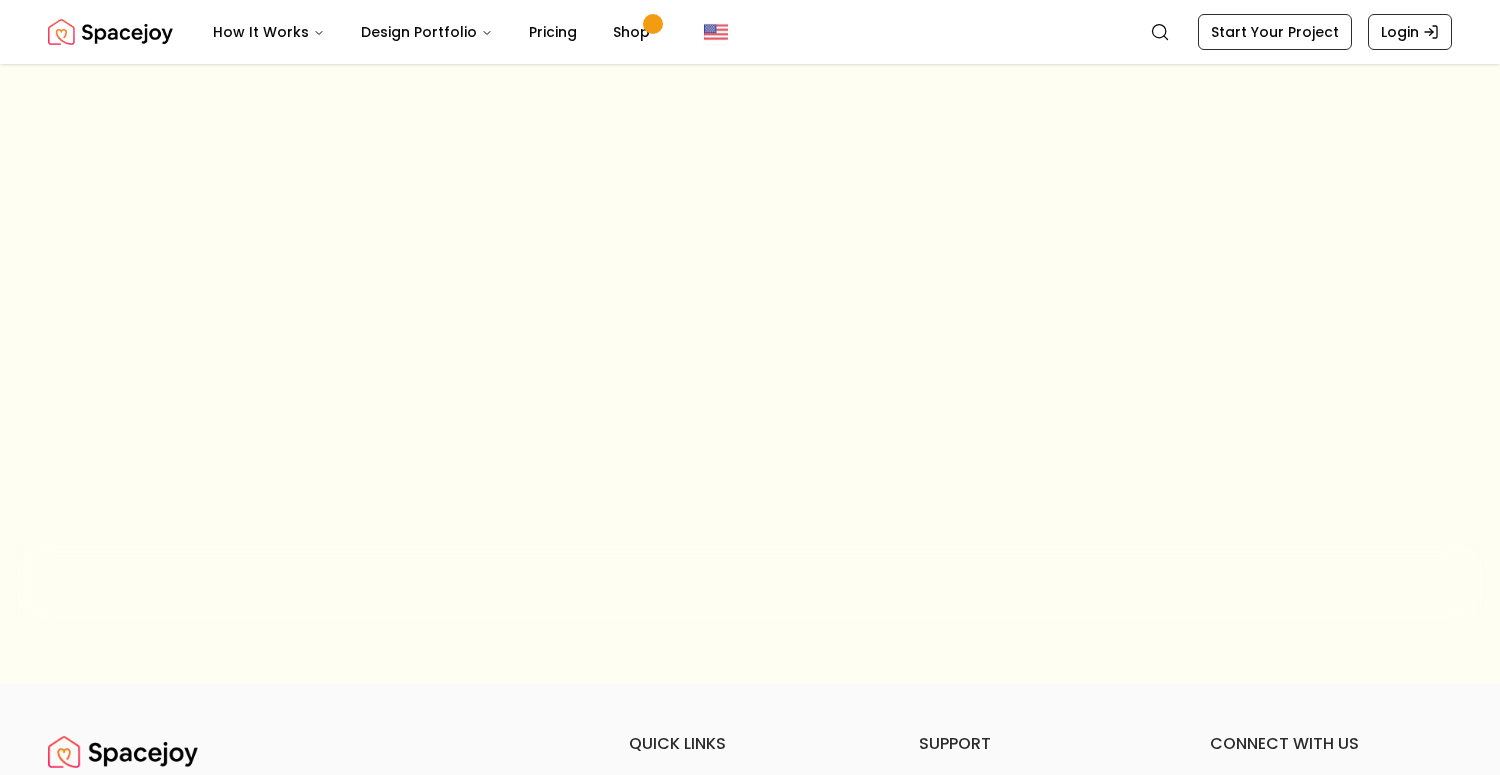 scroll, scrollTop: 0, scrollLeft: 0, axis: both 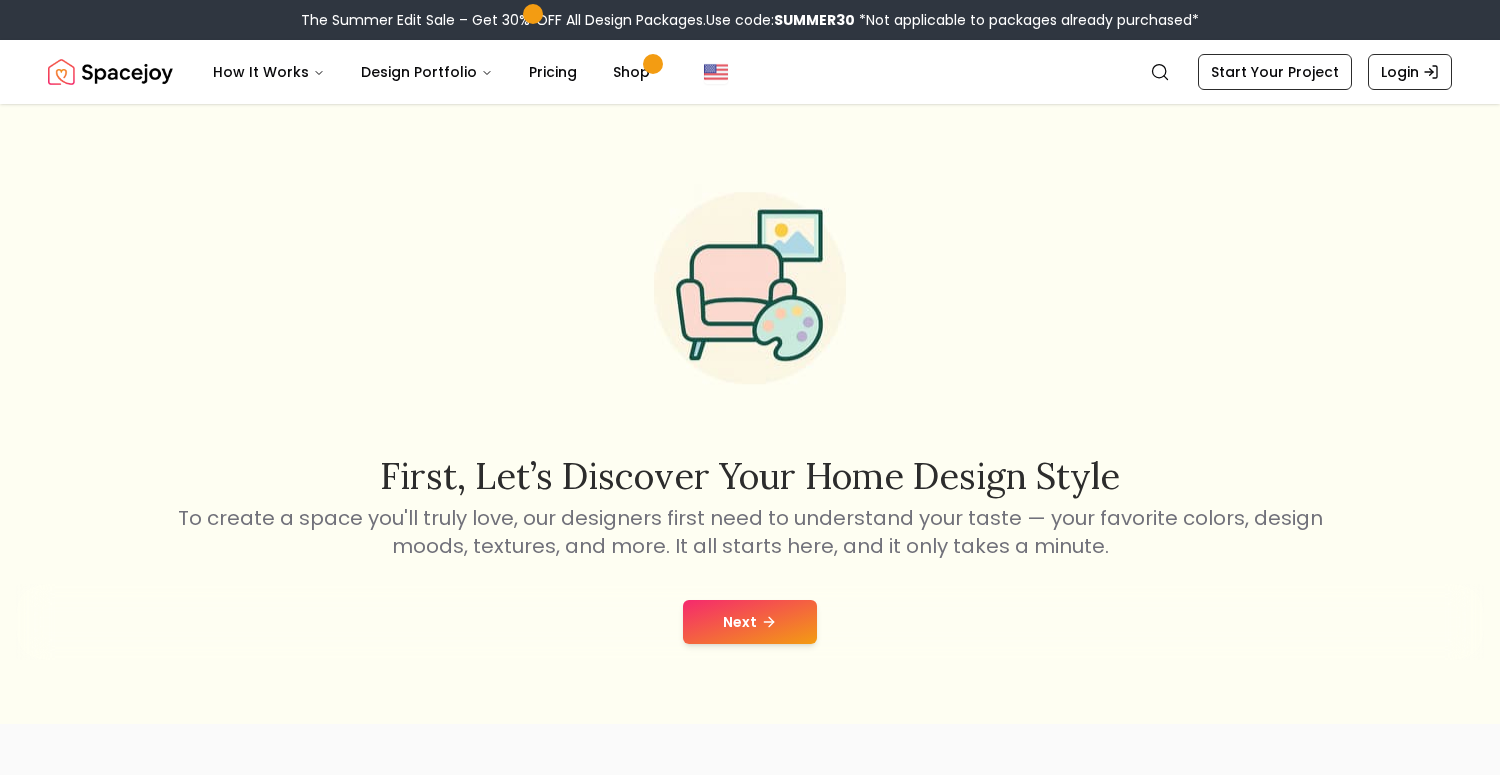 click on "Next" at bounding box center [750, 622] 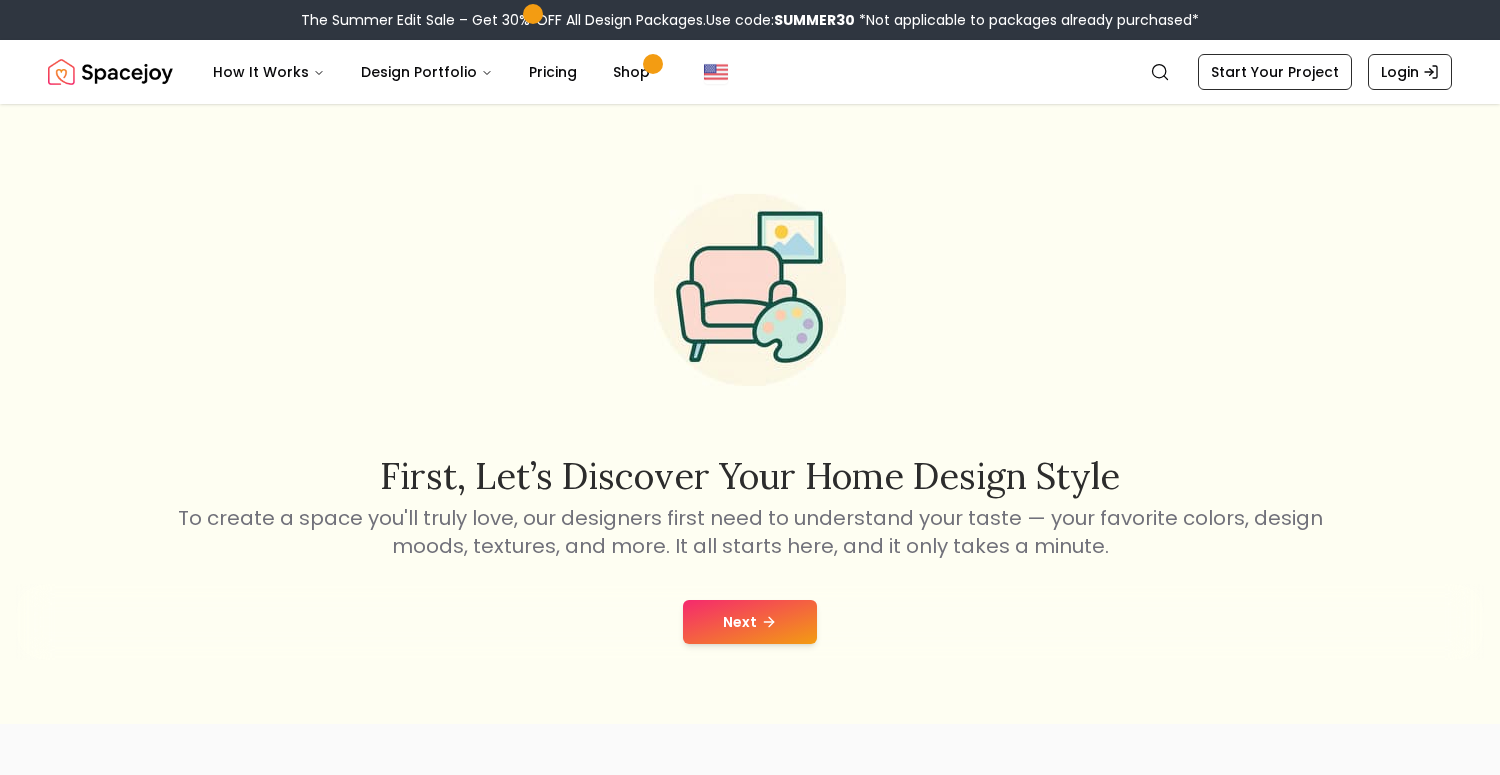 click on "Next" at bounding box center [750, 622] 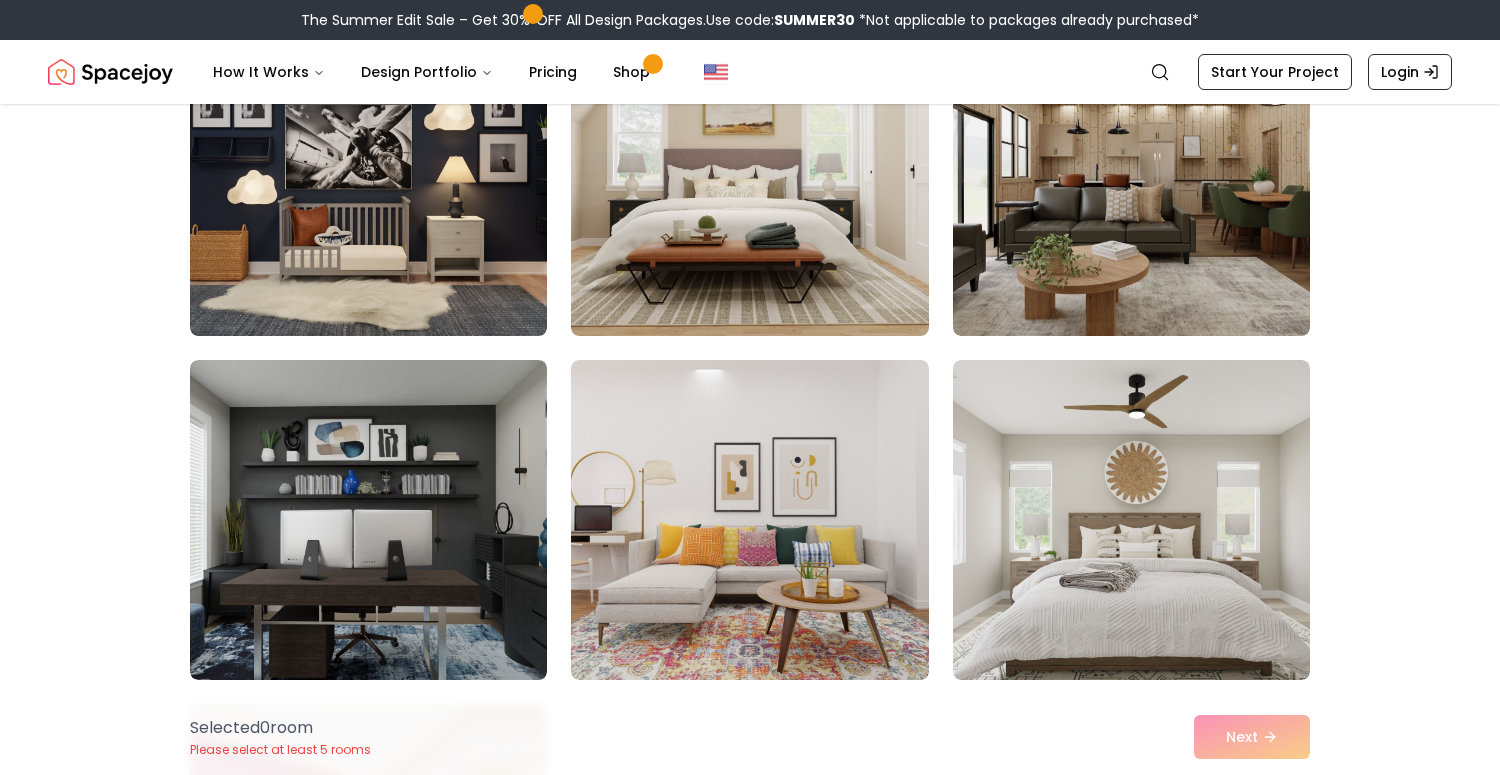 scroll, scrollTop: 601, scrollLeft: 0, axis: vertical 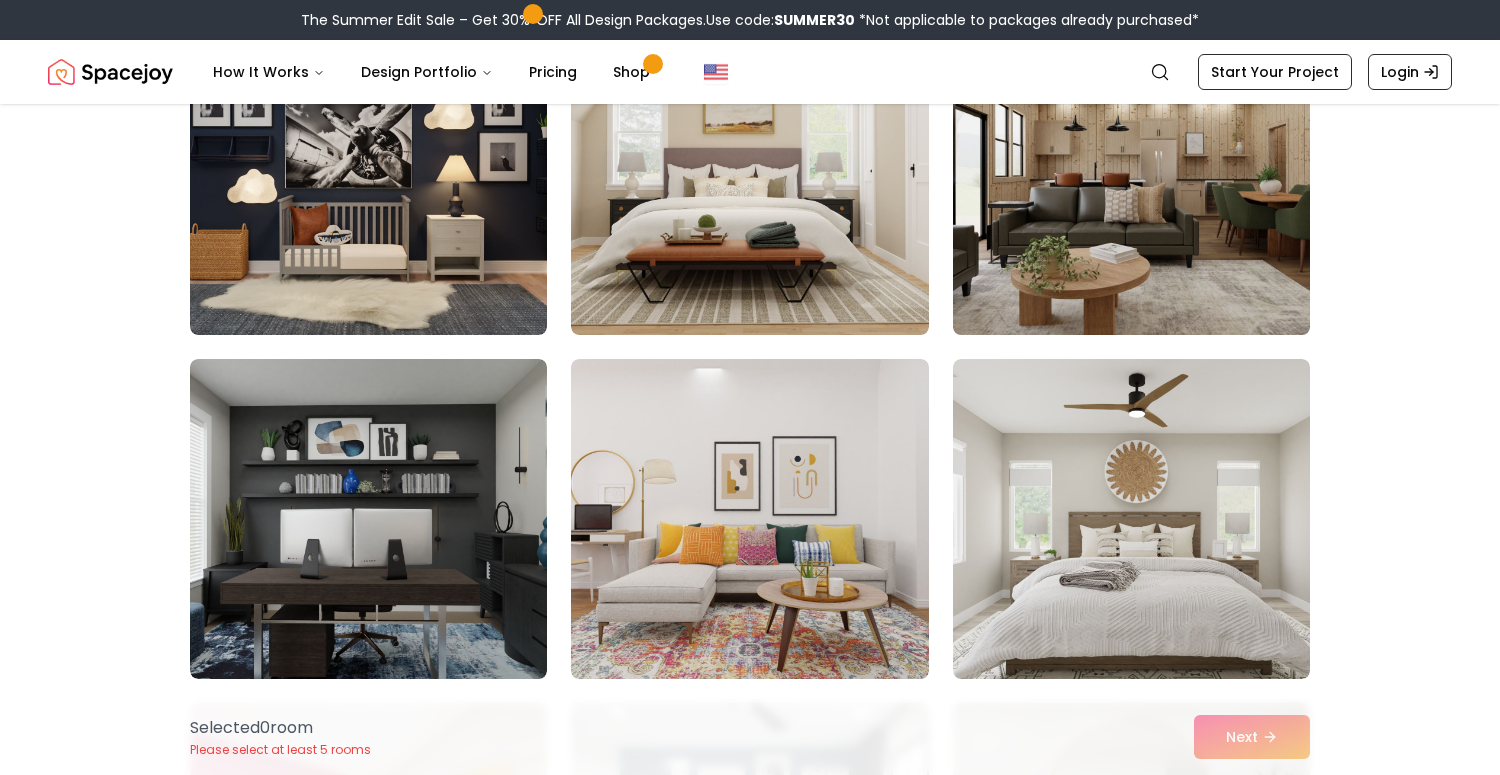 click at bounding box center (1131, 175) 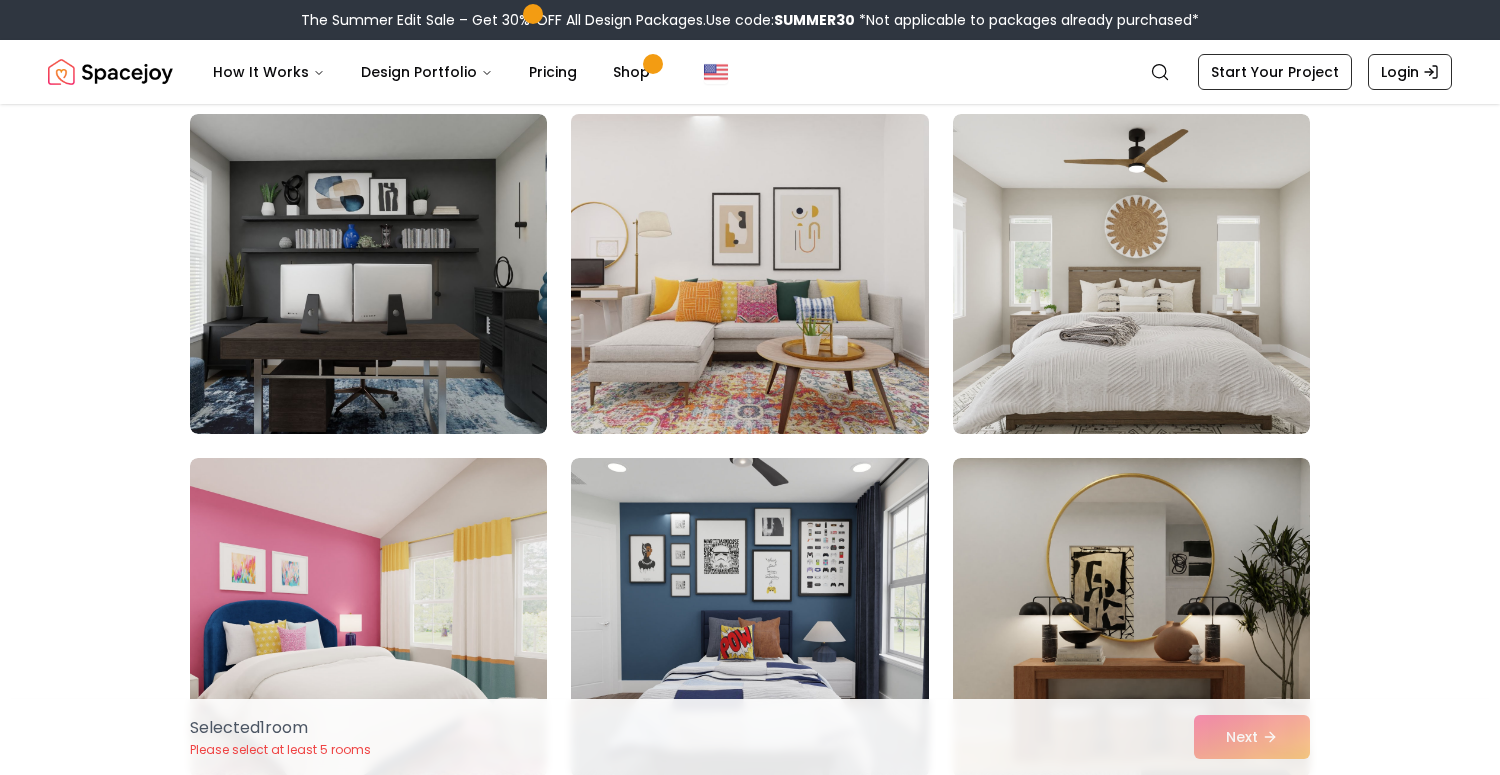 scroll, scrollTop: 1165, scrollLeft: 0, axis: vertical 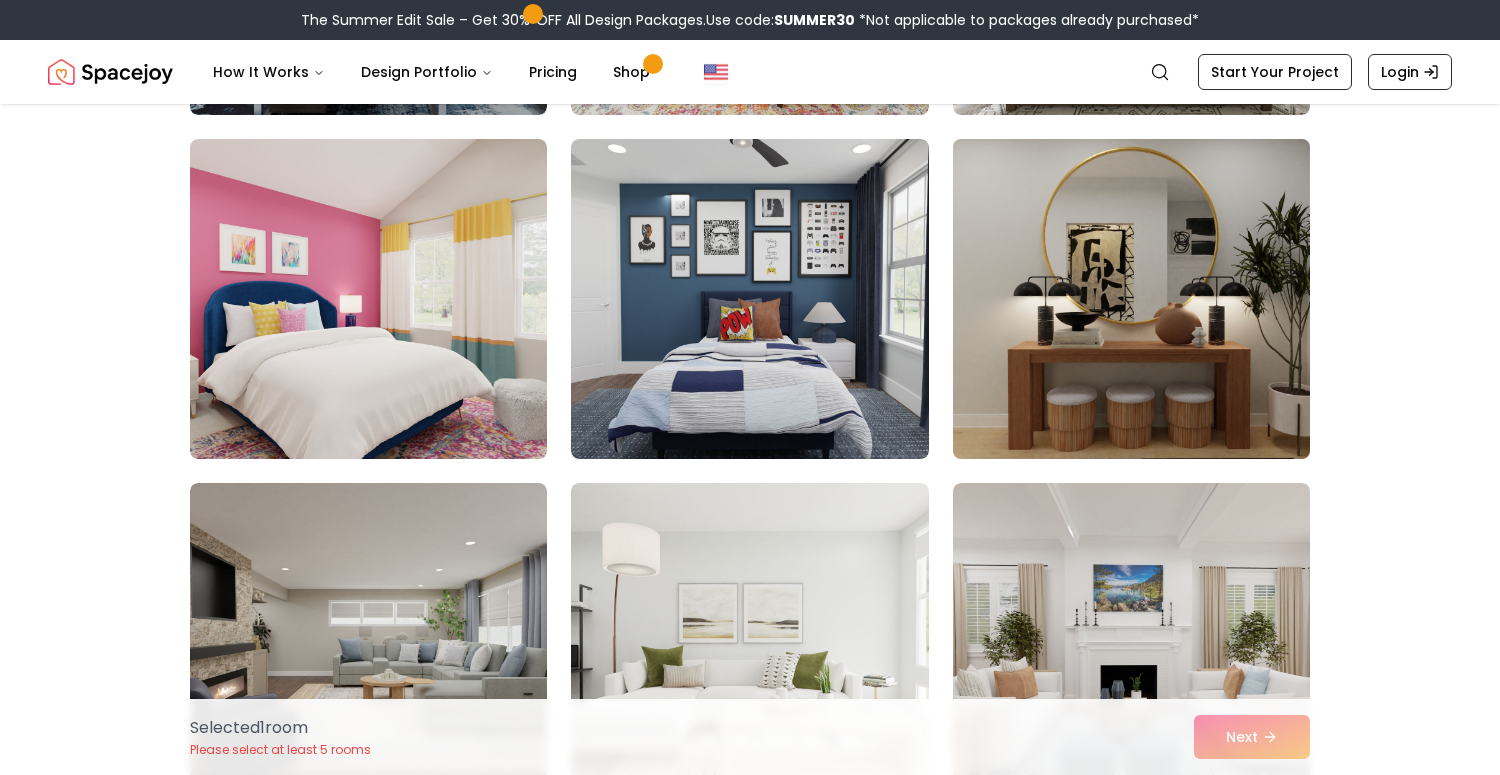 click at bounding box center [1131, 299] 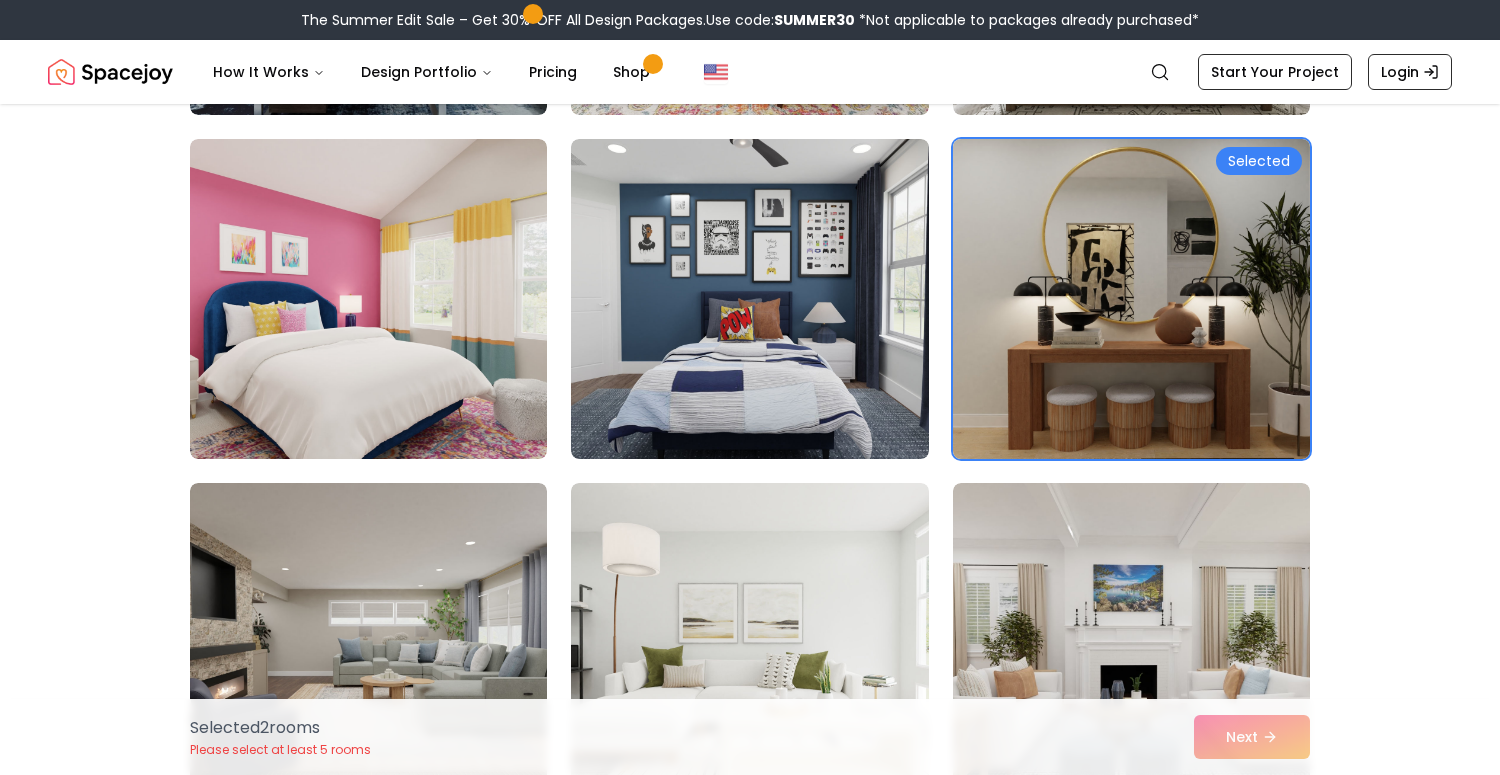 scroll, scrollTop: 1526, scrollLeft: 0, axis: vertical 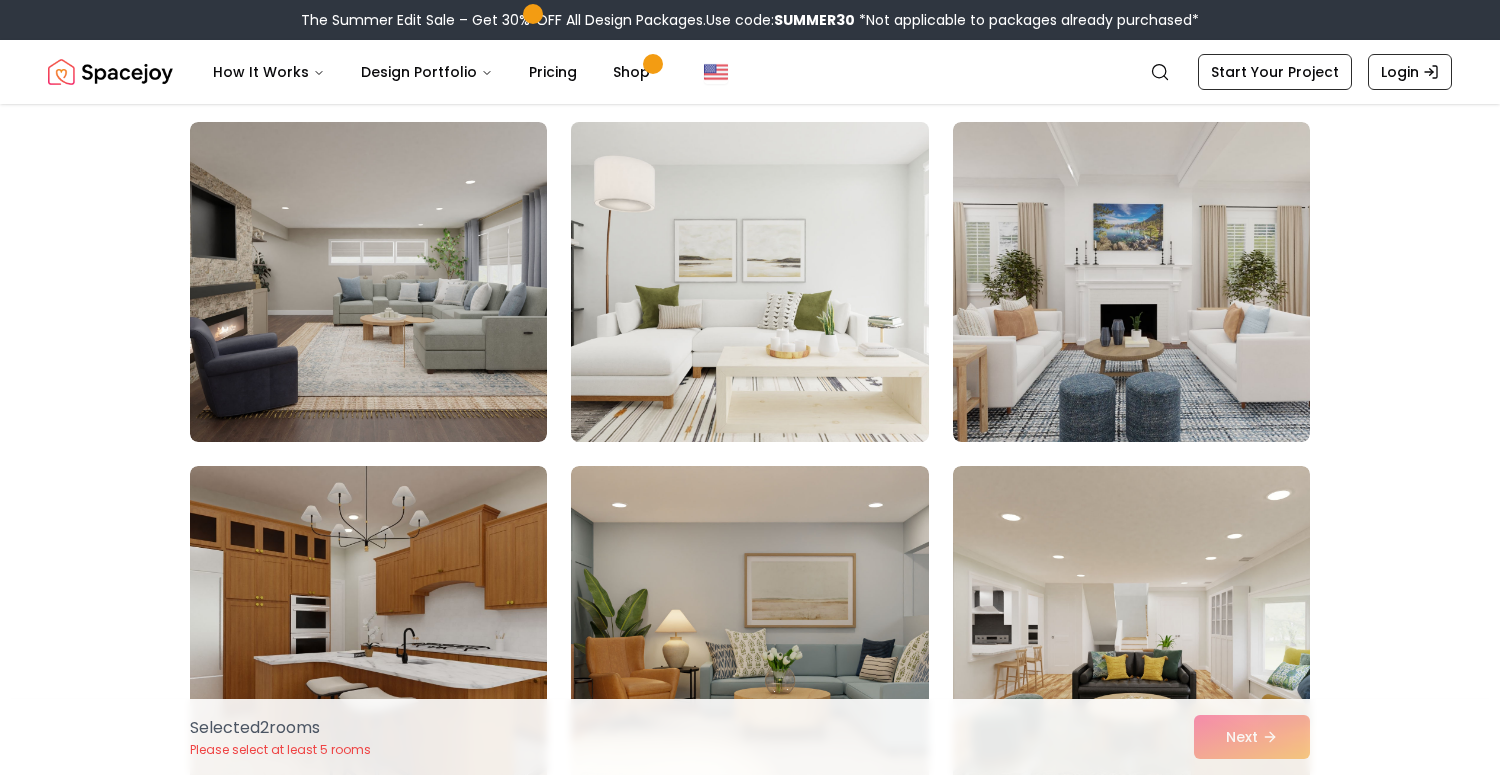 click at bounding box center (749, 282) 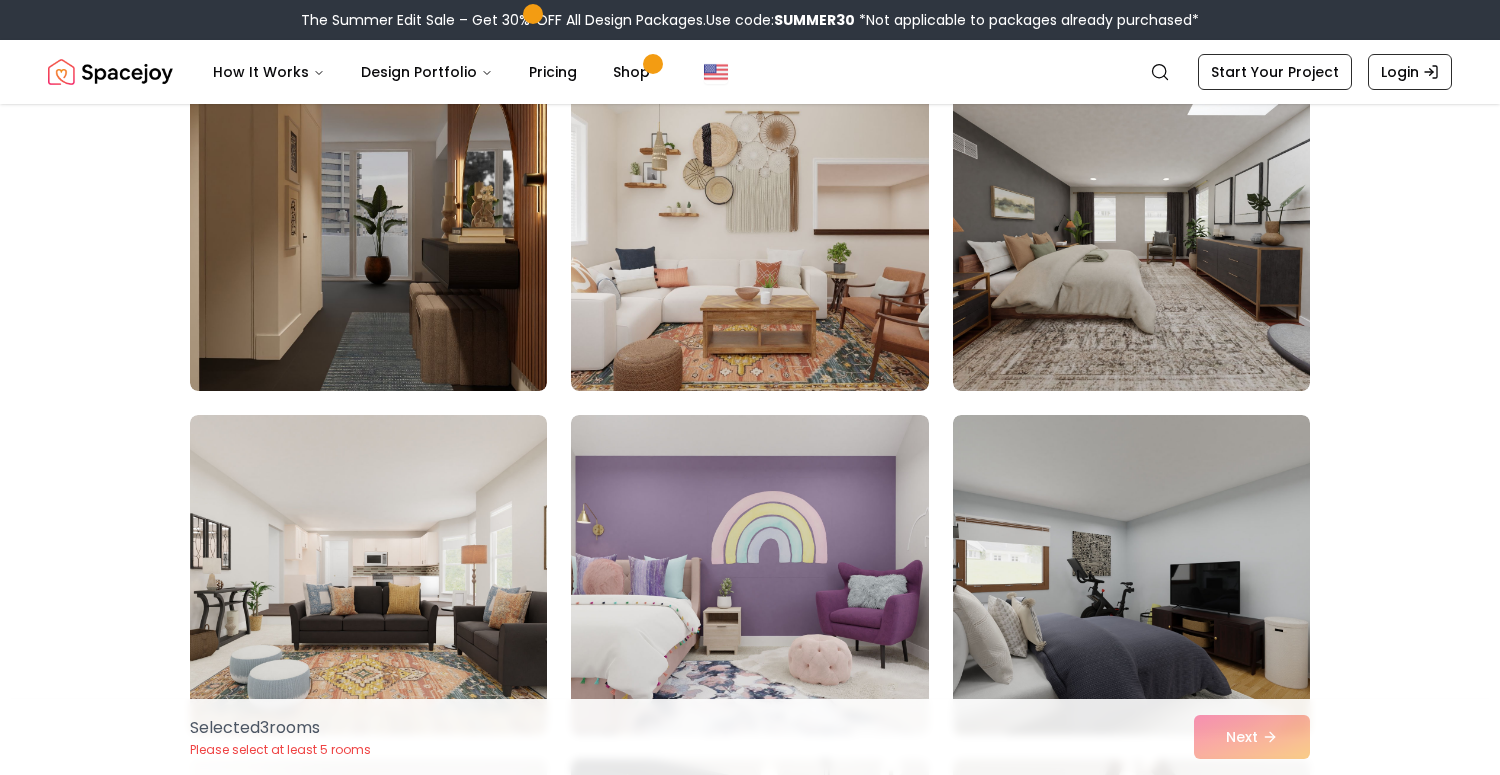 scroll, scrollTop: 2274, scrollLeft: 0, axis: vertical 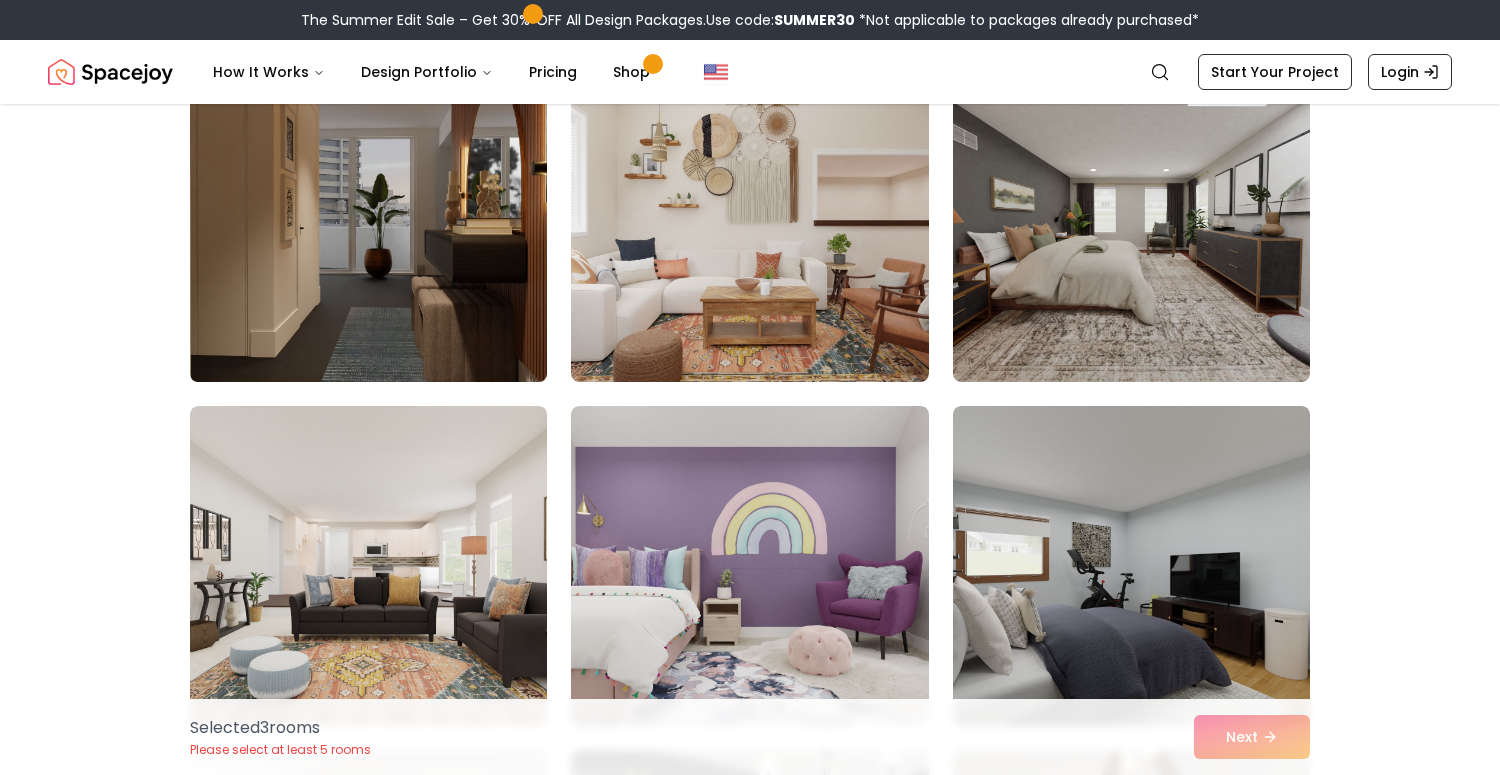 click at bounding box center [368, 222] 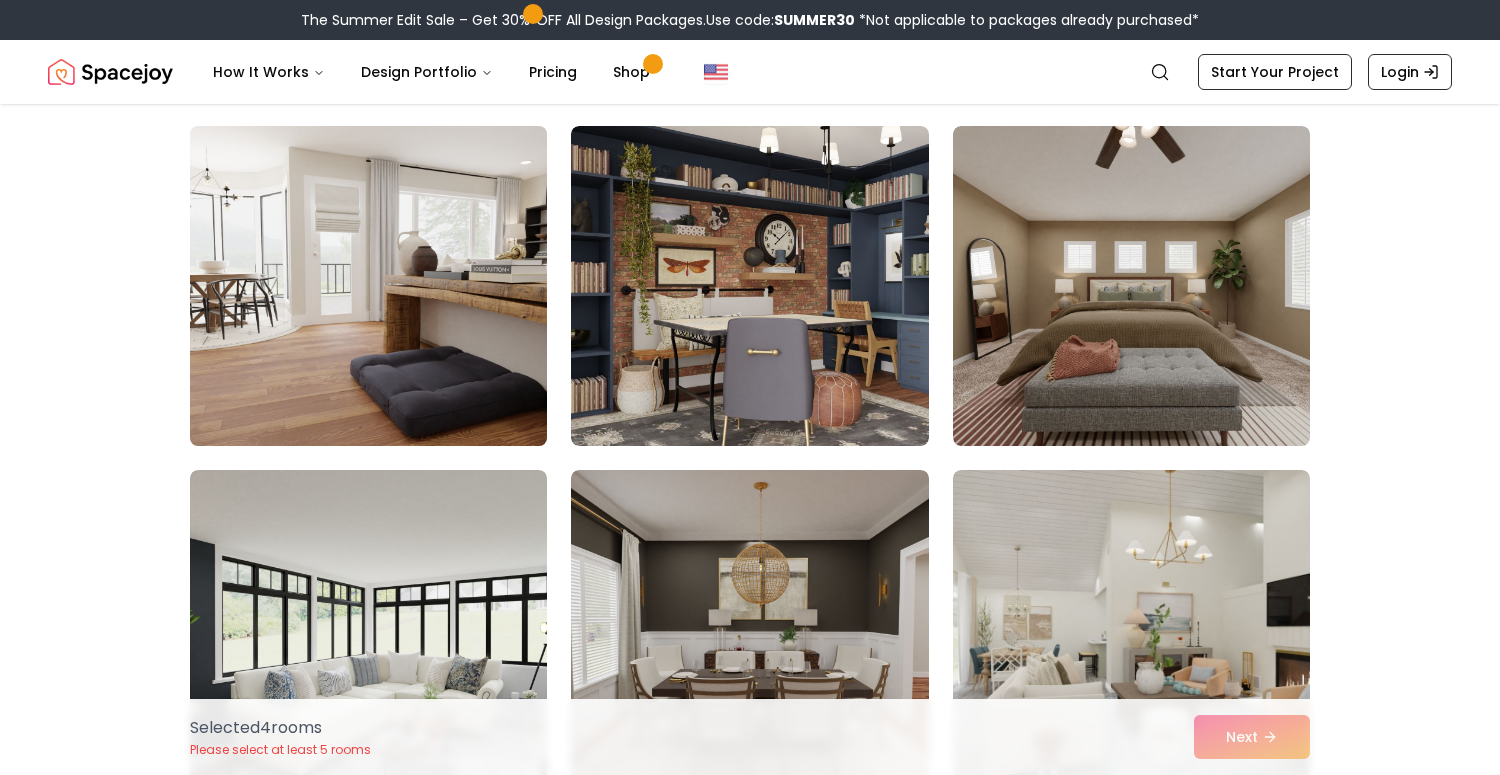 scroll, scrollTop: 2908, scrollLeft: 0, axis: vertical 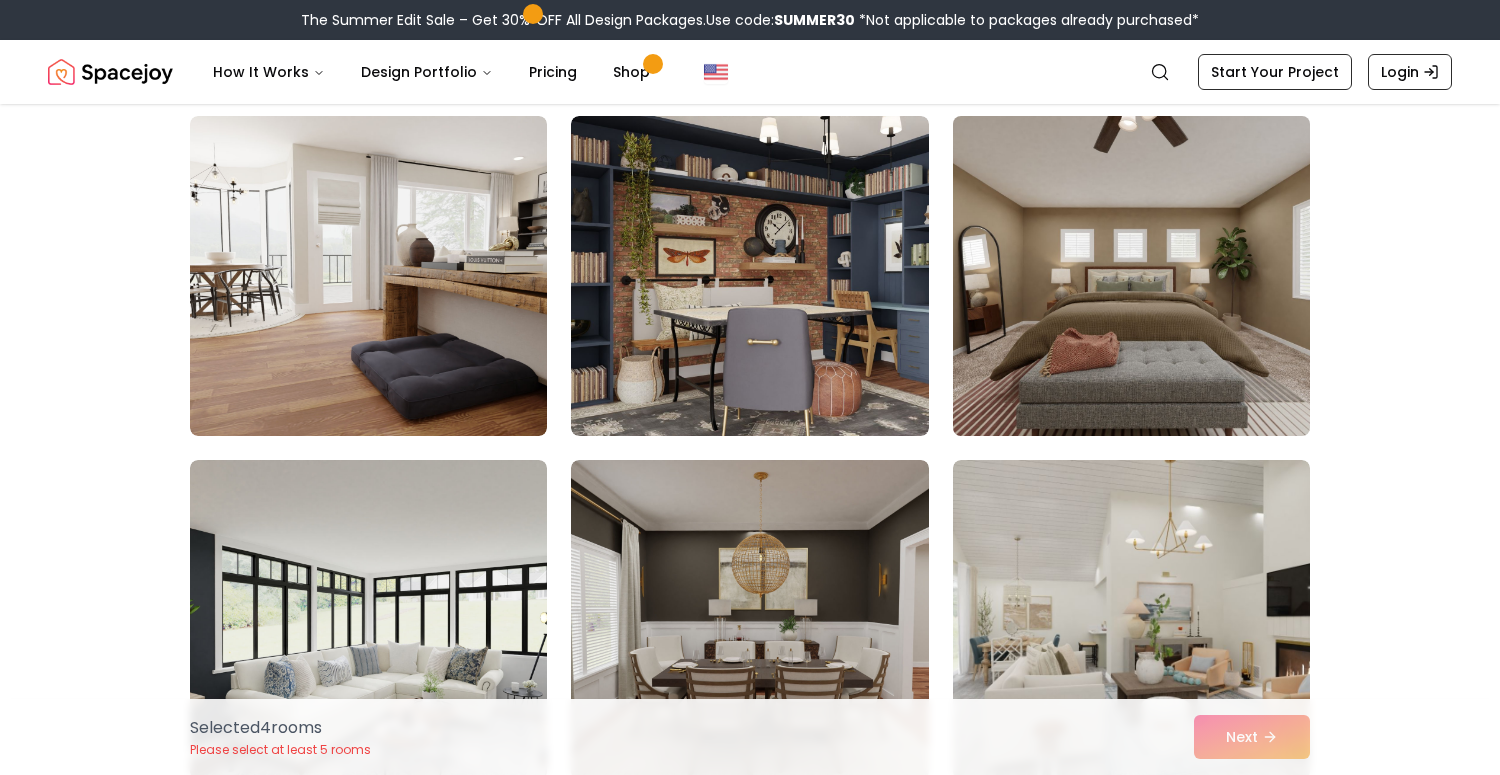 click at bounding box center [1131, 276] 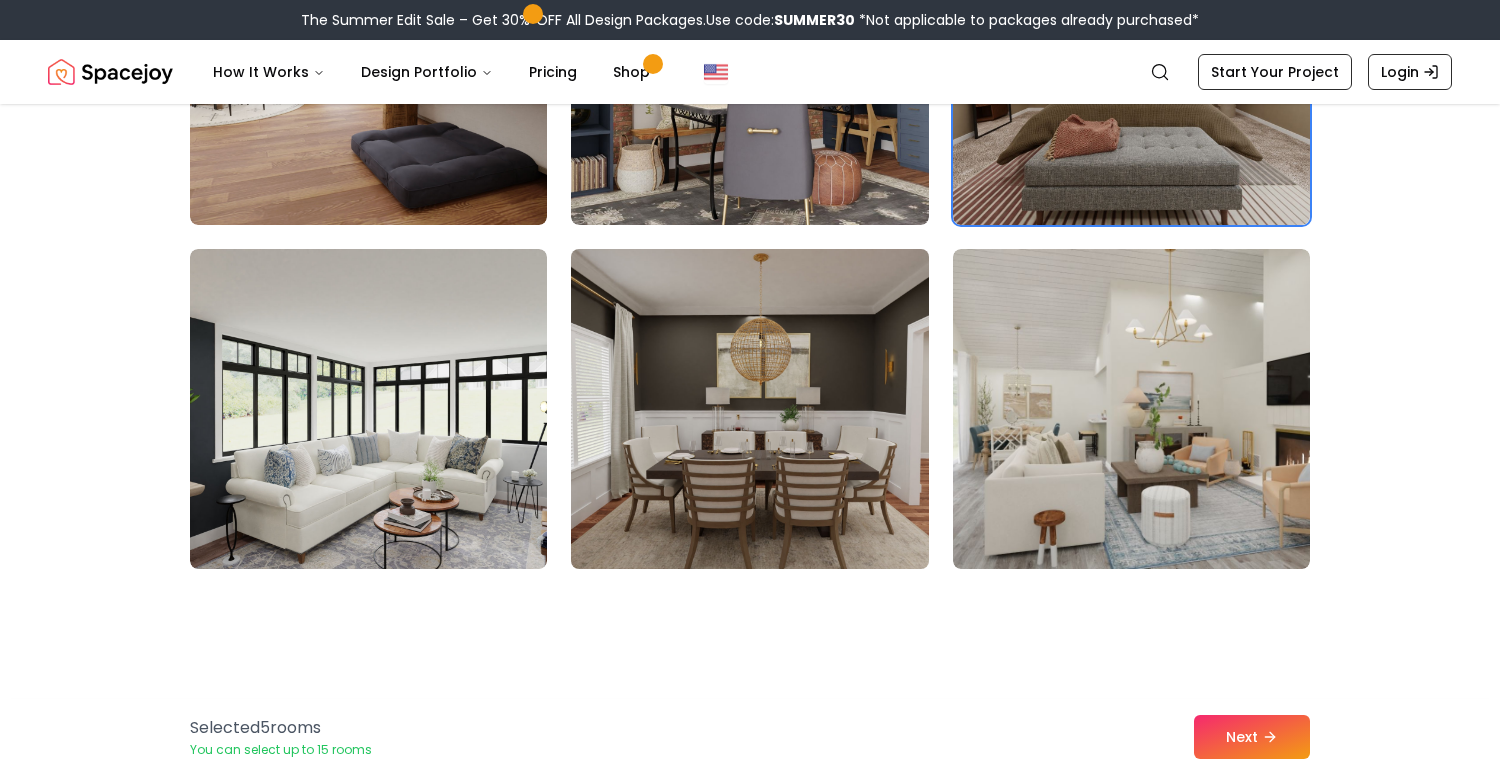 scroll, scrollTop: 3121, scrollLeft: 0, axis: vertical 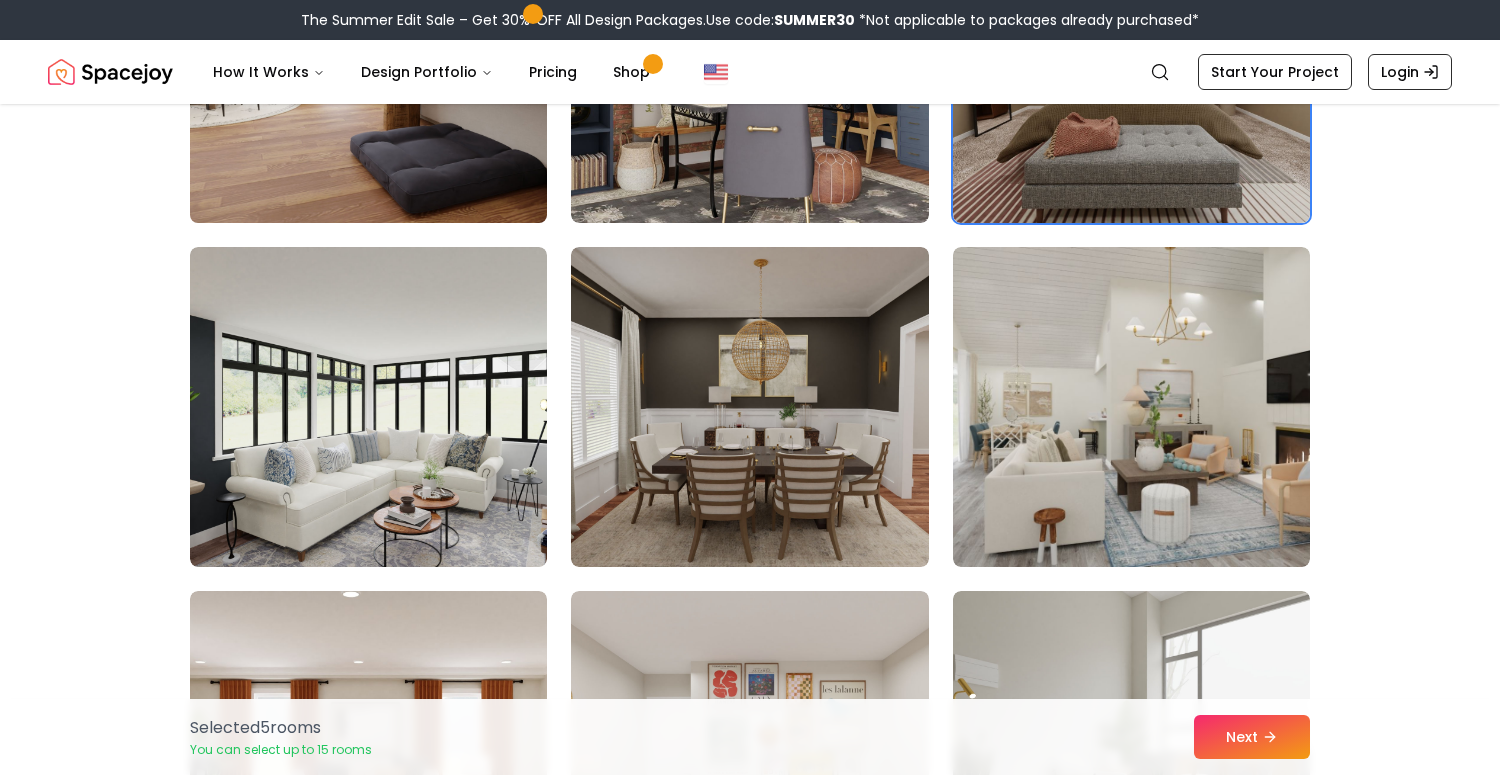 click at bounding box center (368, 63) 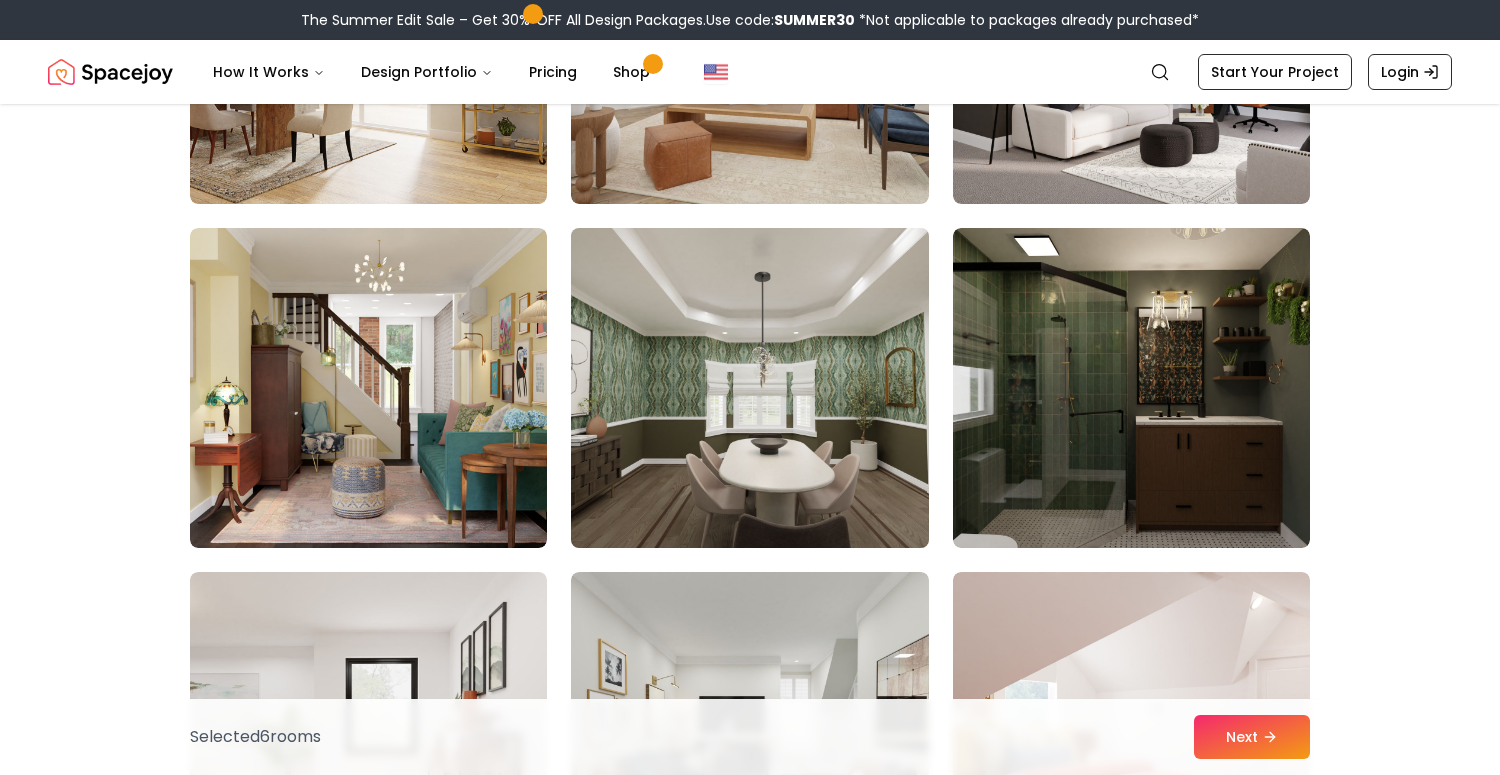 scroll, scrollTop: 8304, scrollLeft: 0, axis: vertical 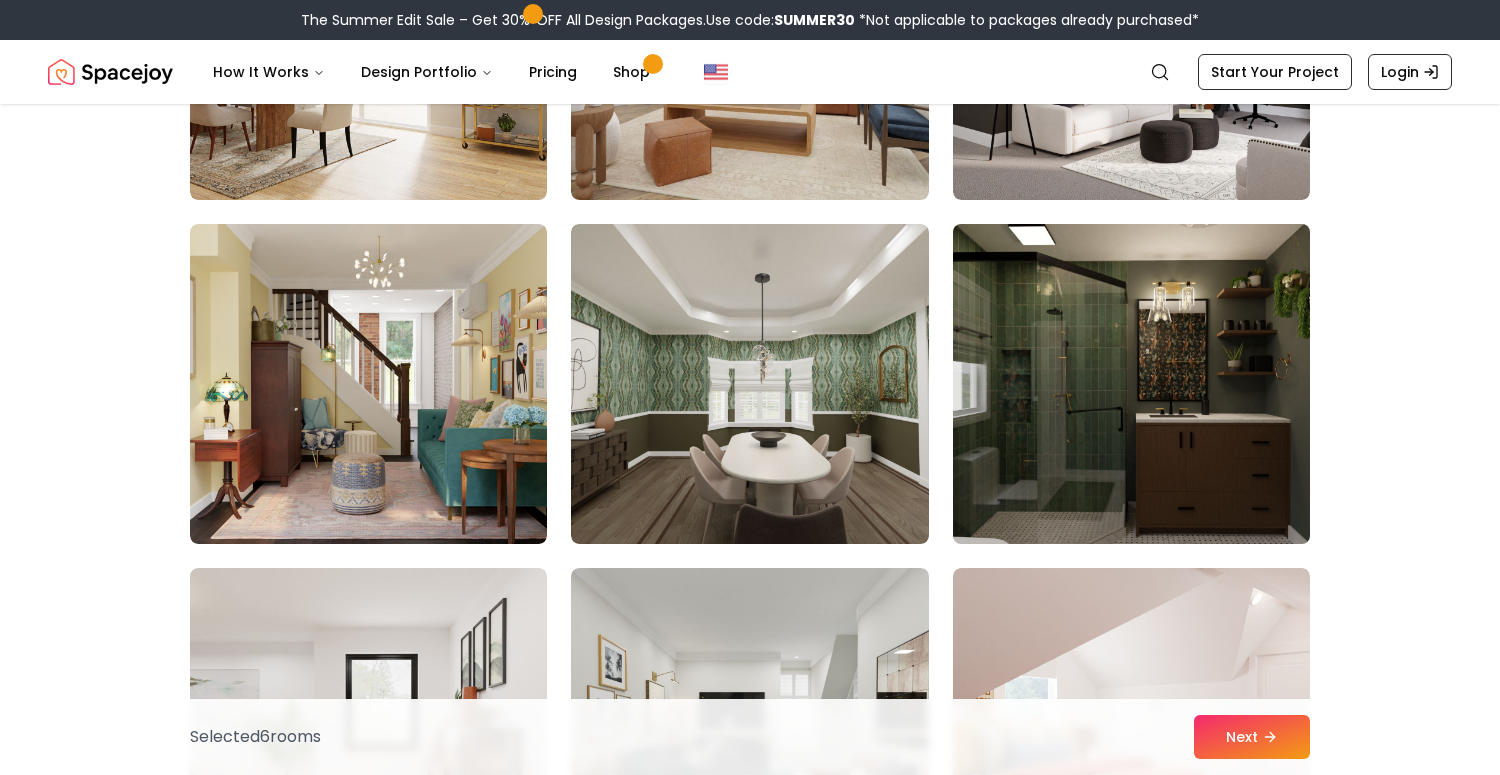click at bounding box center [1131, 384] 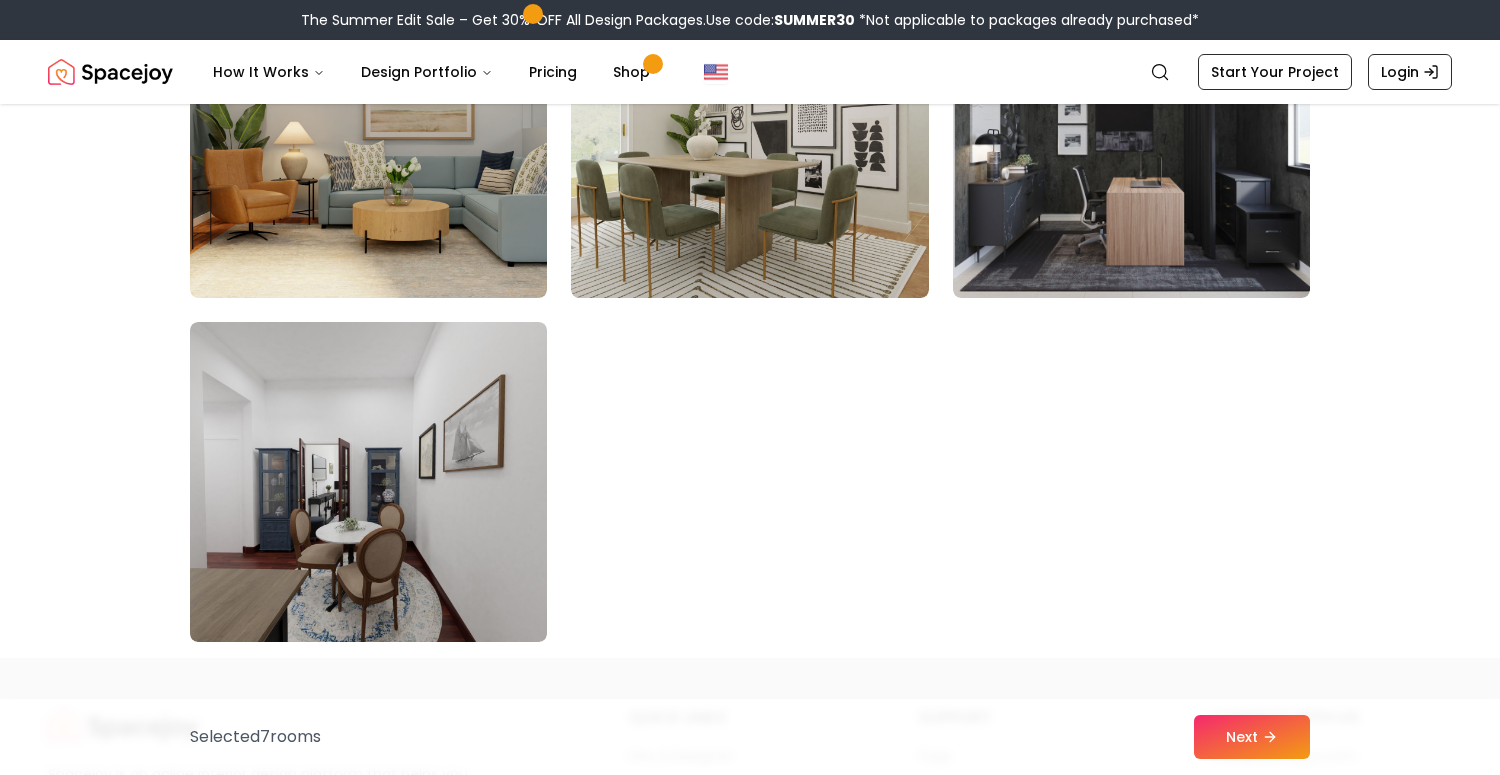 scroll, scrollTop: 11309, scrollLeft: 0, axis: vertical 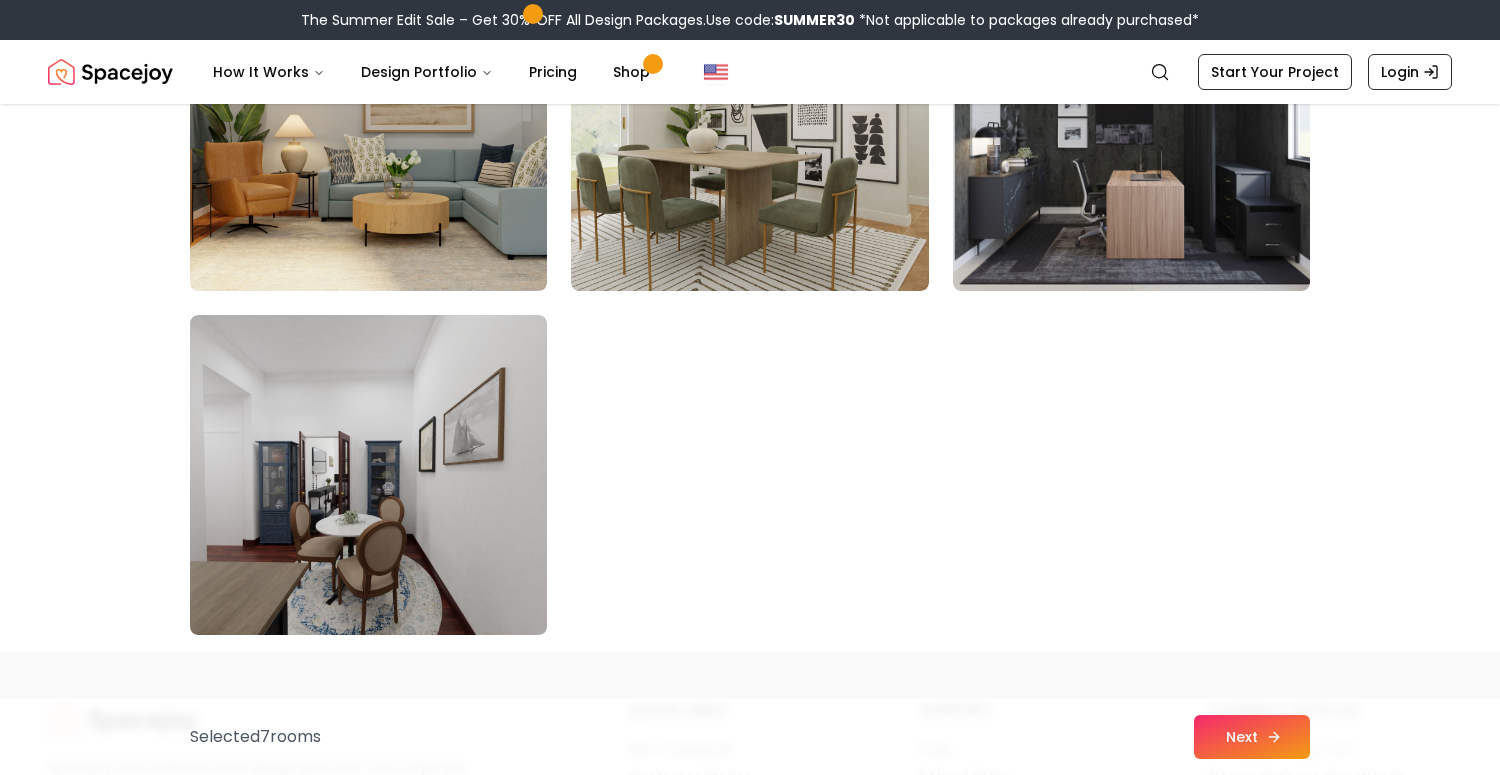 click on "Next" at bounding box center [1252, 737] 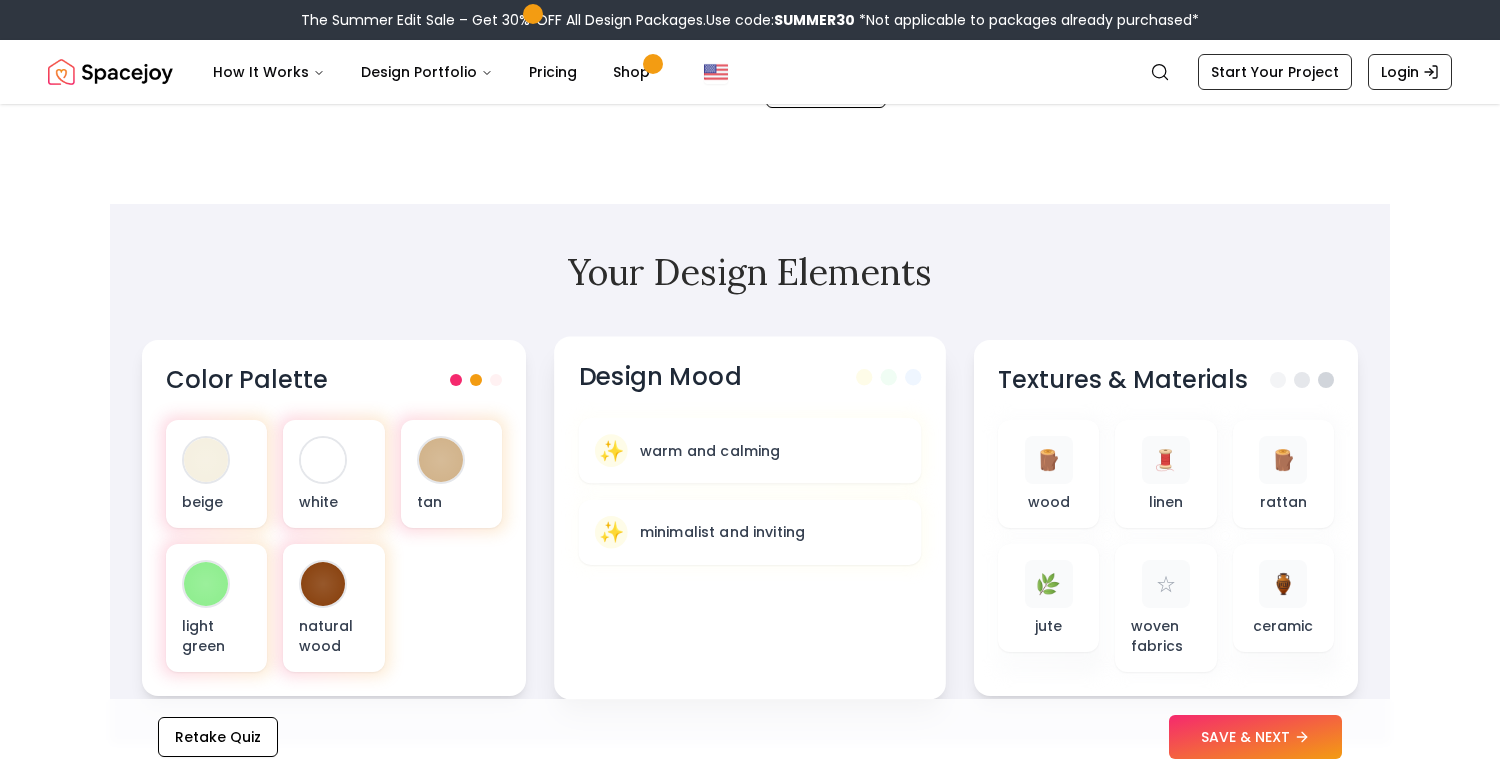 scroll, scrollTop: 671, scrollLeft: 0, axis: vertical 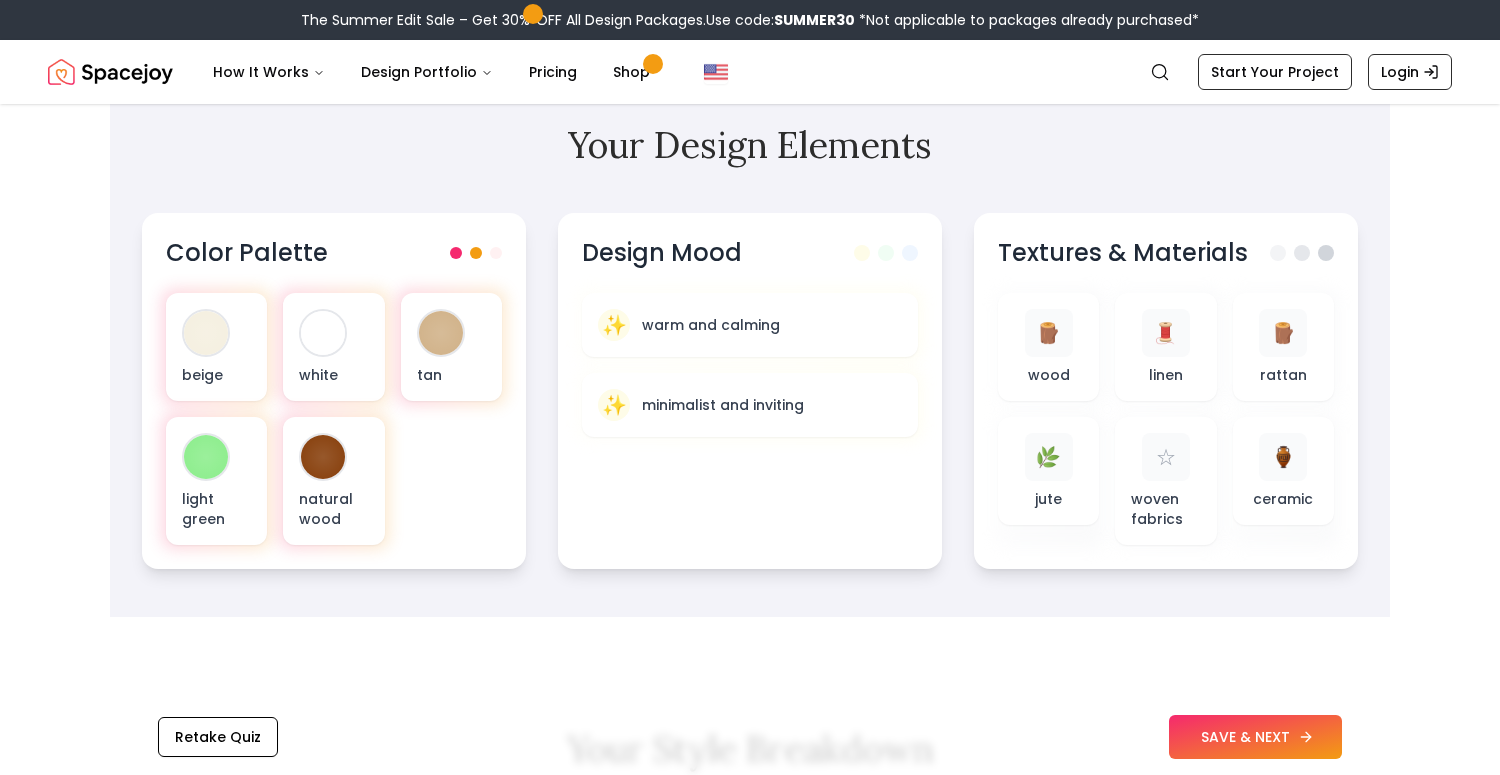 click on "SAVE & NEXT" at bounding box center (1255, 737) 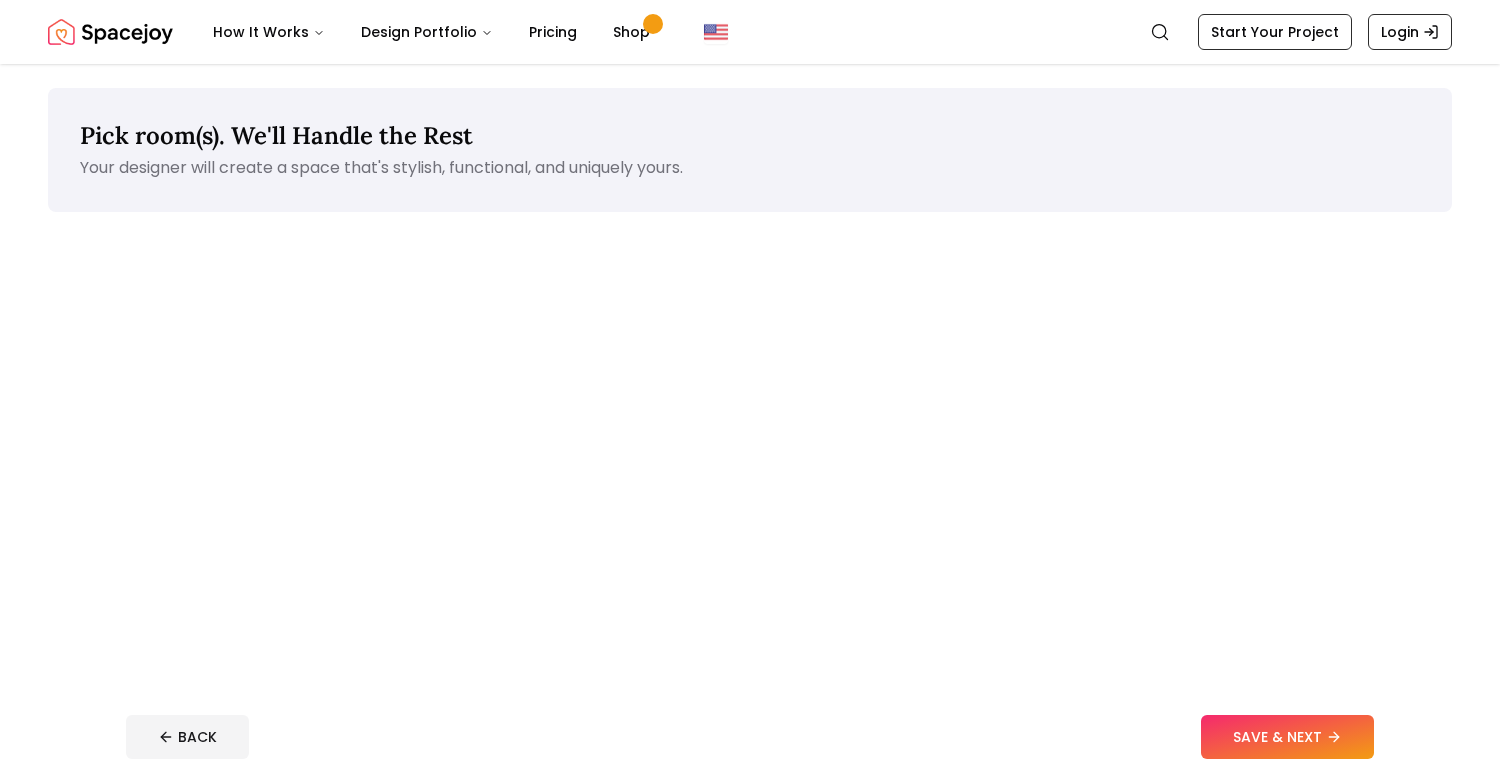 scroll, scrollTop: 0, scrollLeft: 0, axis: both 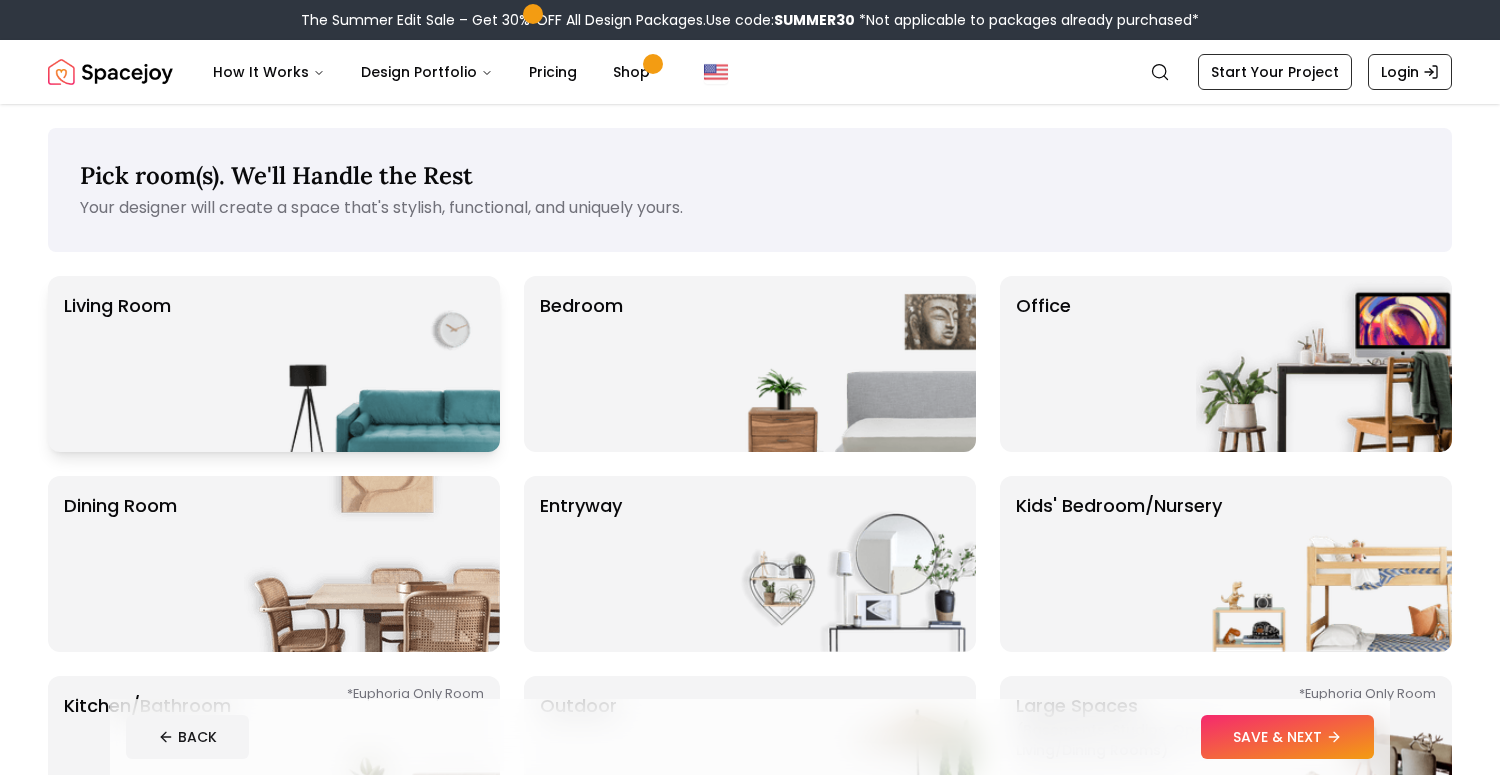 click at bounding box center [372, 364] 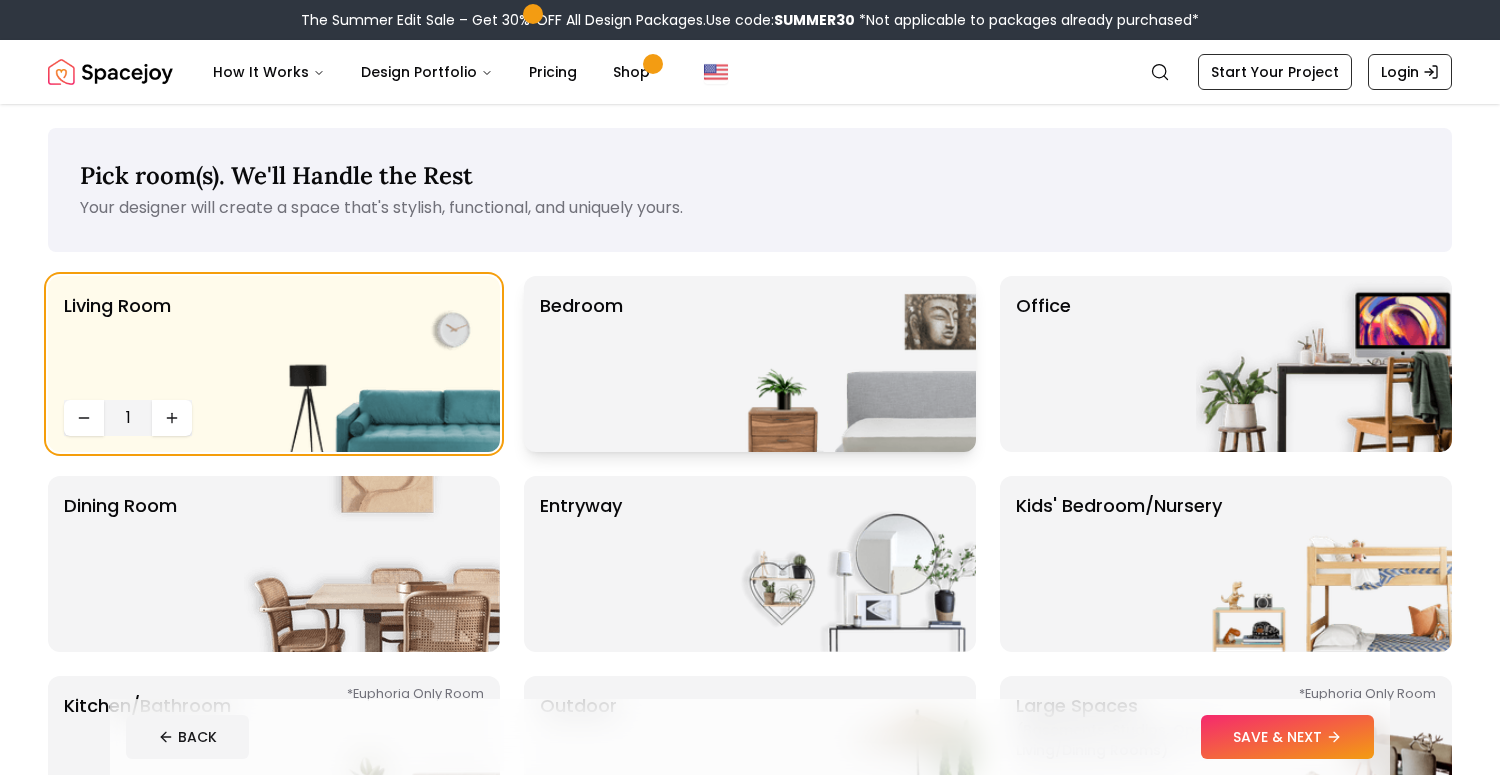 click on "Bedroom" at bounding box center [750, 364] 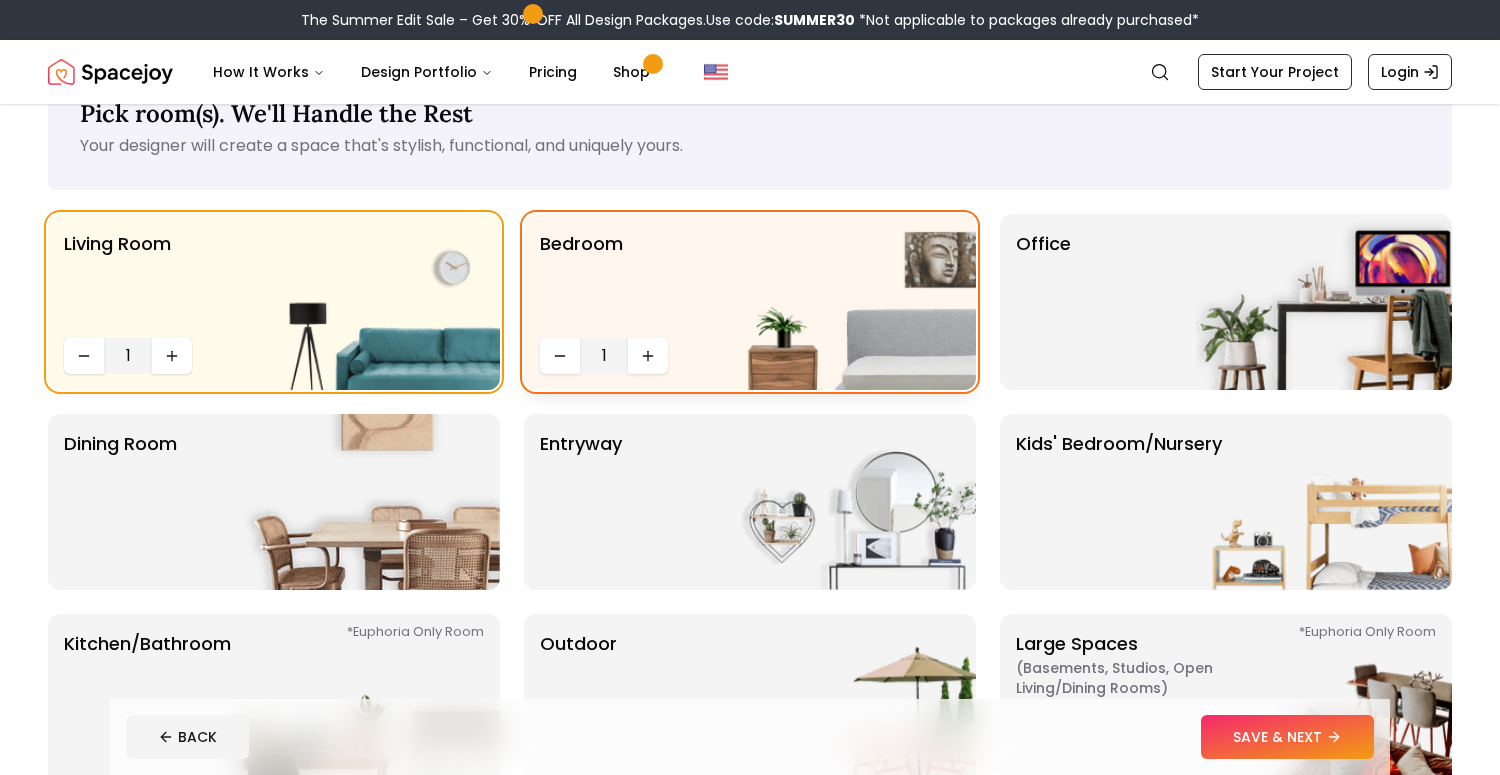 scroll, scrollTop: 77, scrollLeft: 0, axis: vertical 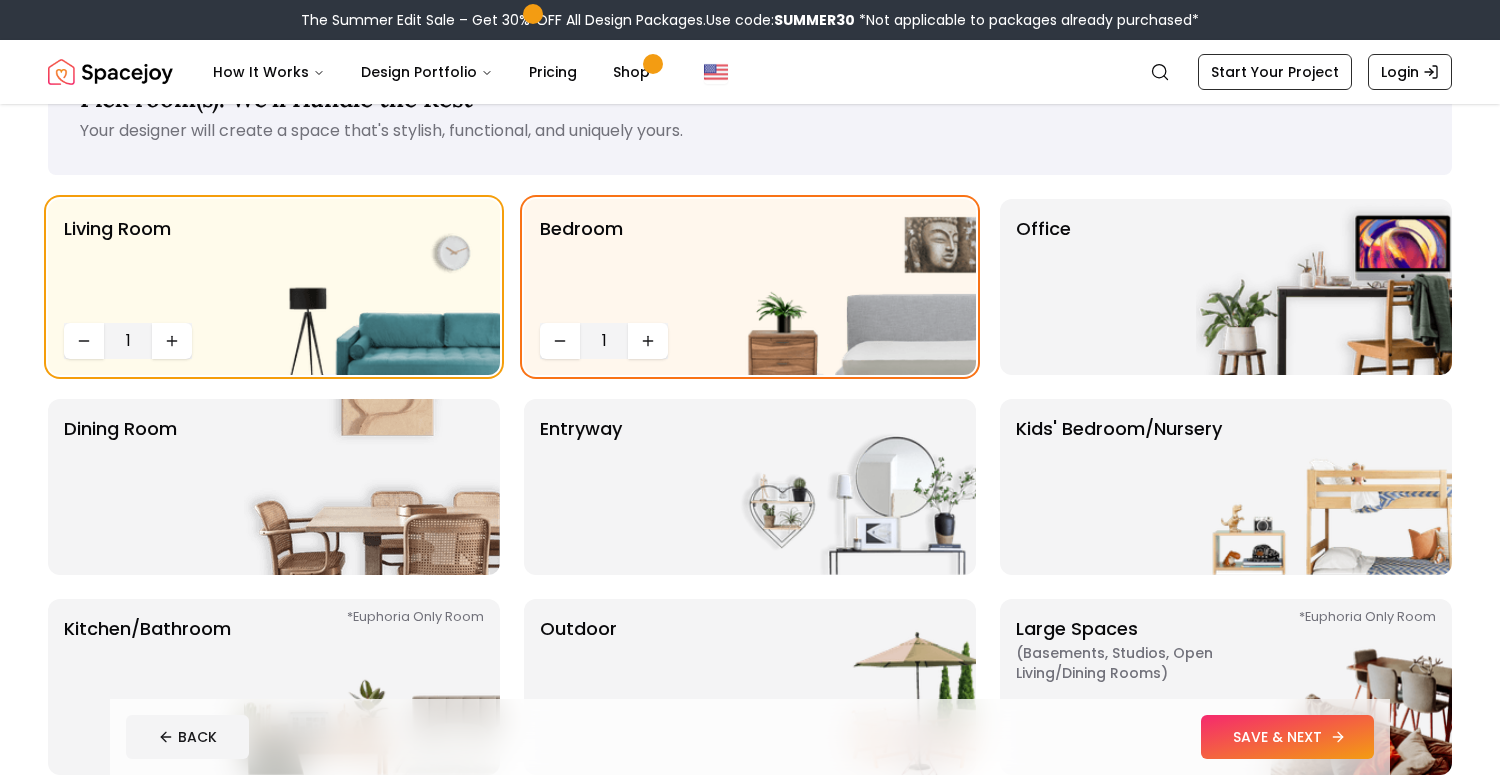 click on "SAVE & NEXT" at bounding box center (1287, 737) 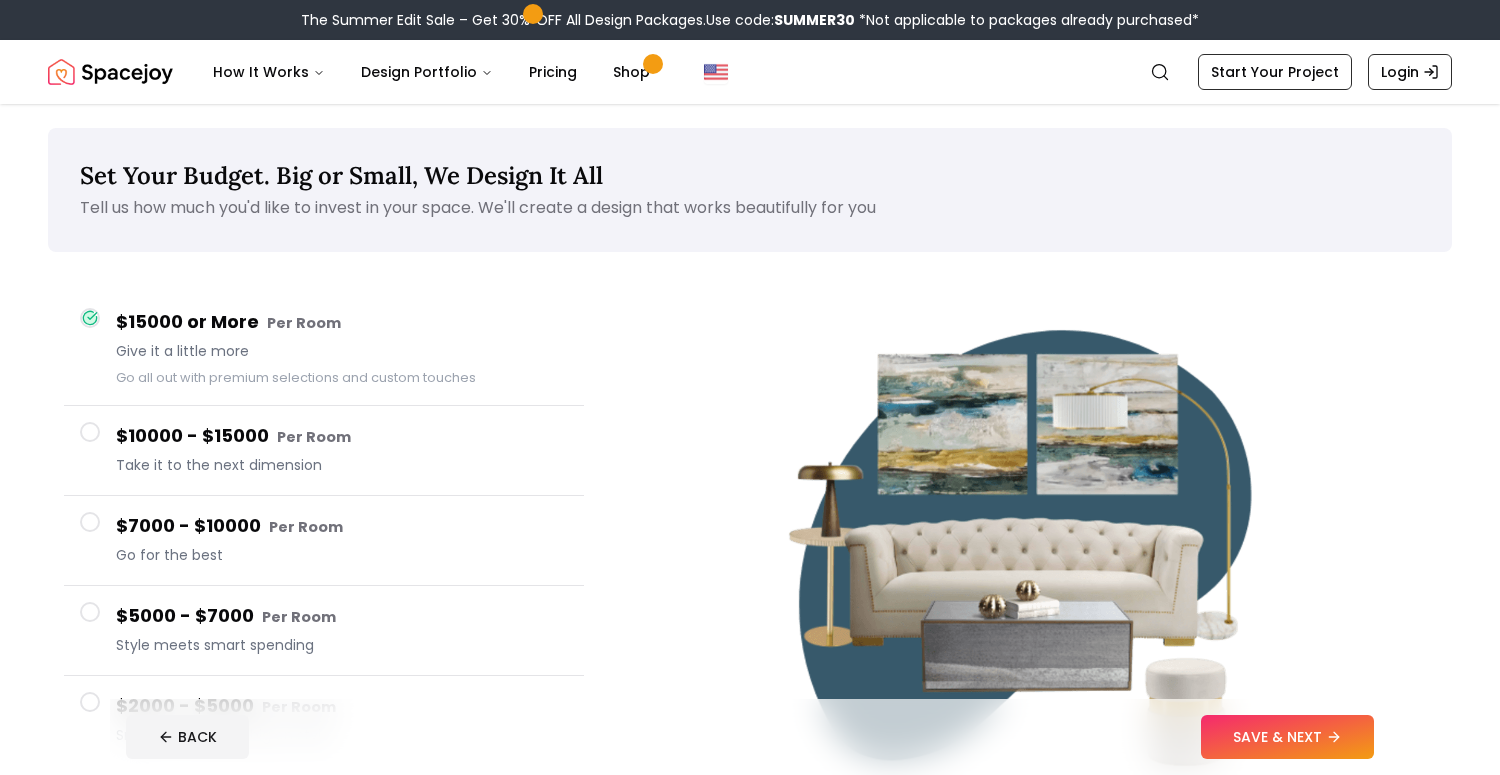scroll, scrollTop: 186, scrollLeft: 0, axis: vertical 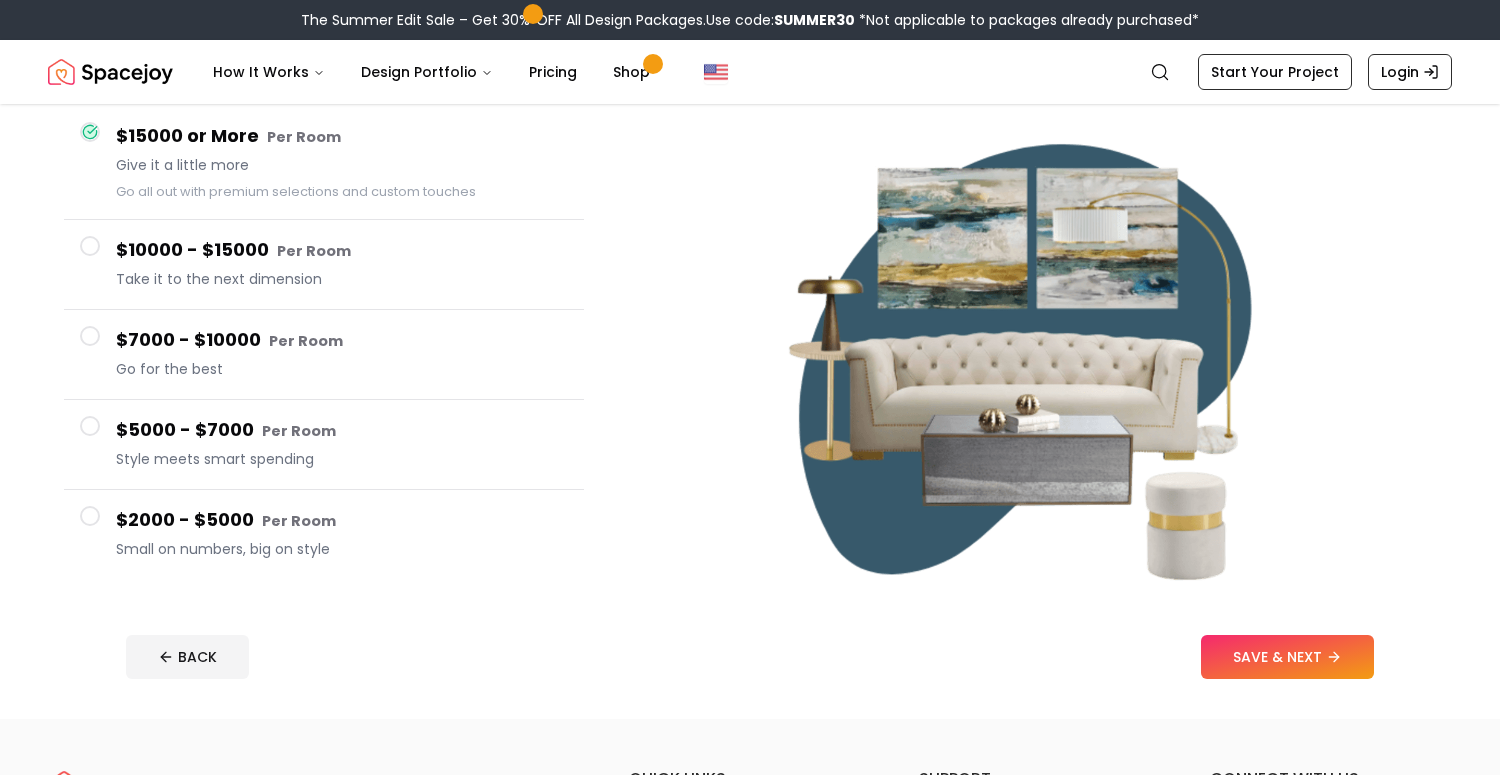 click on "$2000 - $5000    Per Room" at bounding box center (342, 520) 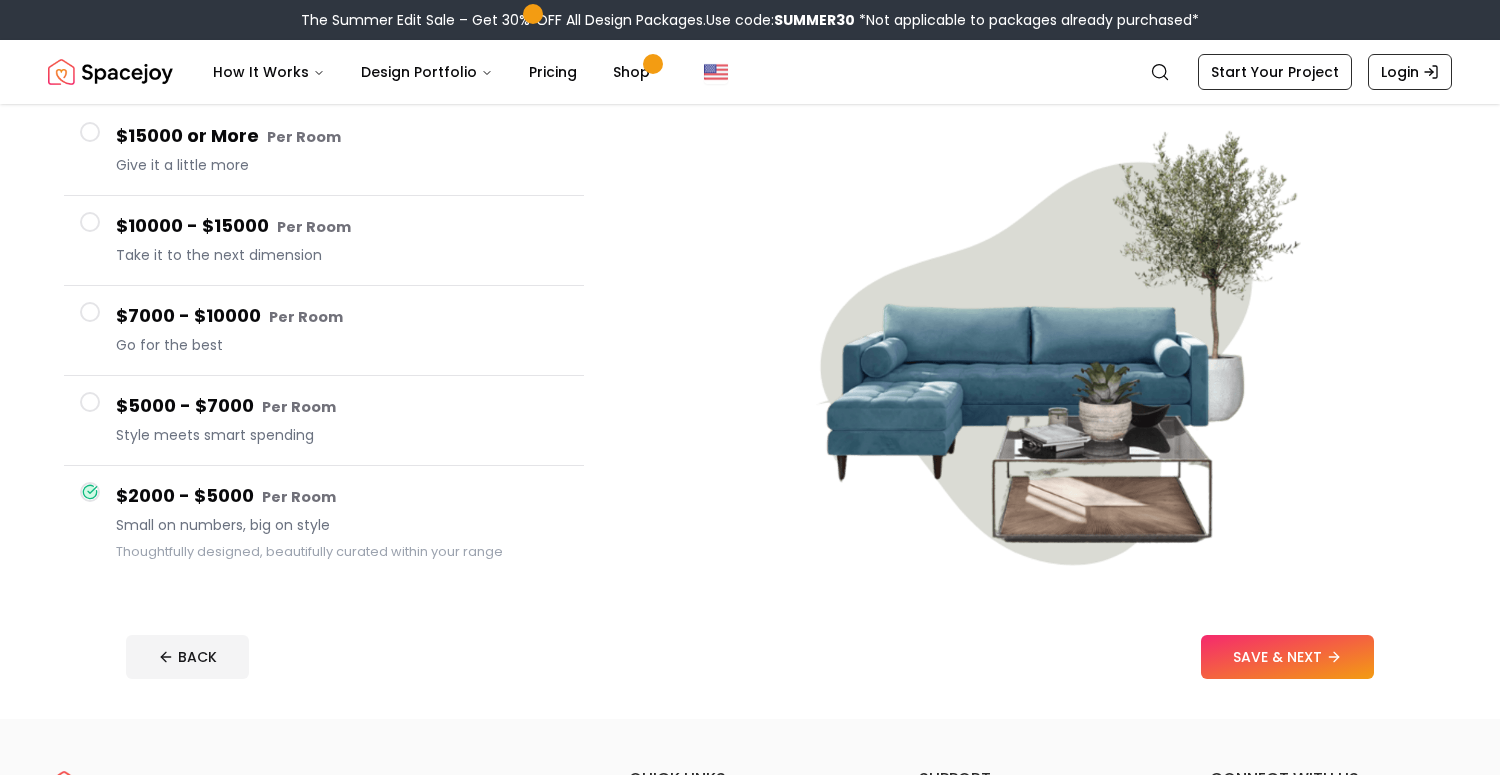 click on "$5000 - $7000    Per Room" at bounding box center (342, 406) 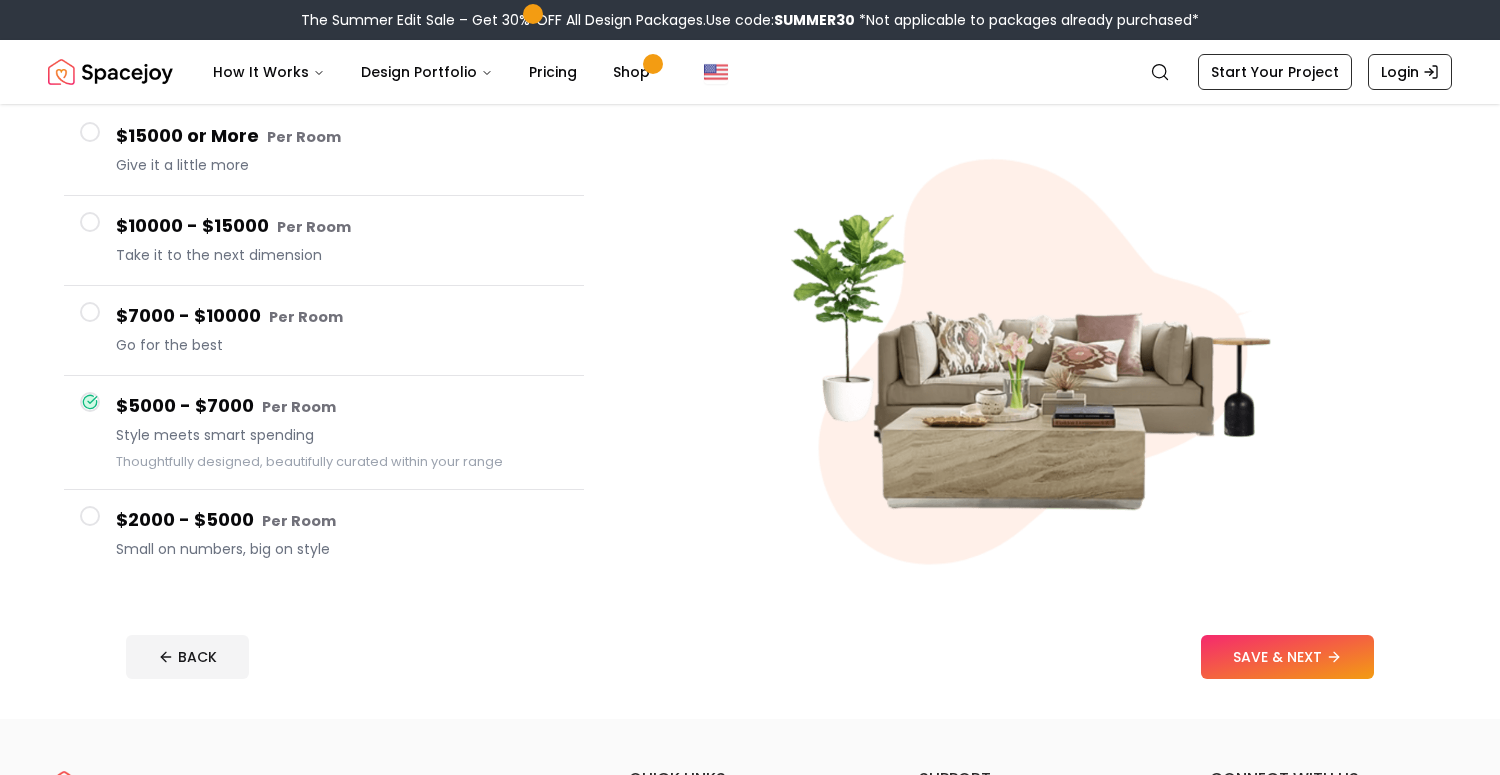 click on "$2000 - $5000    Per Room" at bounding box center (342, 520) 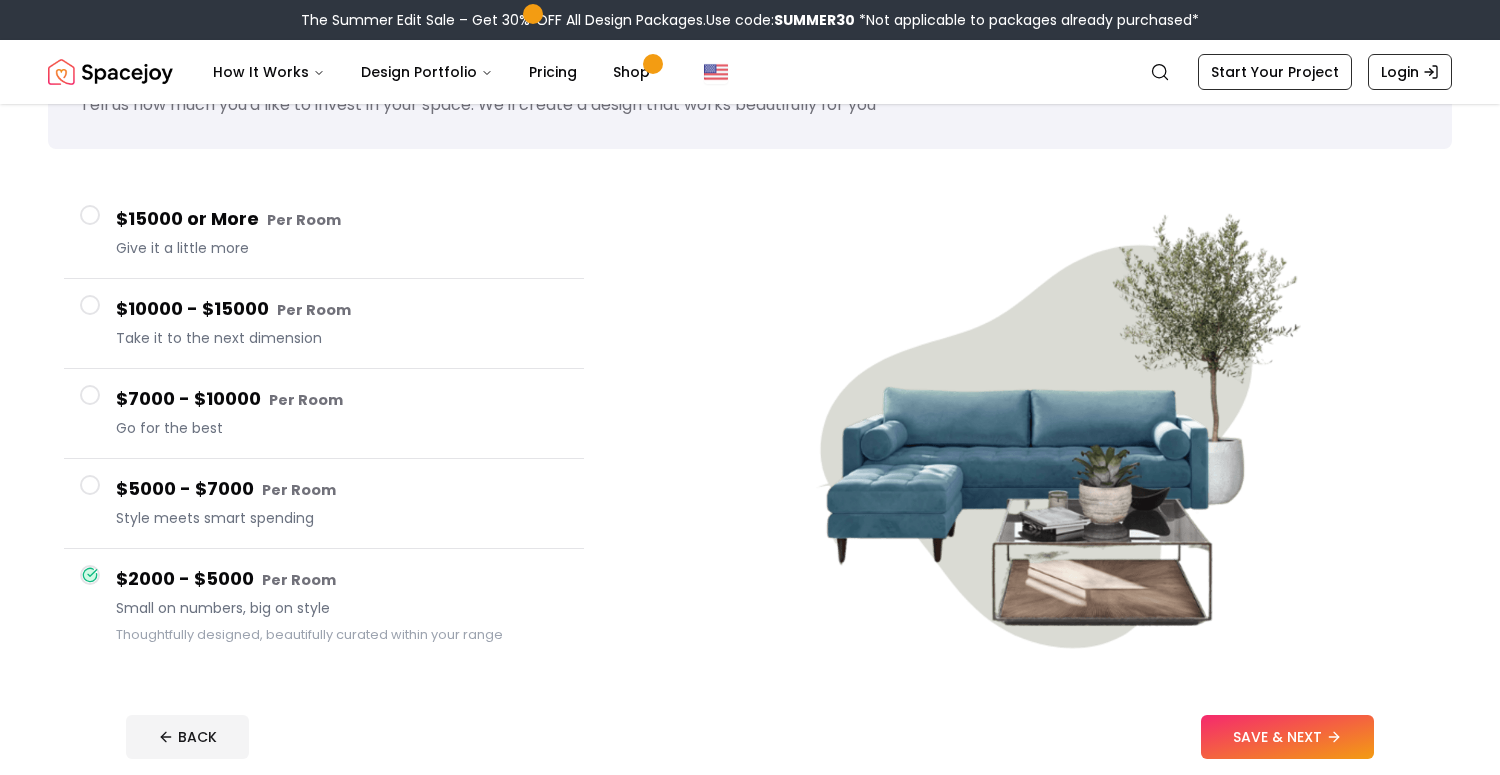 scroll, scrollTop: 101, scrollLeft: 0, axis: vertical 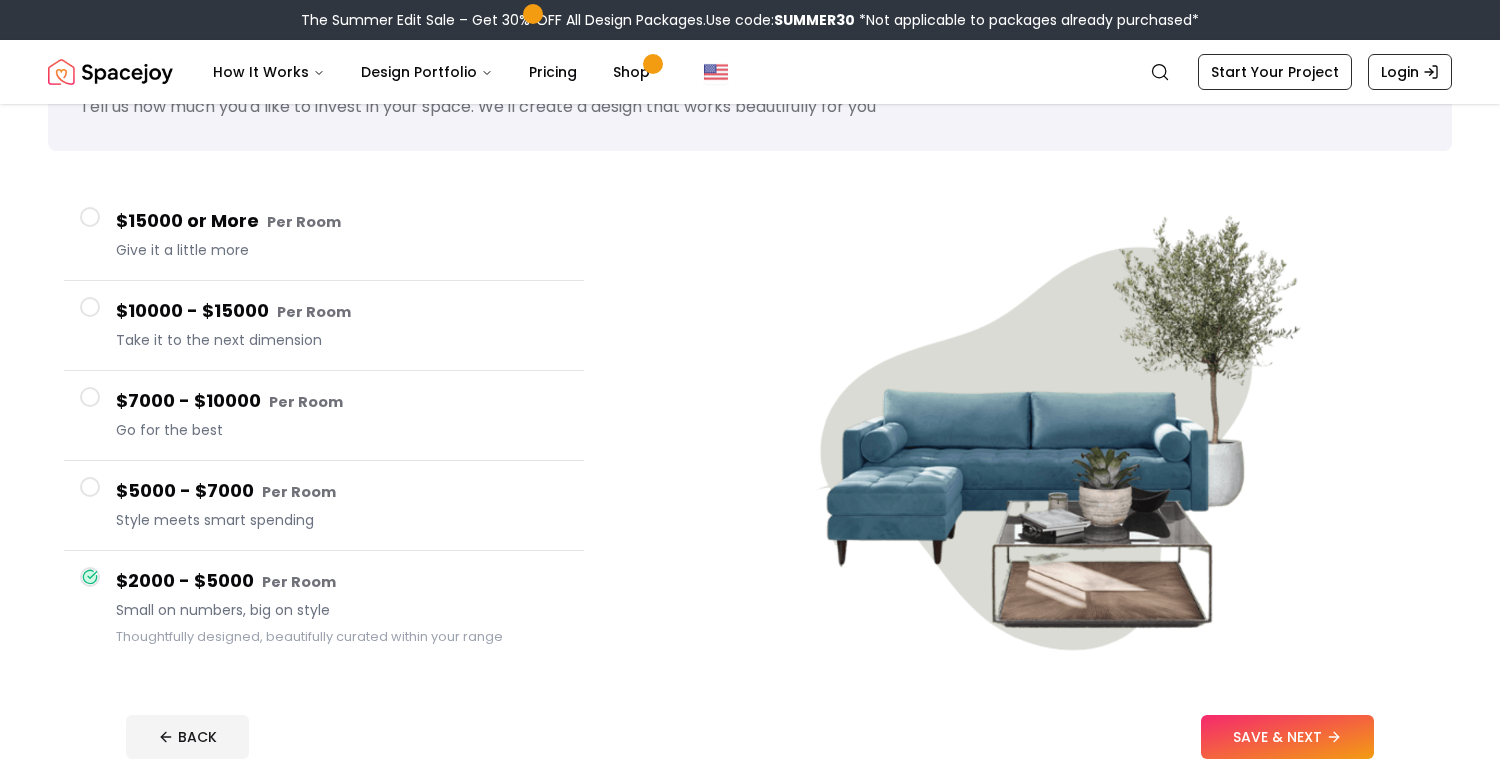 click on "$7000 - $10000    Per Room" at bounding box center (342, 401) 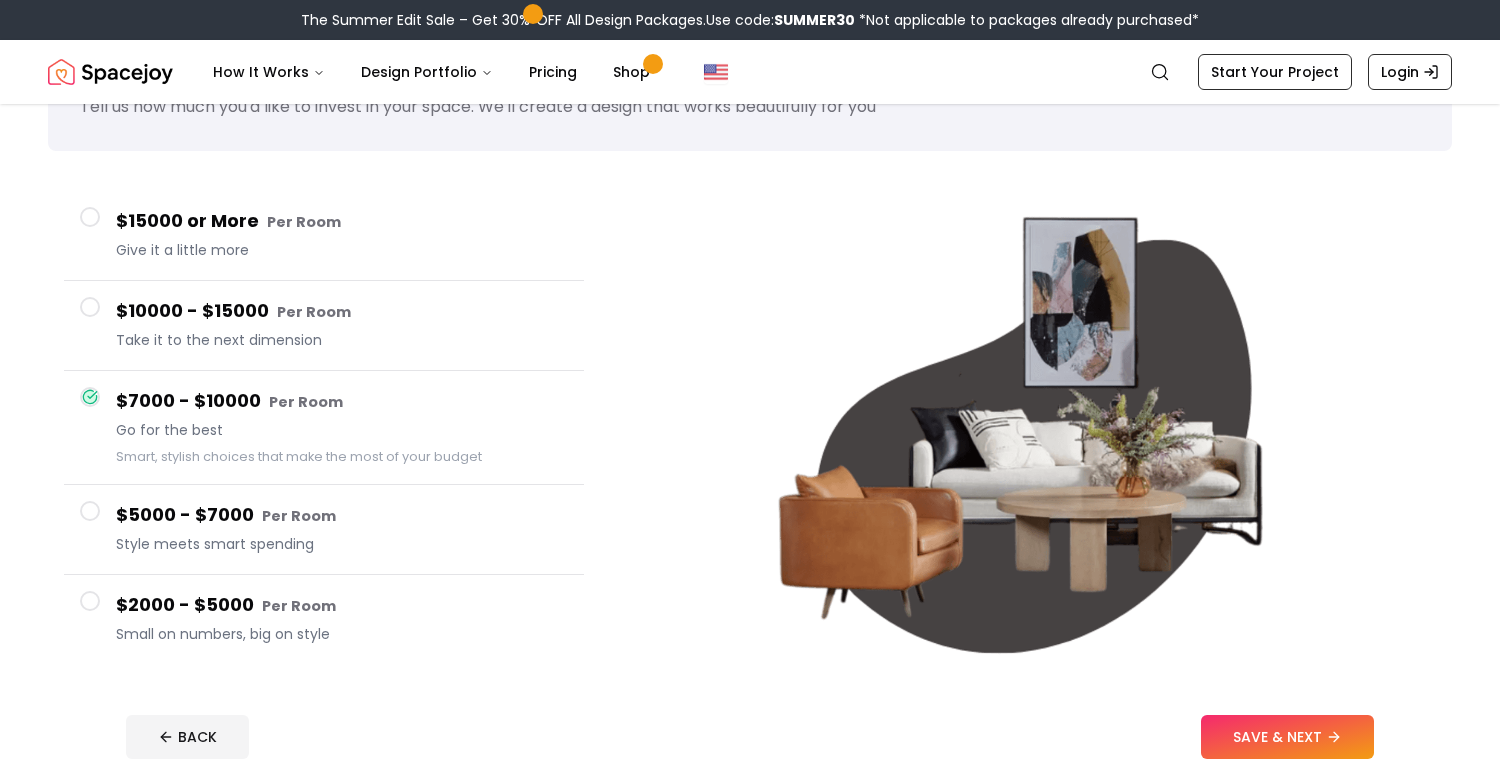 click on "Take it to the next dimension" at bounding box center [342, 340] 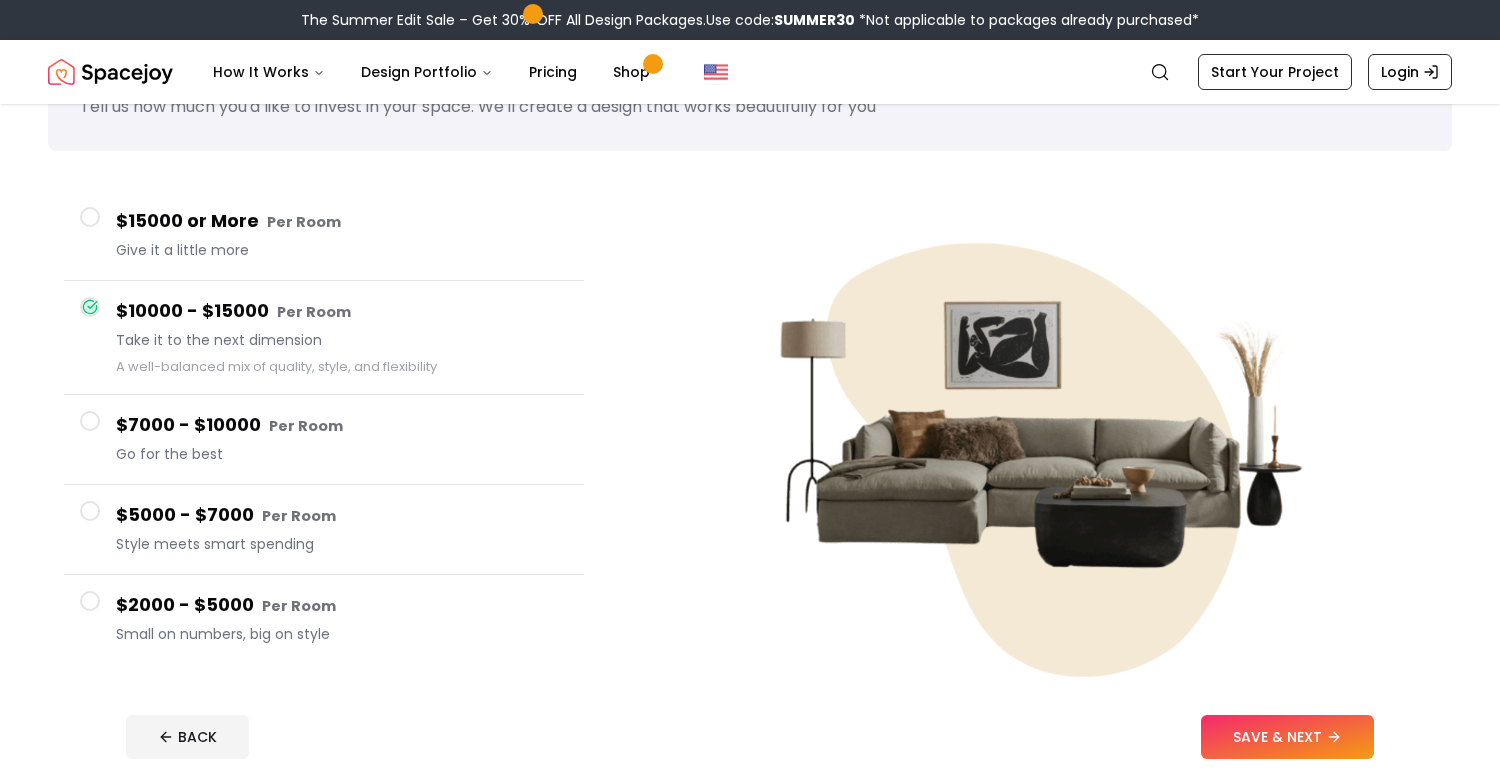 click on "Give it a little more" at bounding box center [342, 250] 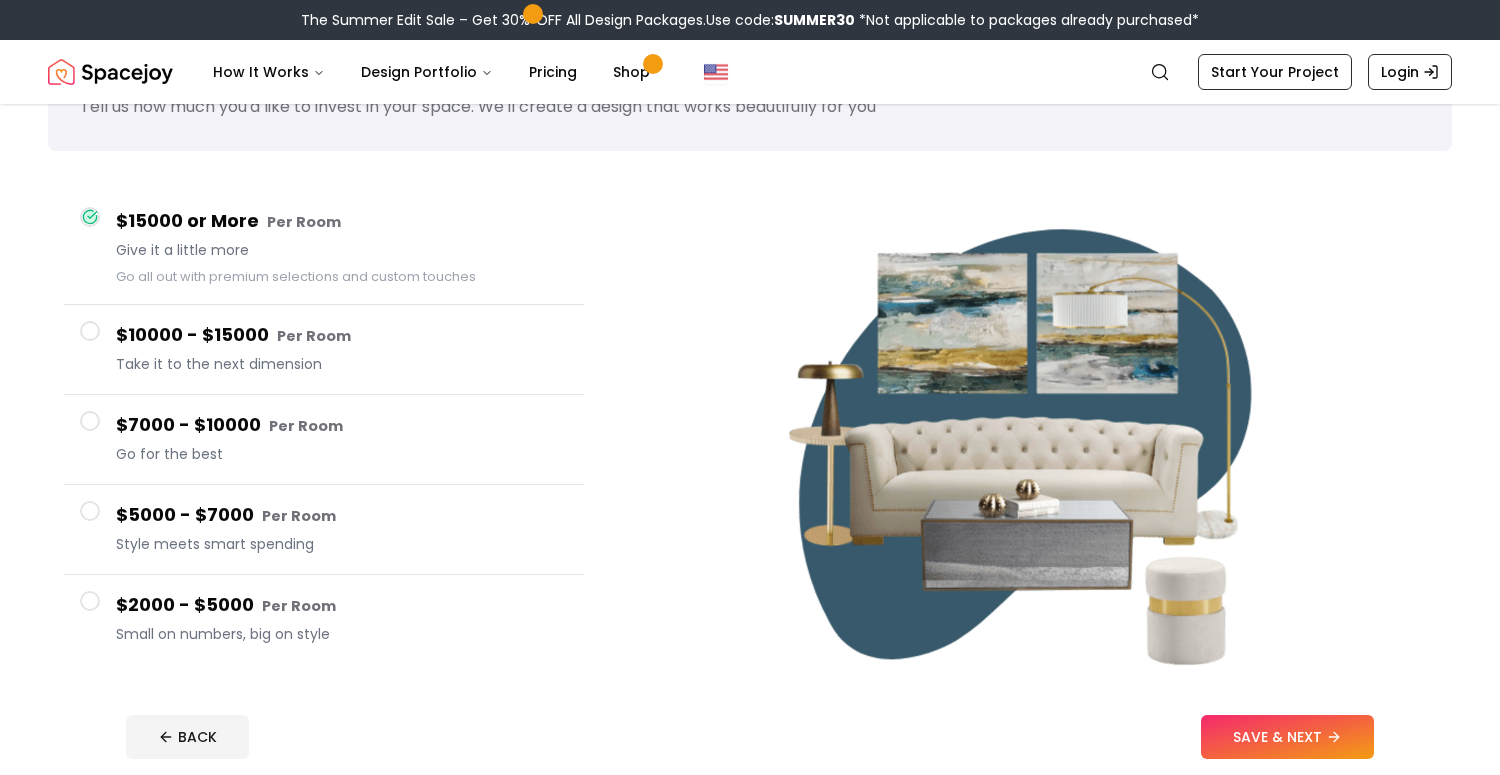 click on "$15000 or More    Per Room Give it a little more Go all out with premium selections and custom touches" at bounding box center [324, 248] 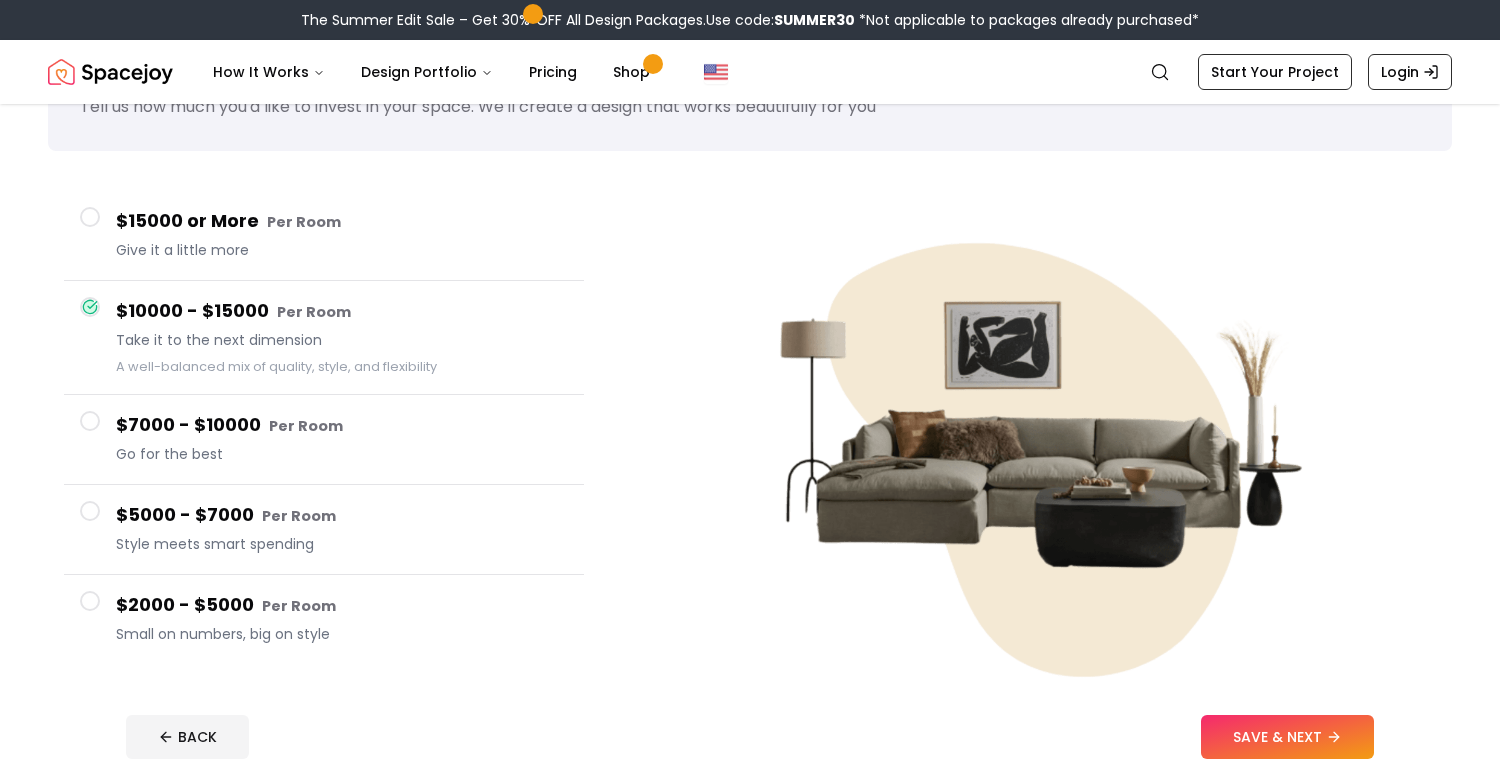 click on "$7000 - $10000    Per Room Go for the best" at bounding box center [324, 440] 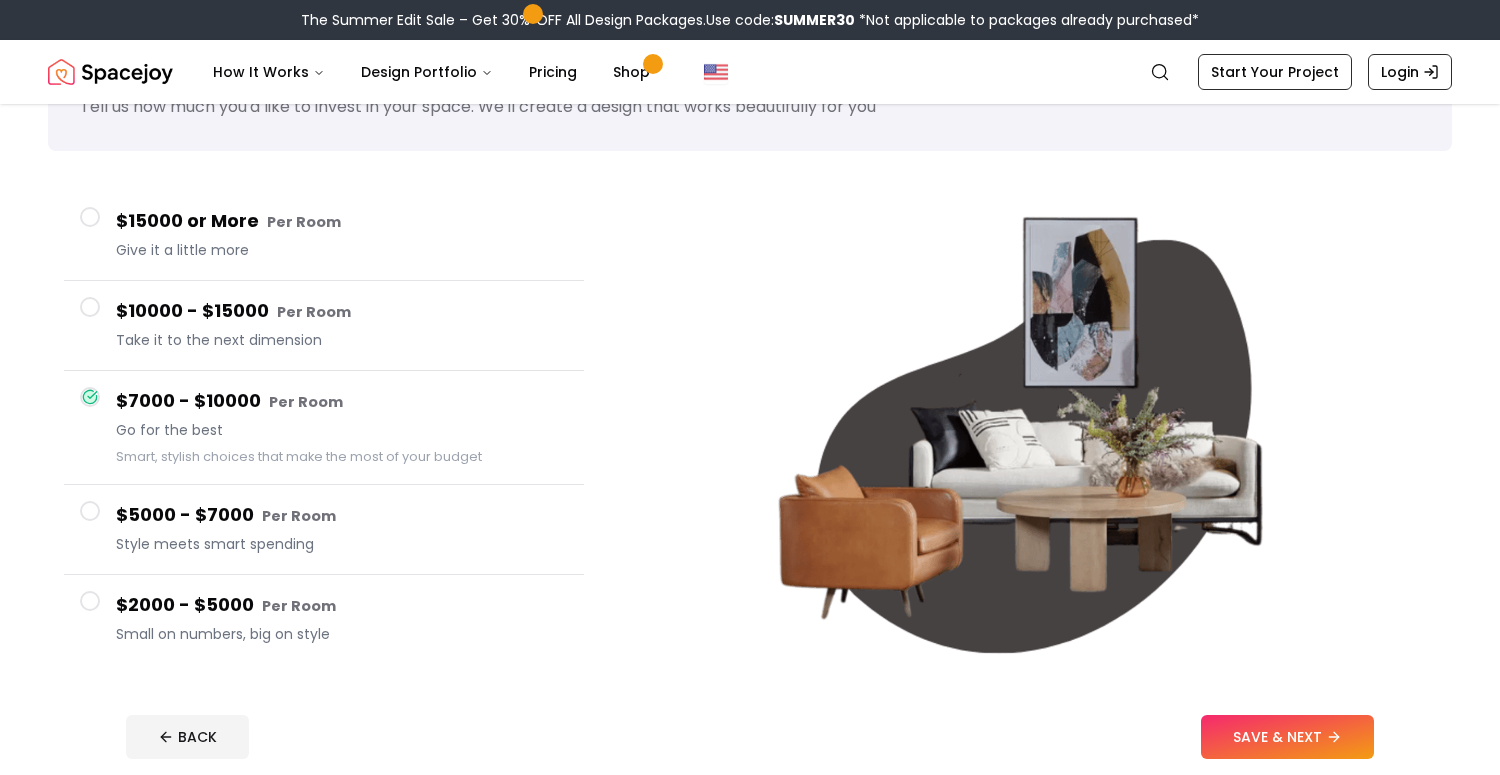 click on "$5000 - $7000    Per Room Style meets smart spending" at bounding box center (324, 530) 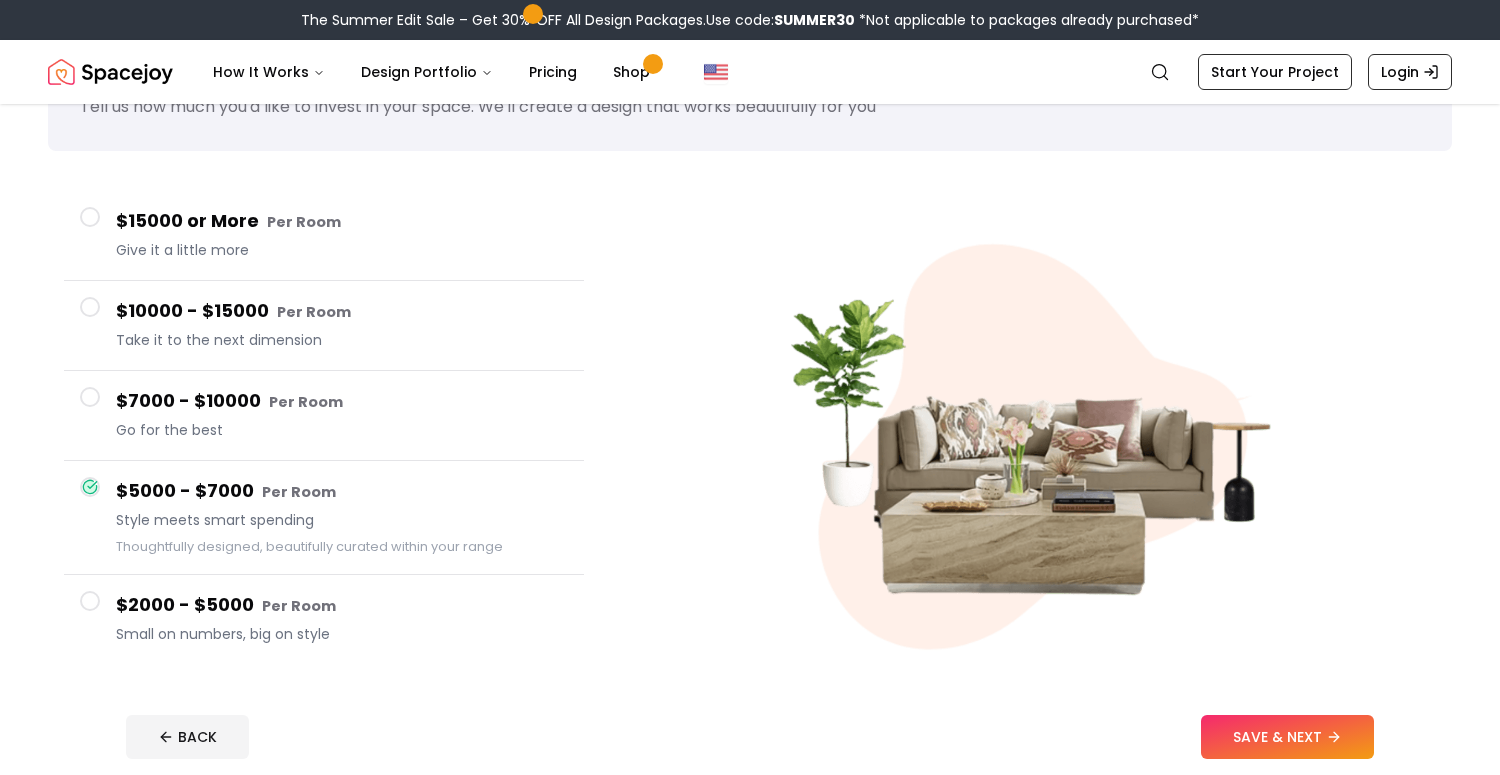 click on "Small on numbers, big on style" at bounding box center [342, 634] 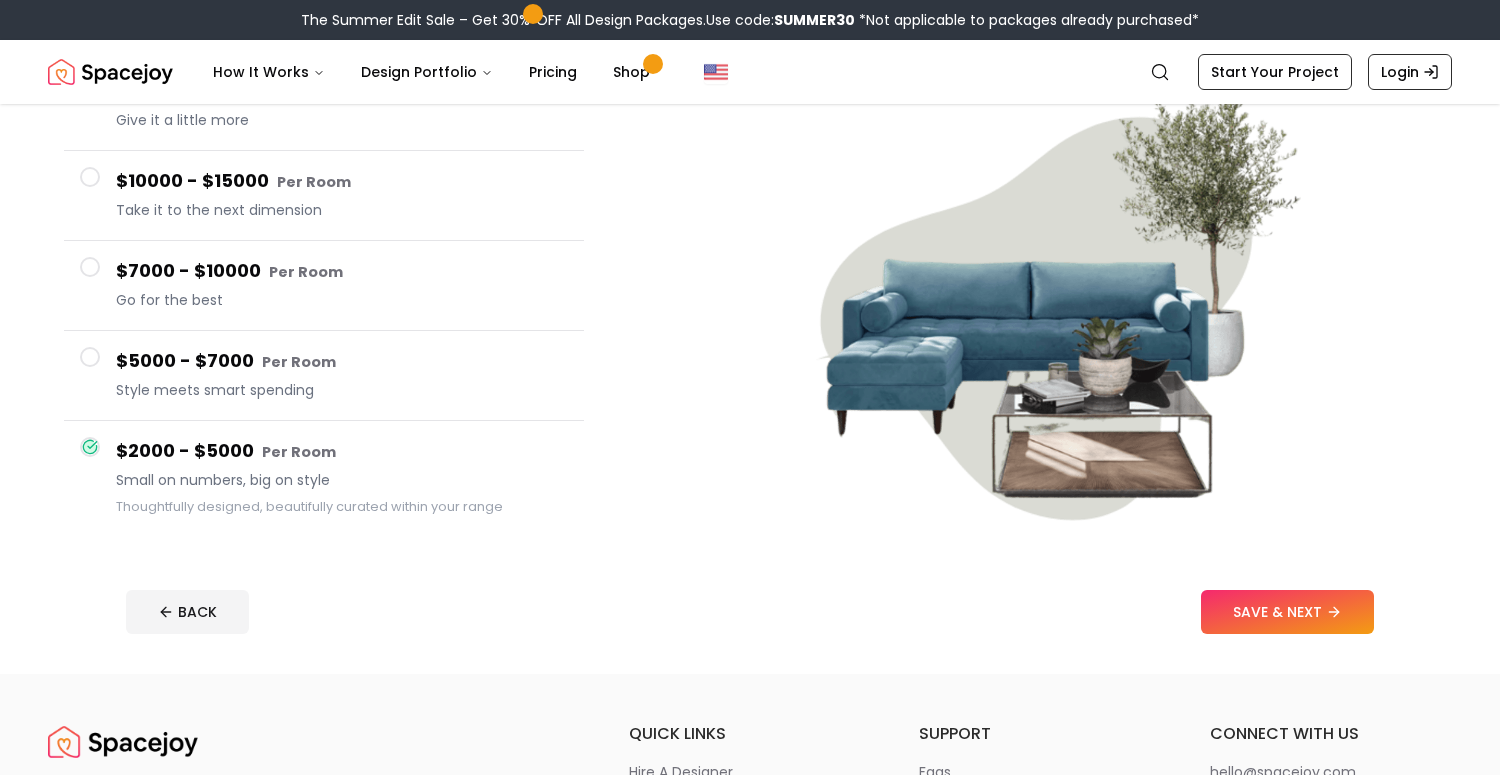 scroll, scrollTop: 257, scrollLeft: 0, axis: vertical 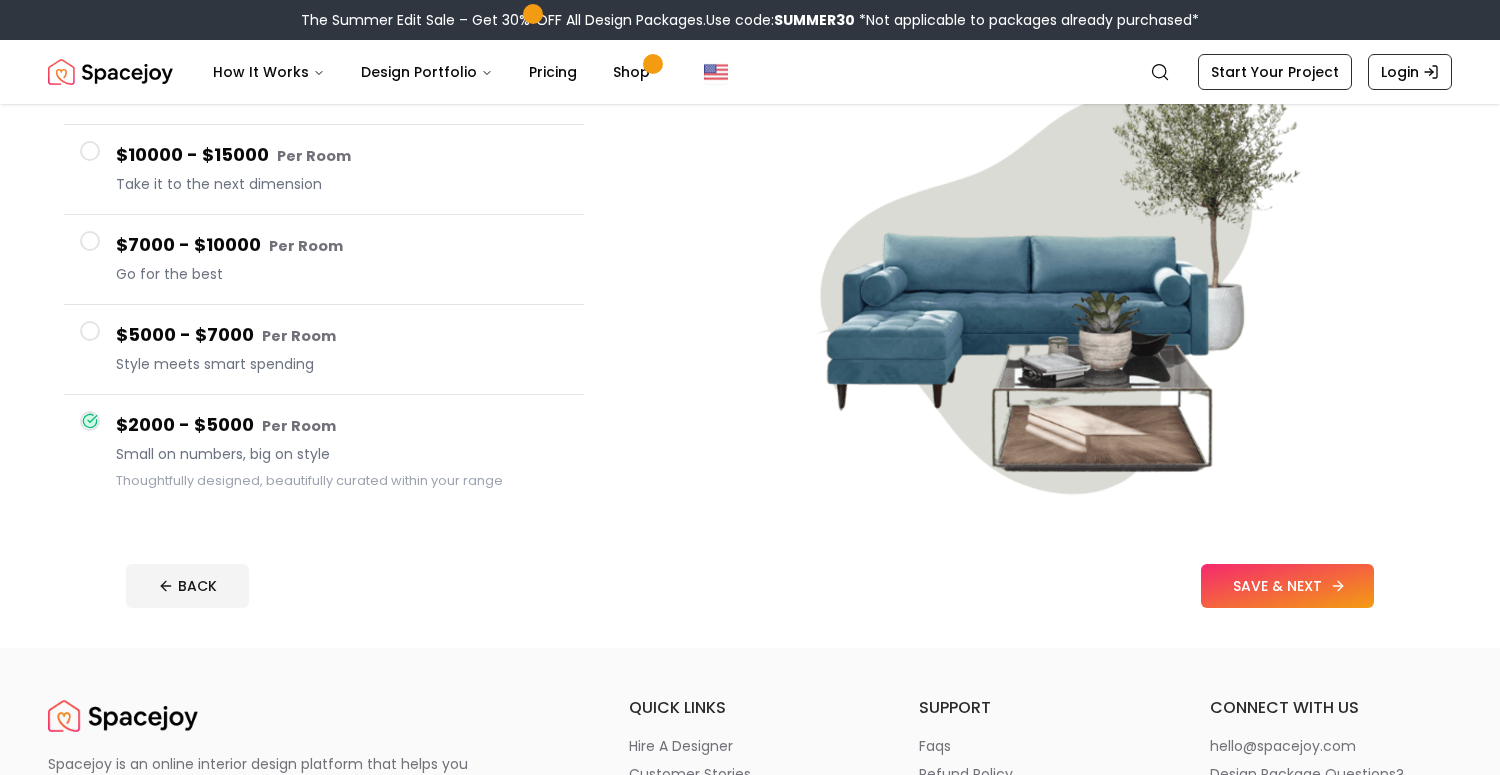 click on "SAVE & NEXT" at bounding box center [1287, 586] 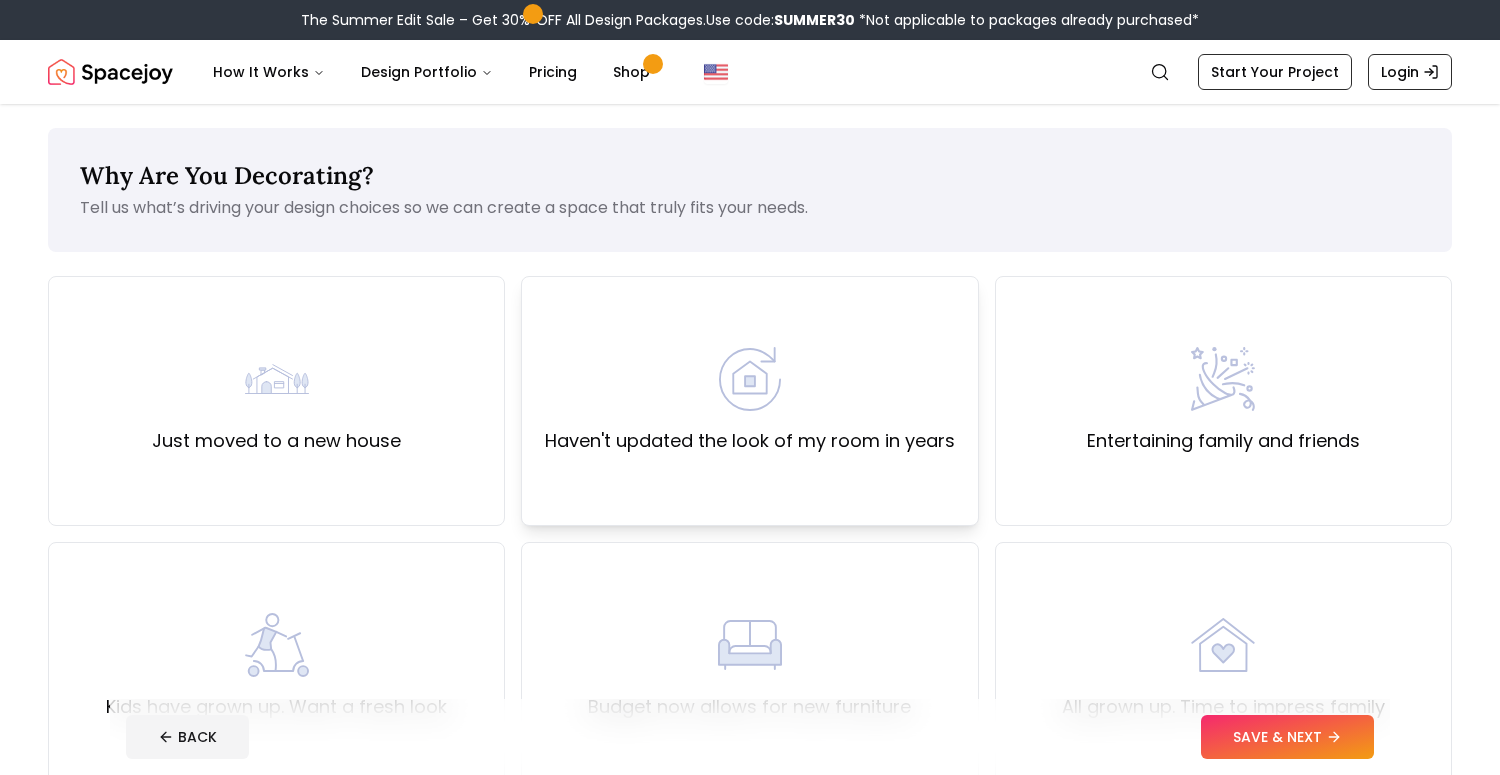 scroll, scrollTop: 0, scrollLeft: 0, axis: both 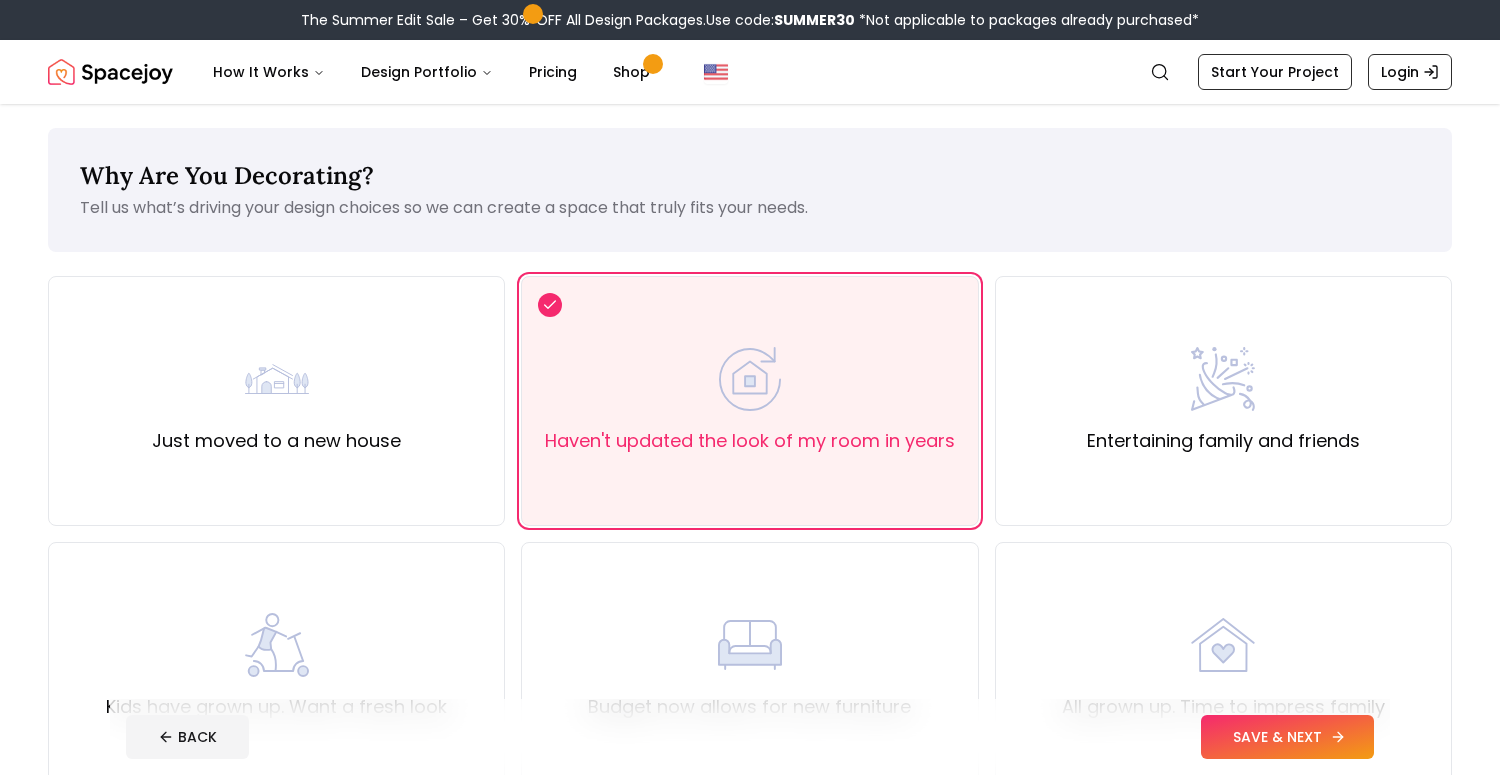 click on "SAVE & NEXT" at bounding box center (1287, 737) 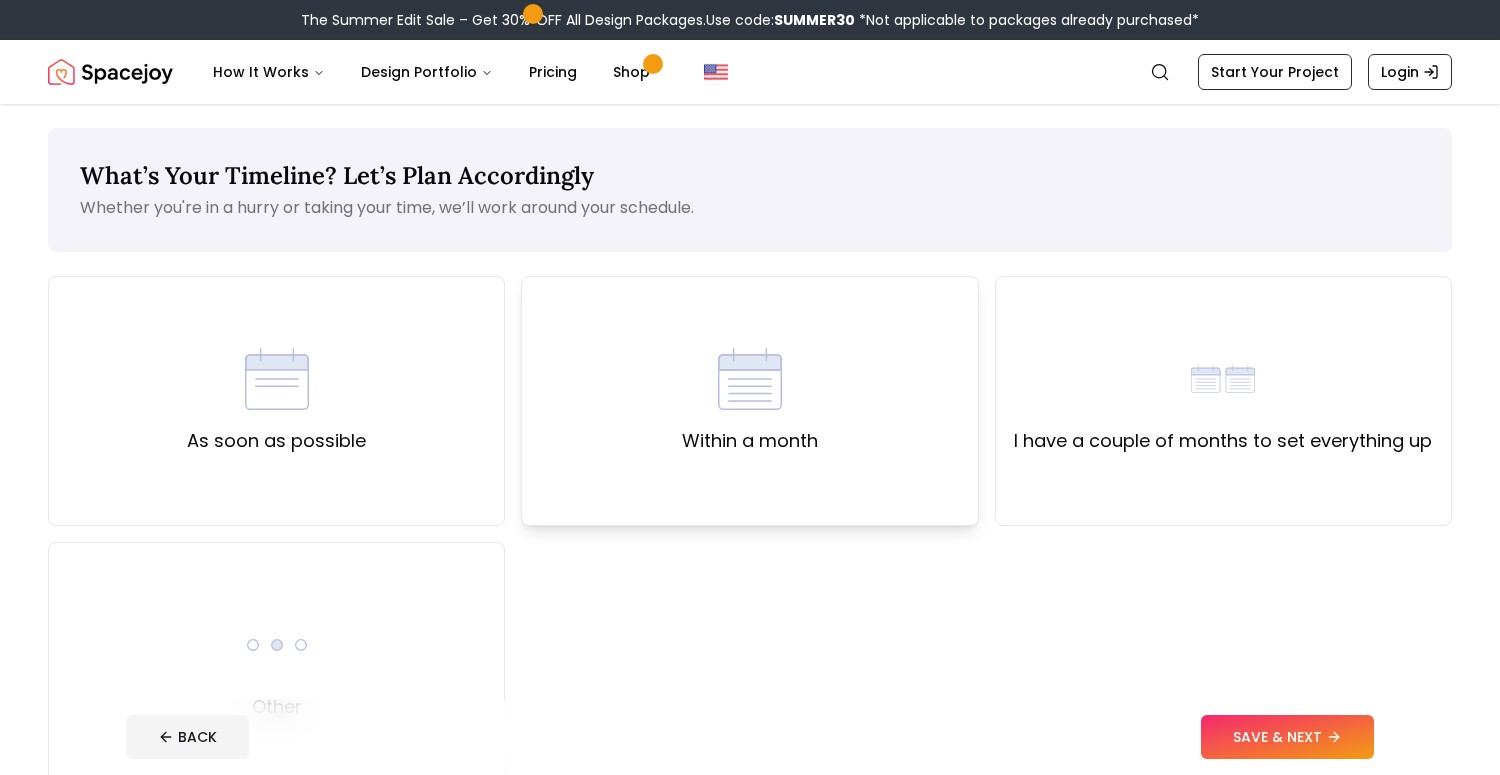 click on "Within a month" at bounding box center [749, 401] 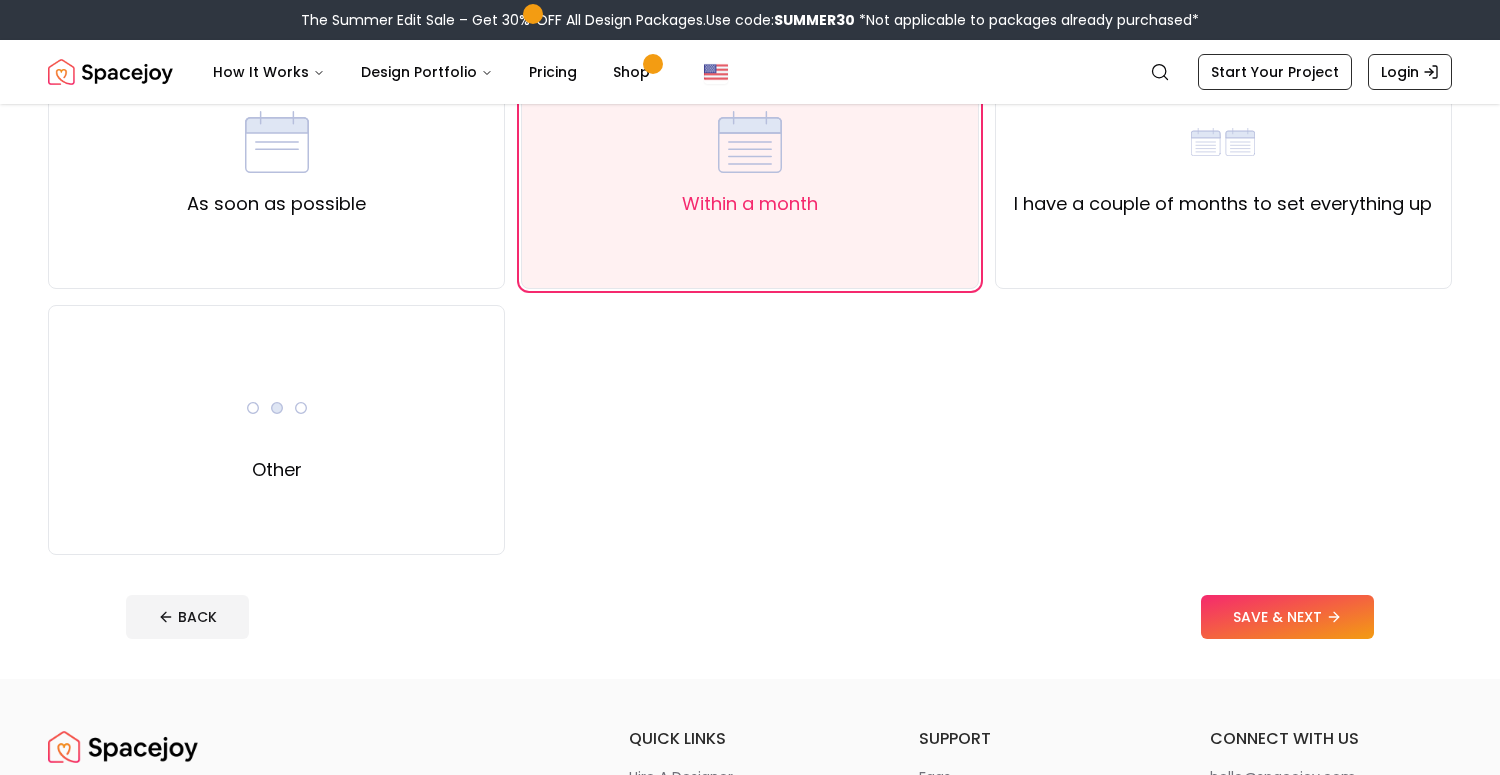 scroll, scrollTop: 250, scrollLeft: 0, axis: vertical 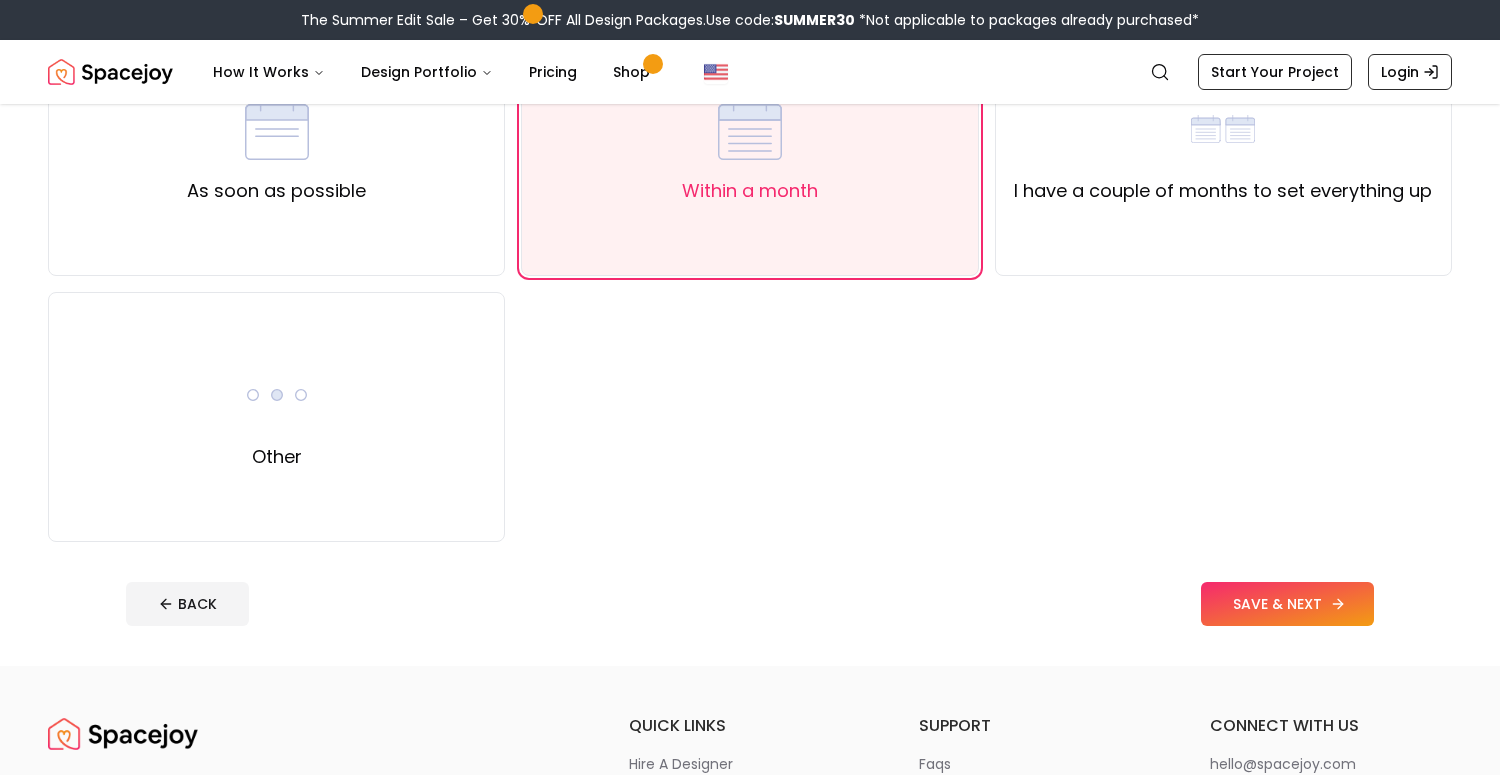 click on "SAVE & NEXT" at bounding box center (1287, 604) 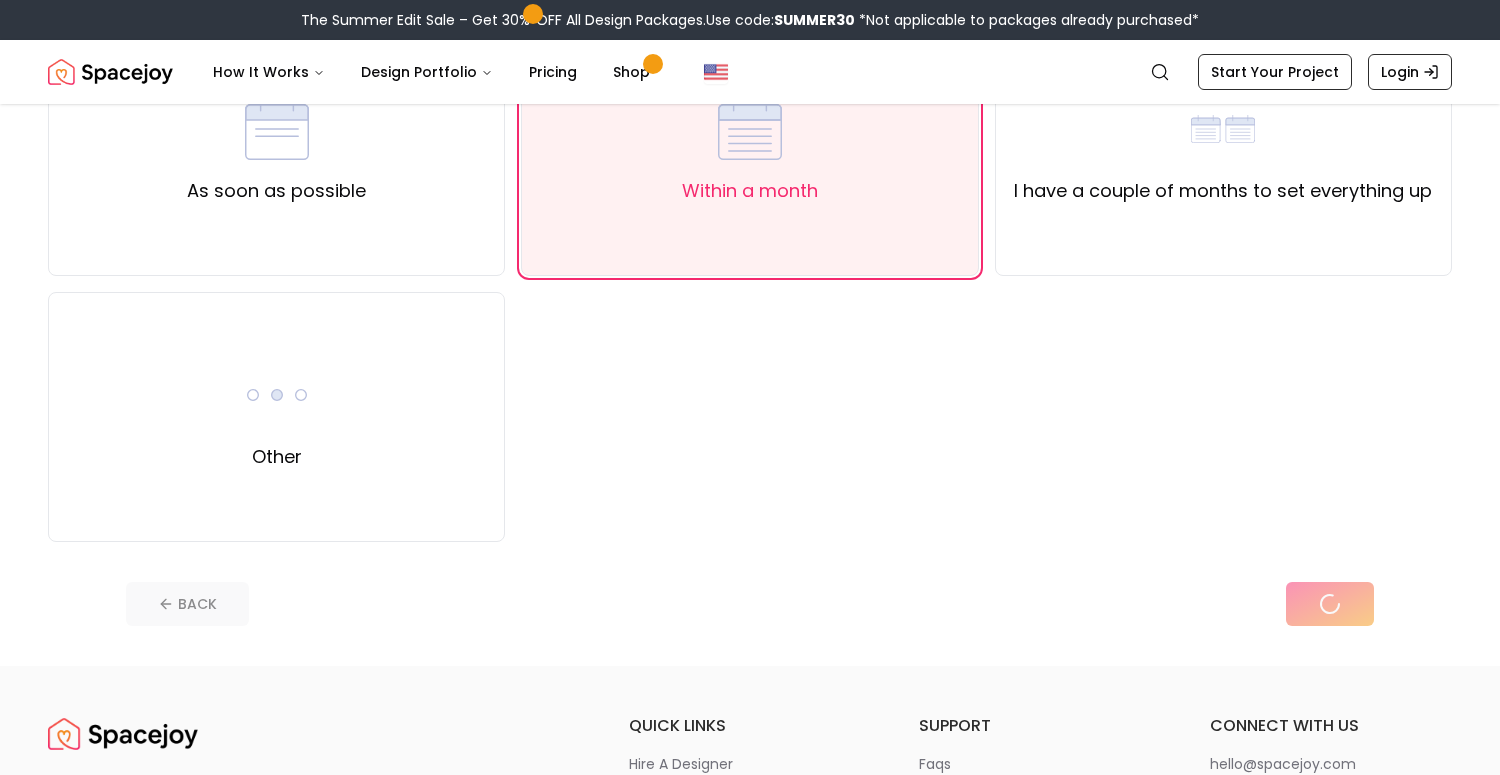 scroll, scrollTop: 0, scrollLeft: 0, axis: both 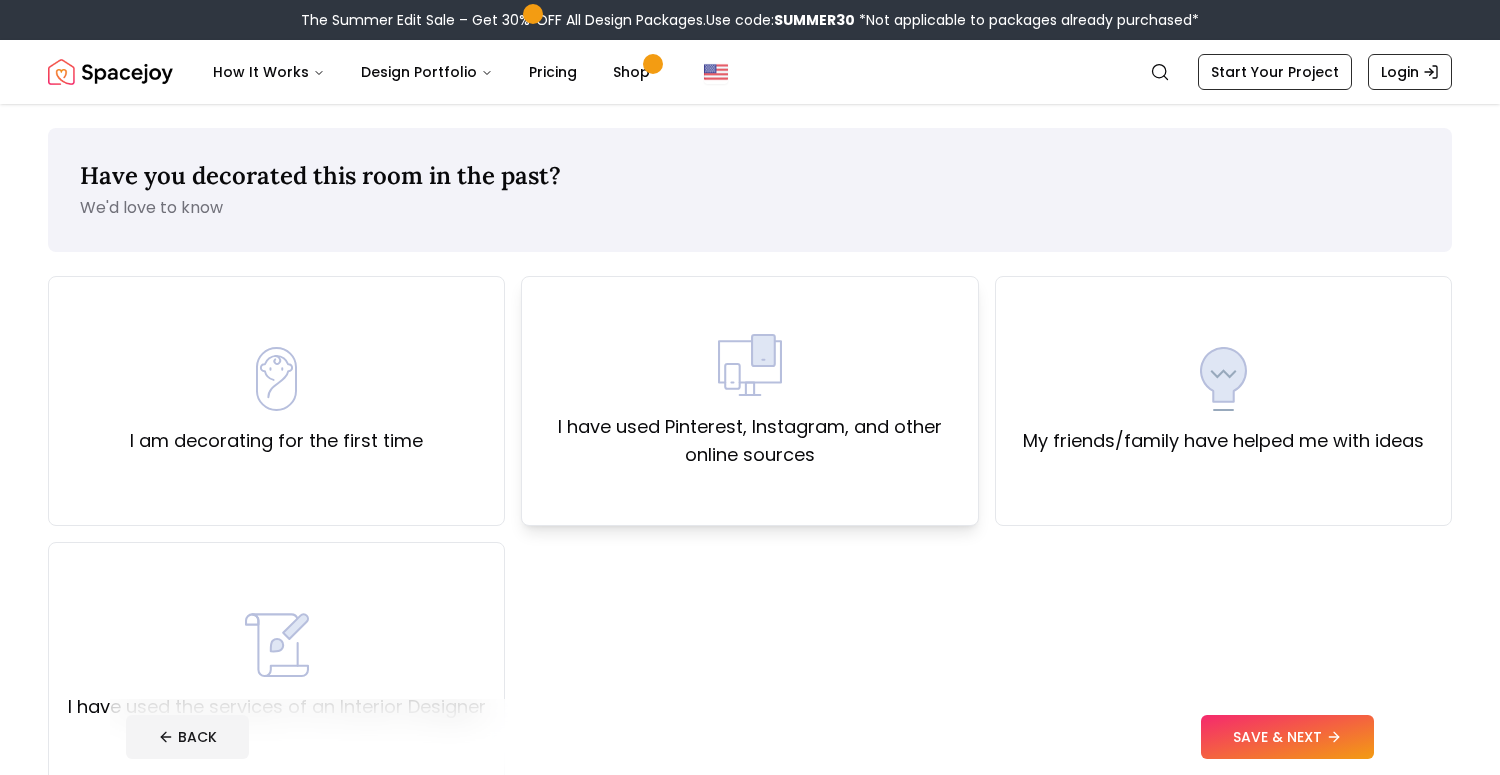 click on "I have used Pinterest, Instagram, and other online sources" at bounding box center [749, 441] 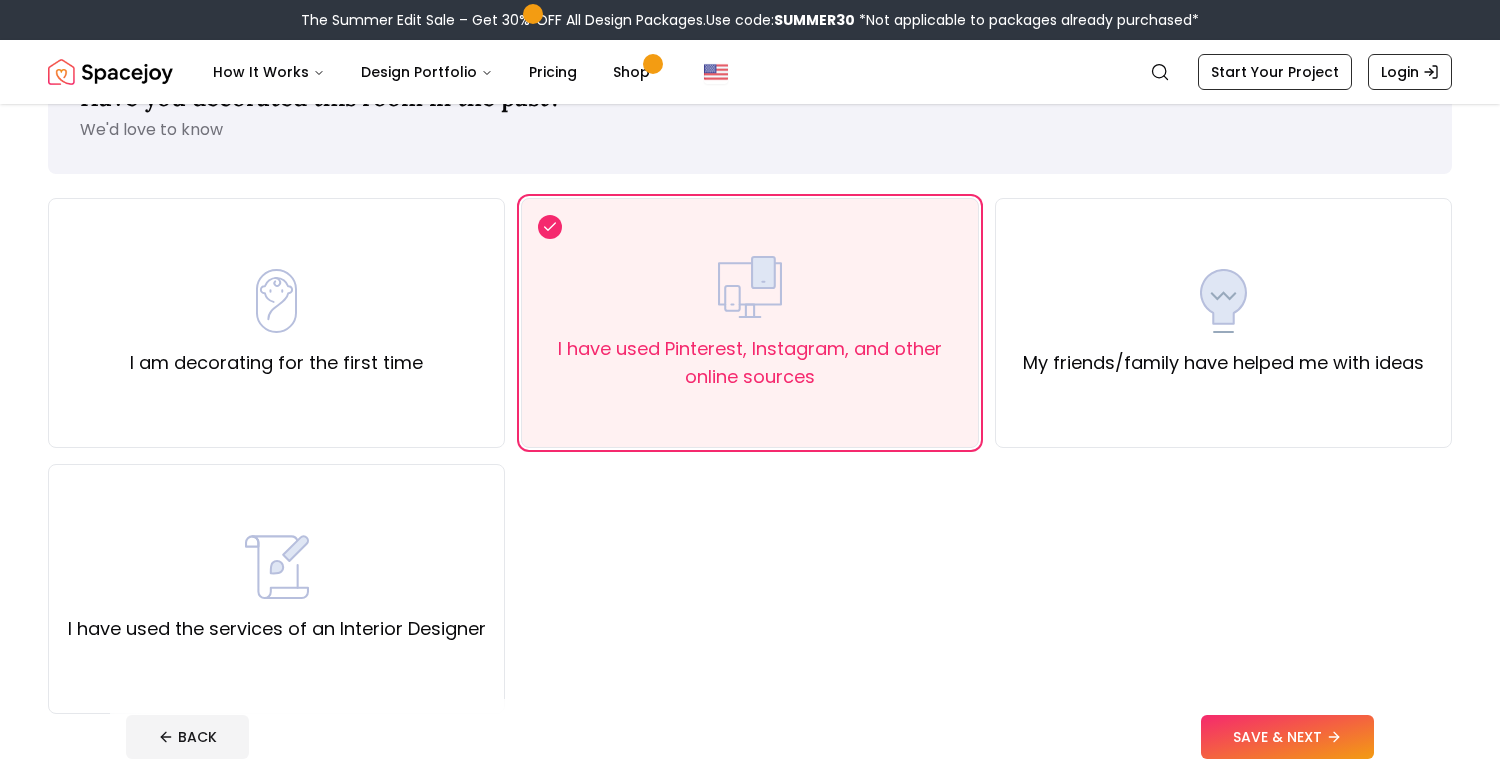 scroll, scrollTop: 158, scrollLeft: 0, axis: vertical 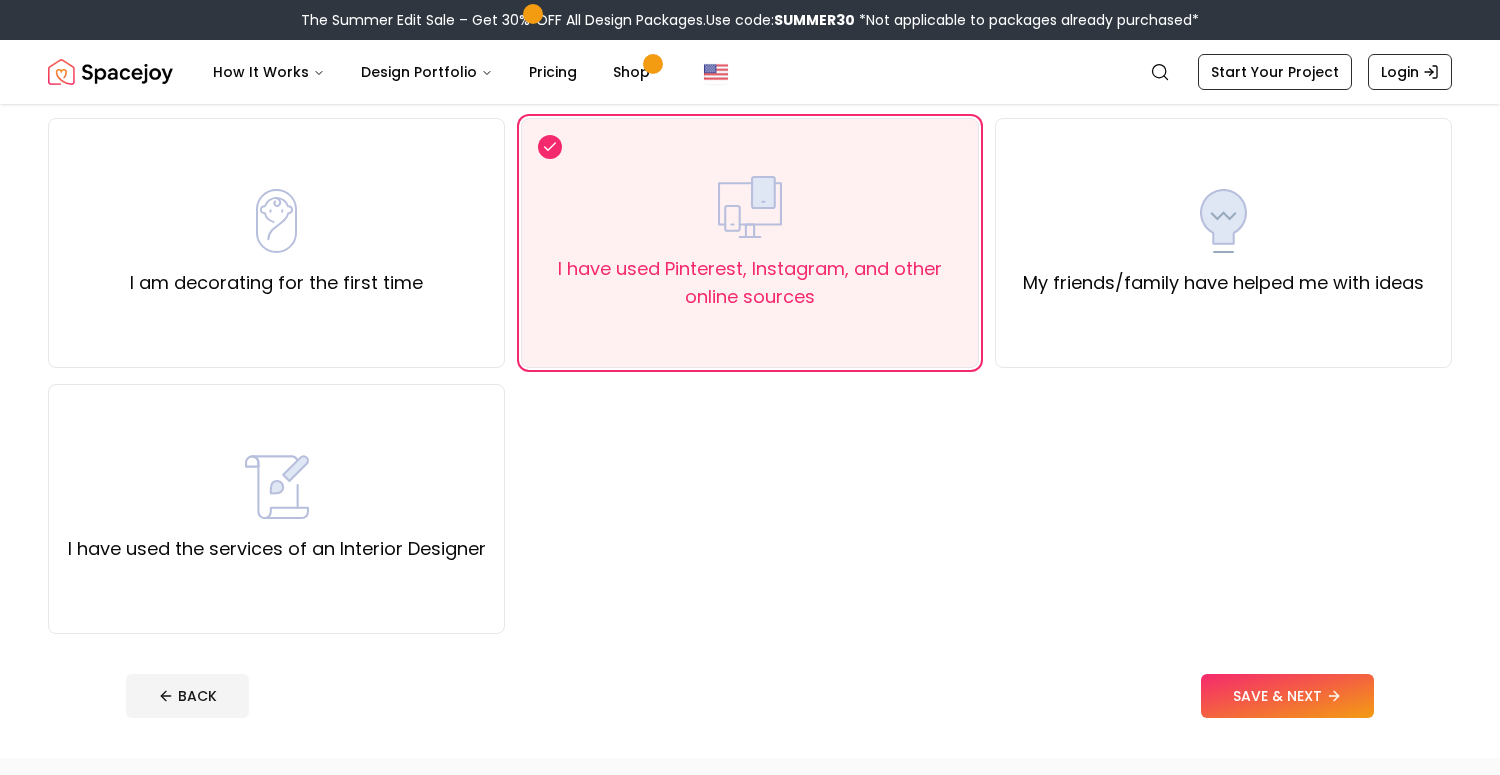 click on "BACK SAVE & NEXT" at bounding box center (750, 696) 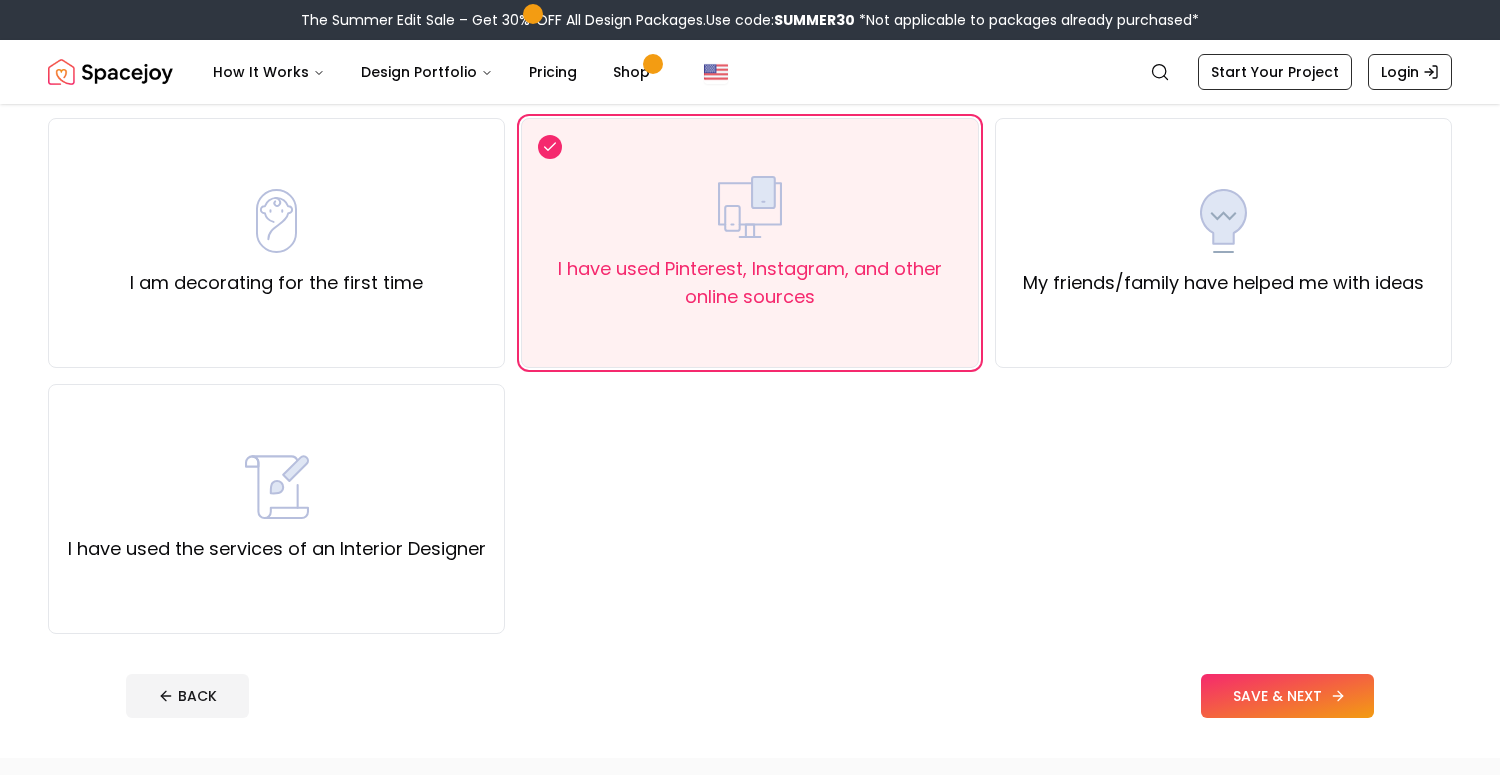 click on "SAVE & NEXT" at bounding box center [1287, 696] 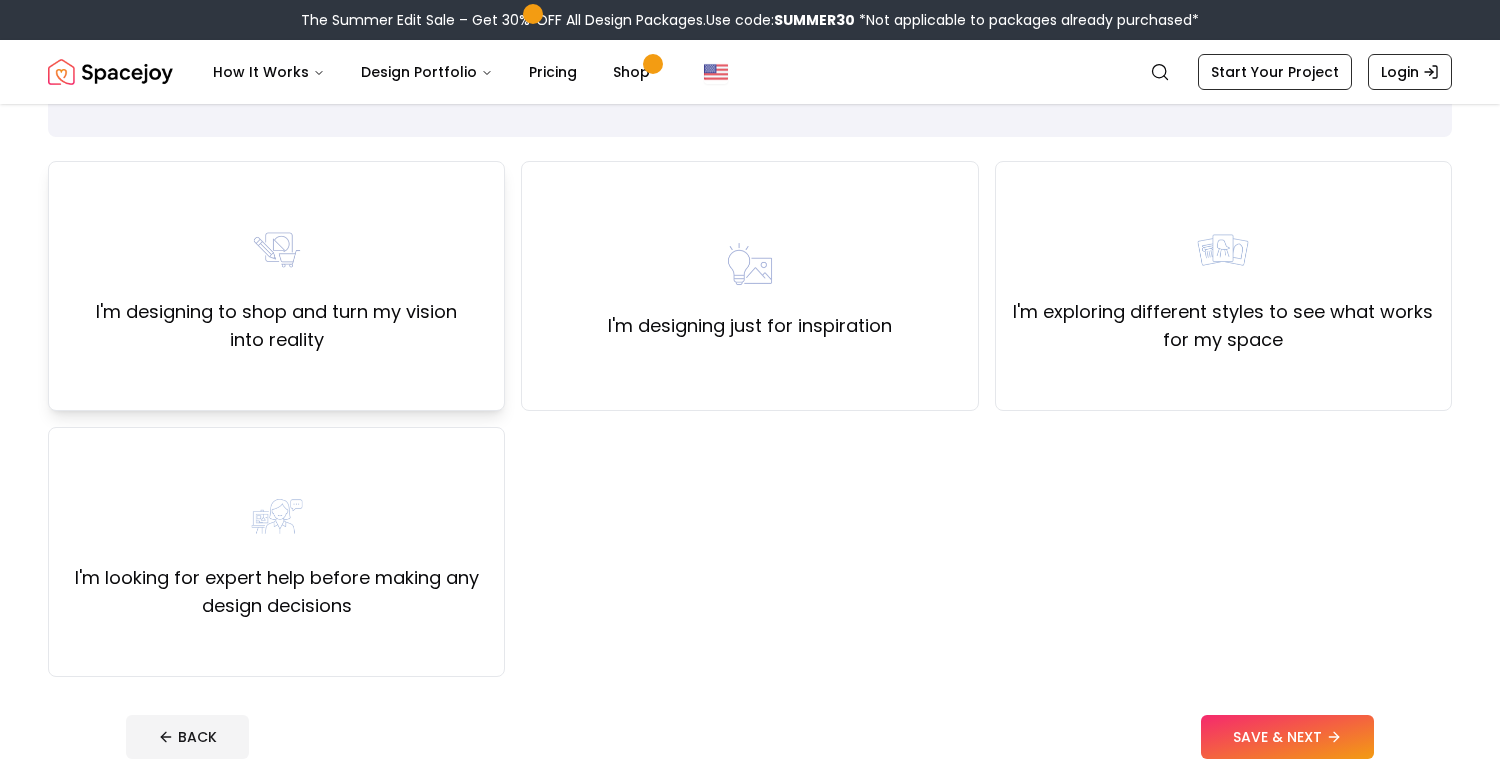 scroll, scrollTop: 120, scrollLeft: 0, axis: vertical 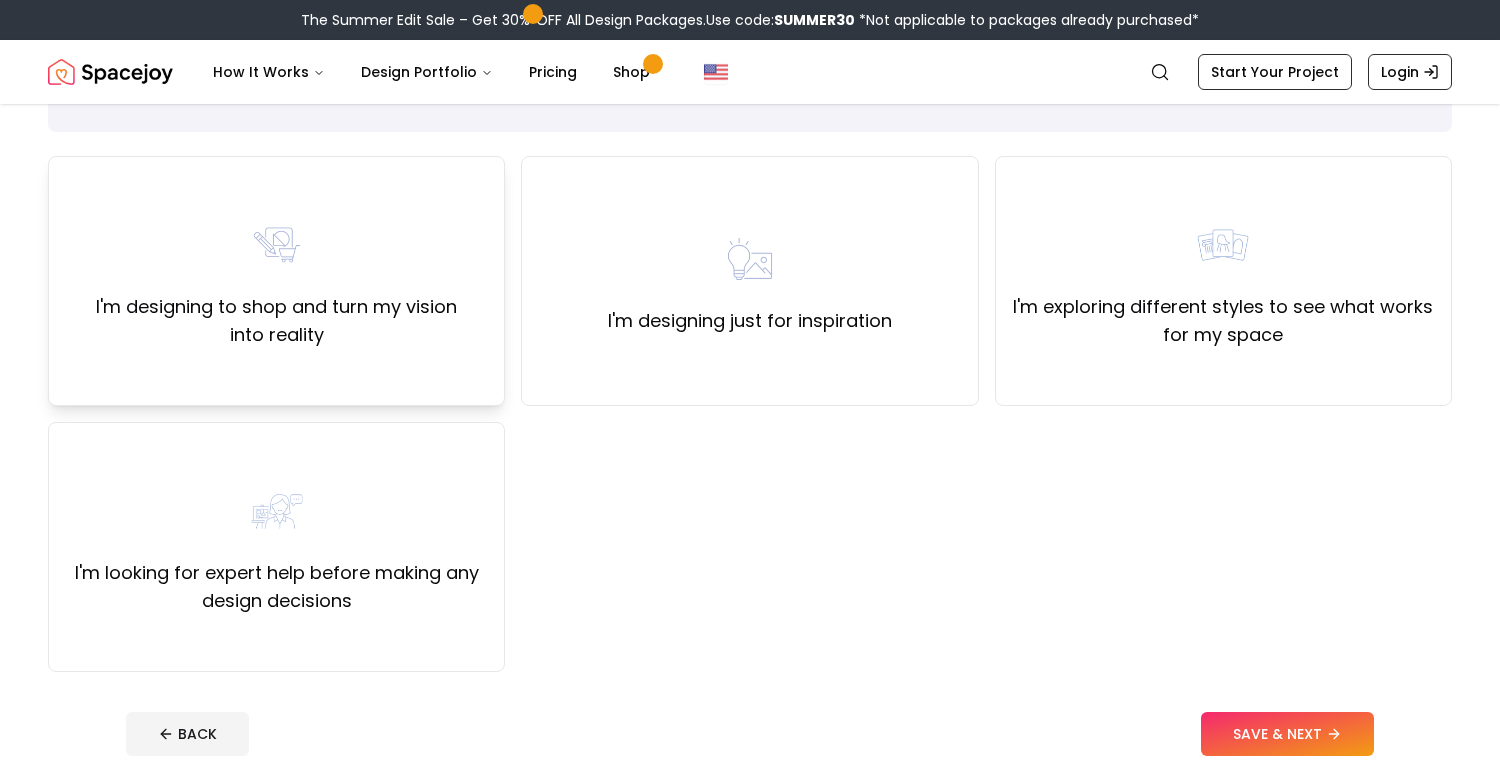 click on "I'm designing to shop and turn my vision into reality" at bounding box center [276, 281] 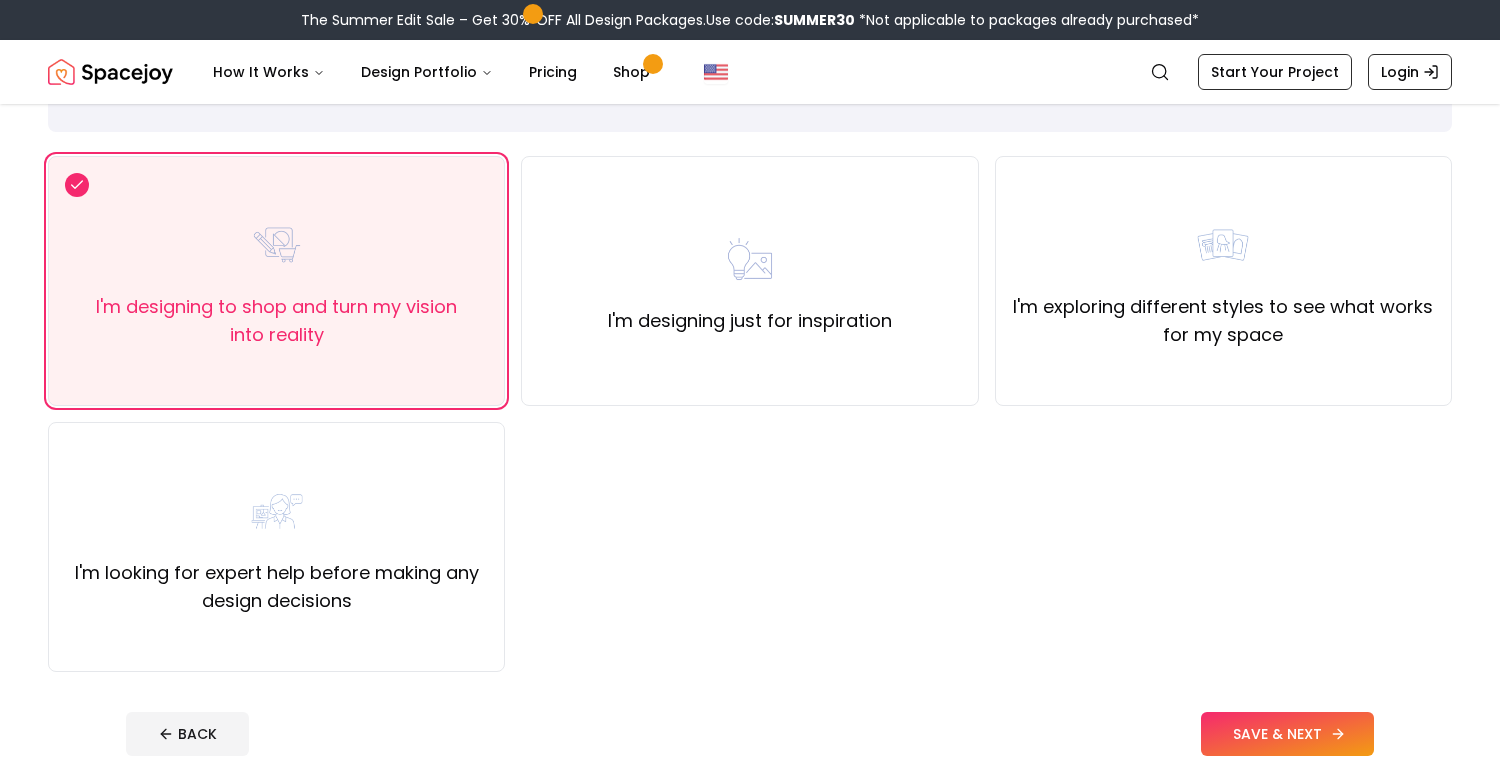 click on "SAVE & NEXT" at bounding box center [1287, 734] 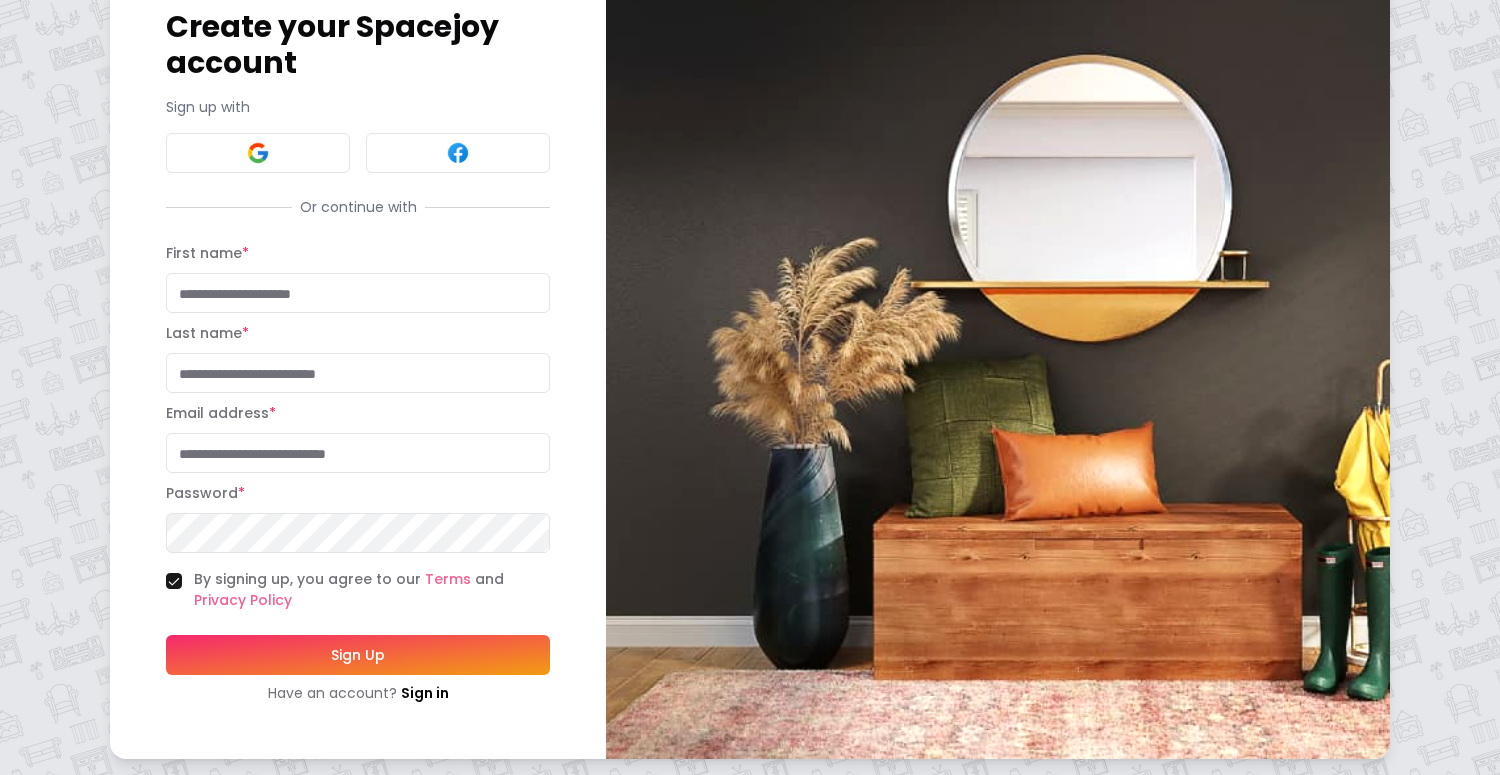 scroll, scrollTop: 106, scrollLeft: 0, axis: vertical 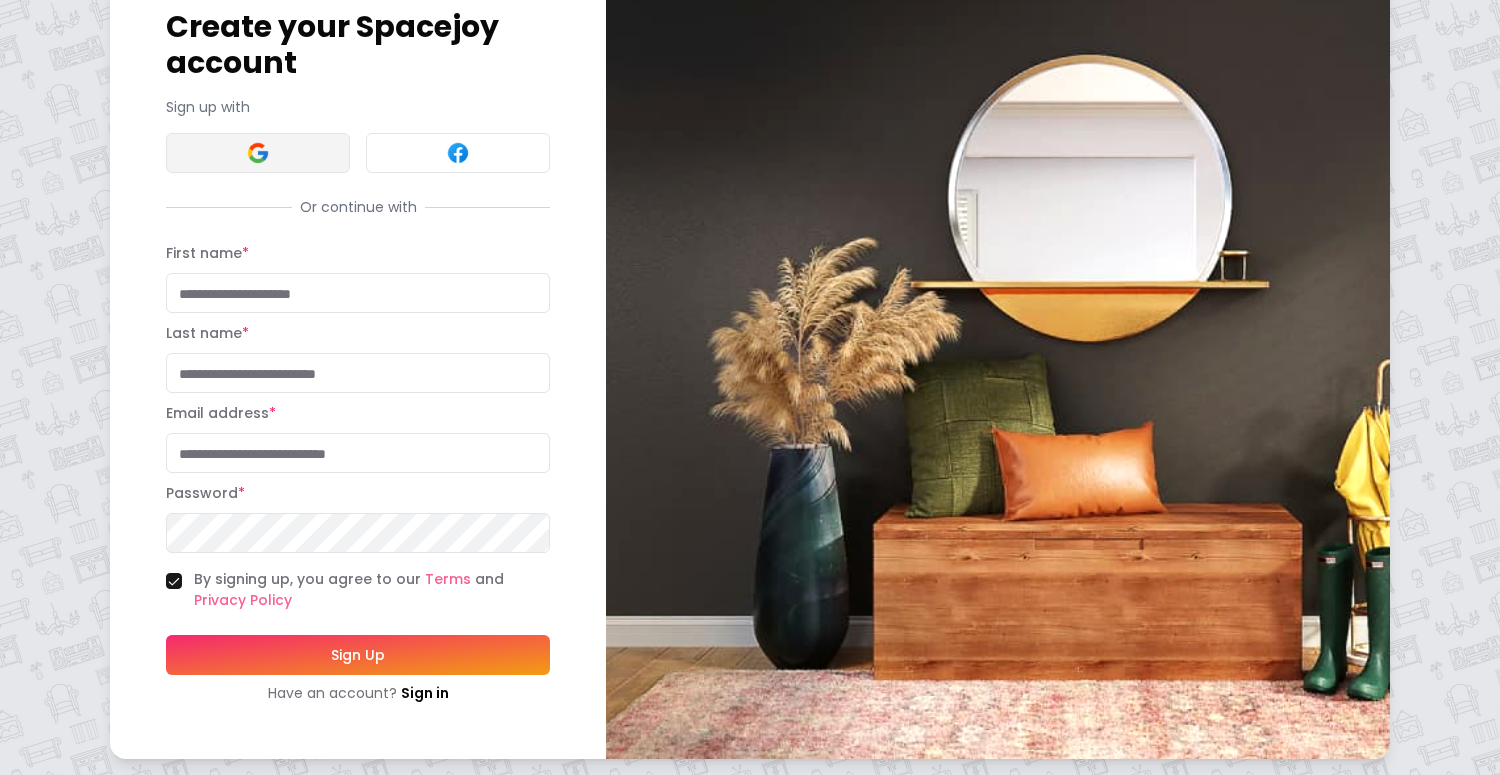click at bounding box center (258, 153) 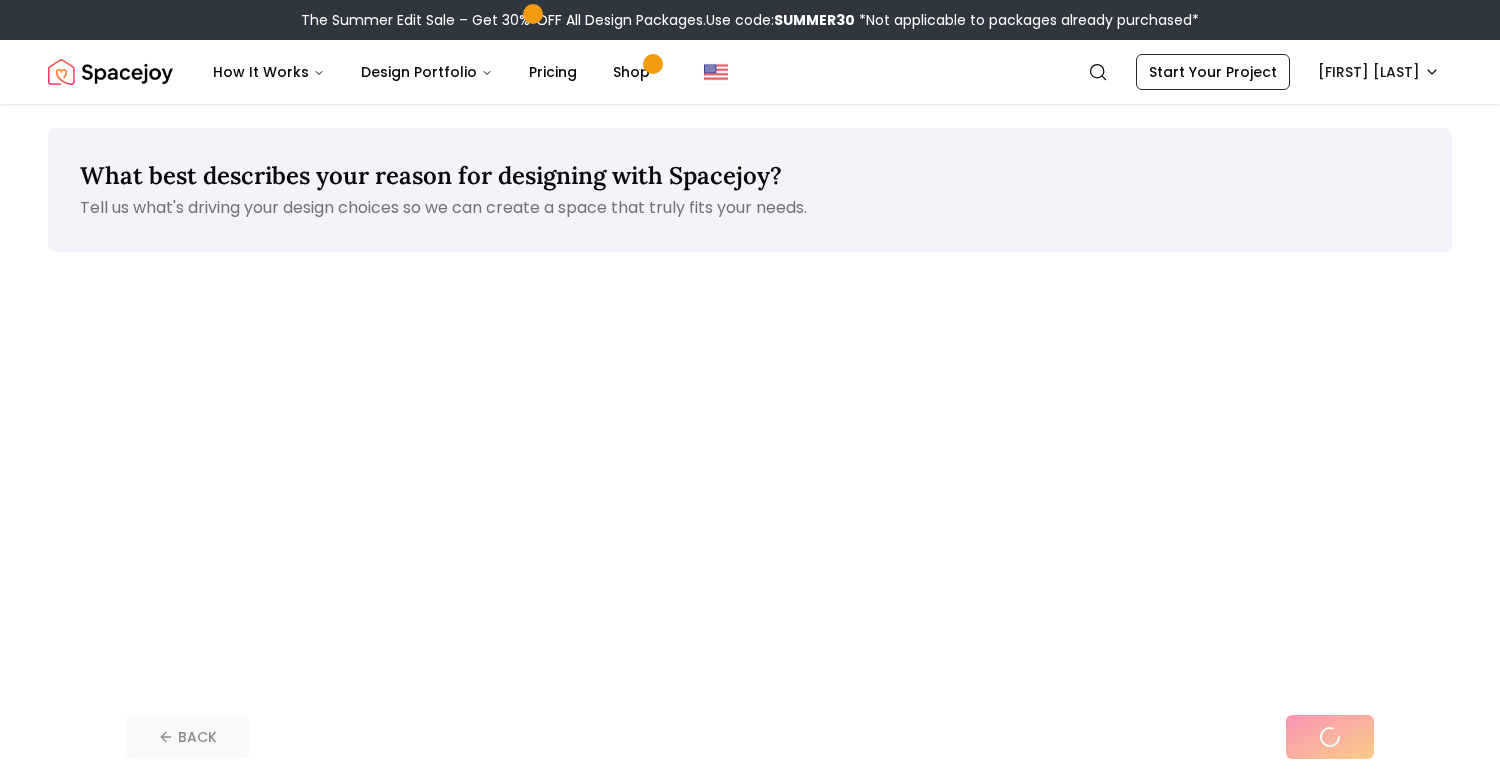 scroll, scrollTop: 0, scrollLeft: 0, axis: both 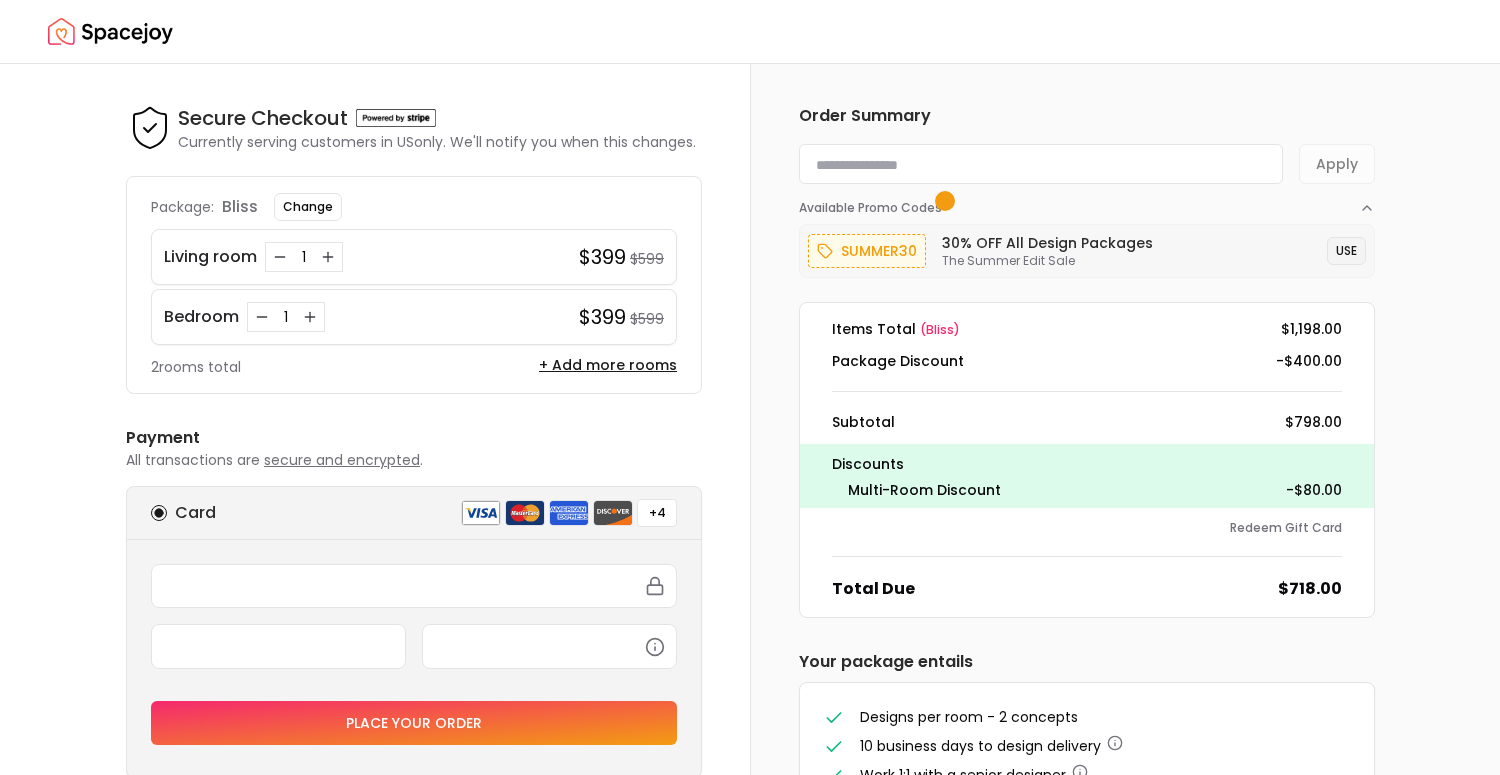 click on "USE" at bounding box center (1346, 251) 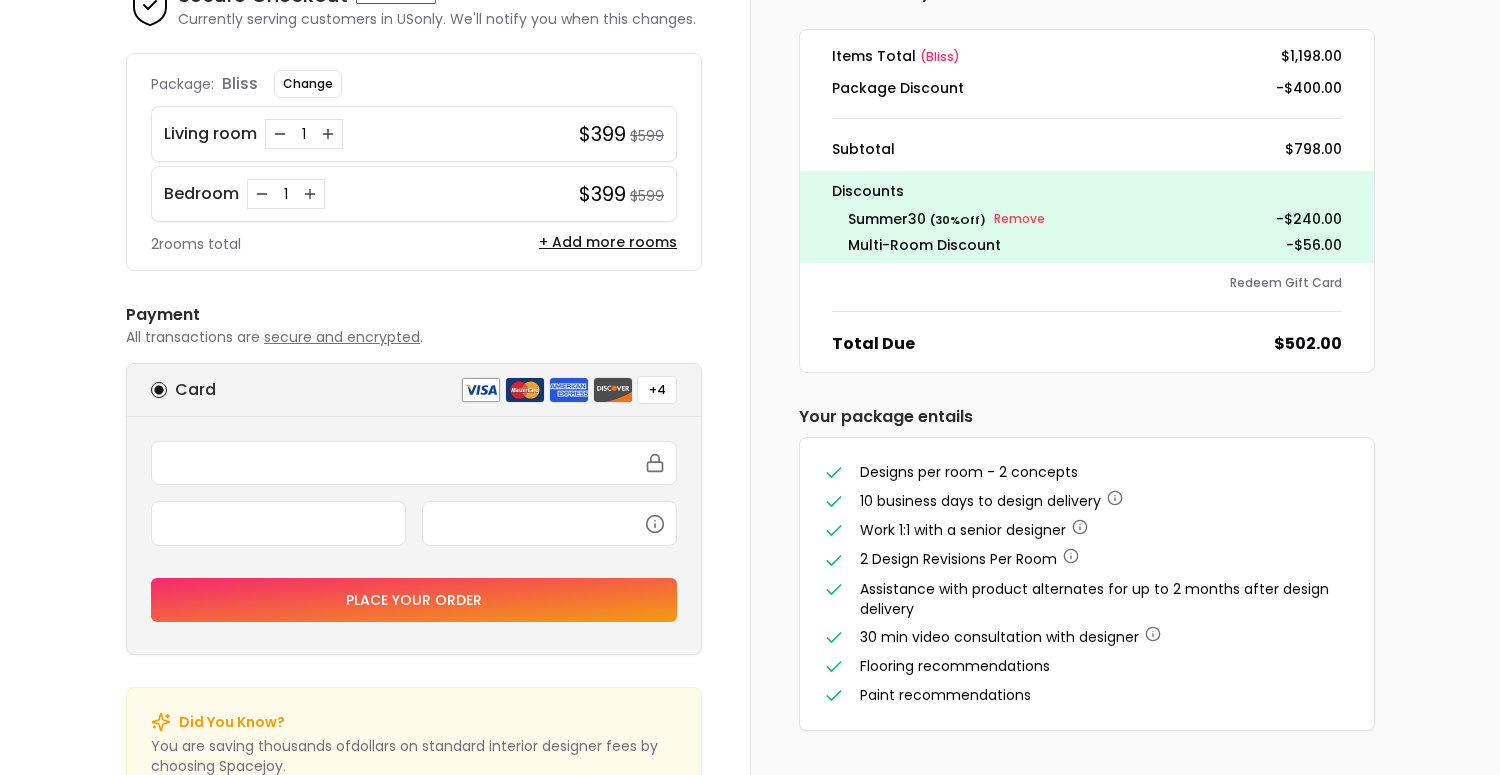 scroll, scrollTop: 128, scrollLeft: 0, axis: vertical 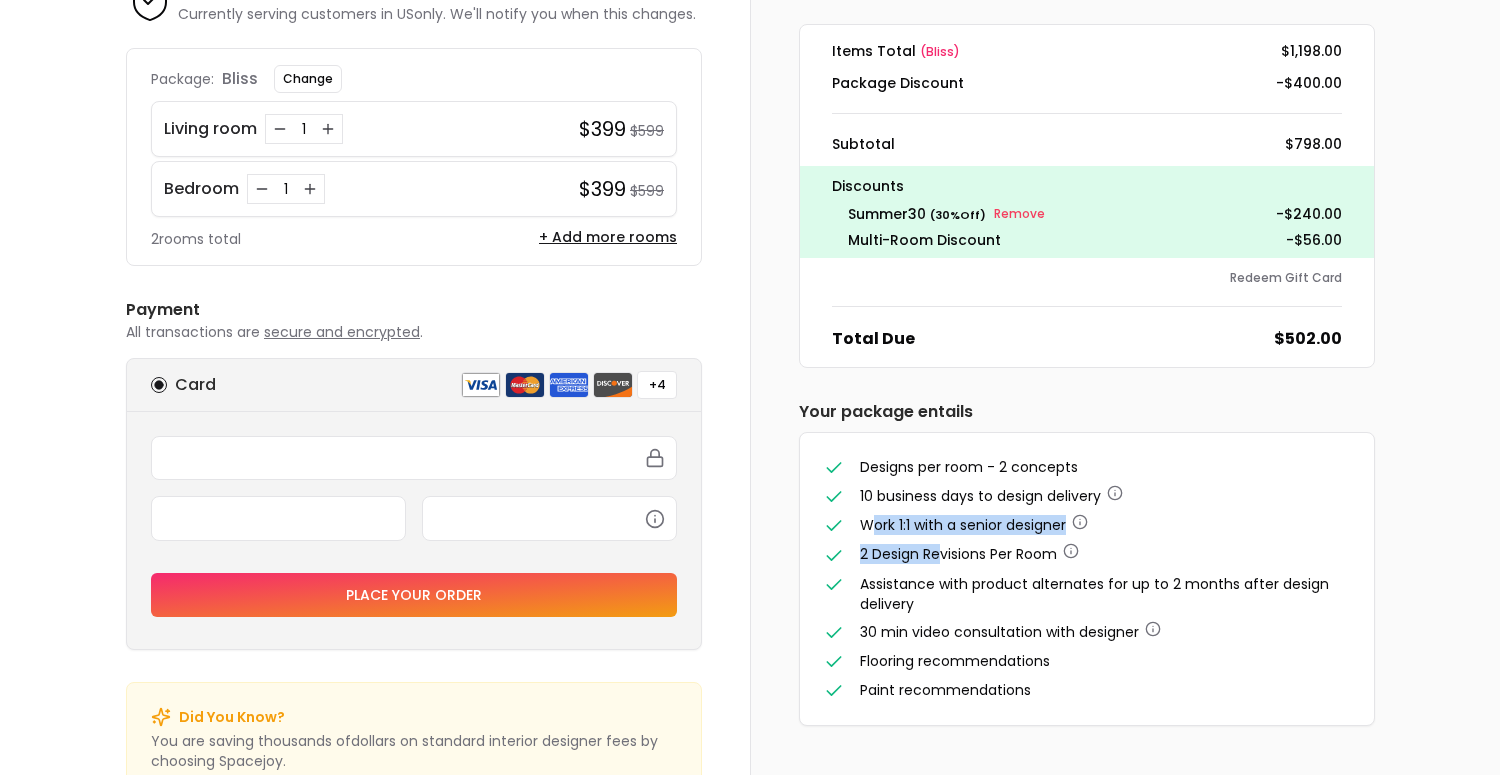 drag, startPoint x: 874, startPoint y: 524, endPoint x: 939, endPoint y: 560, distance: 74.30343 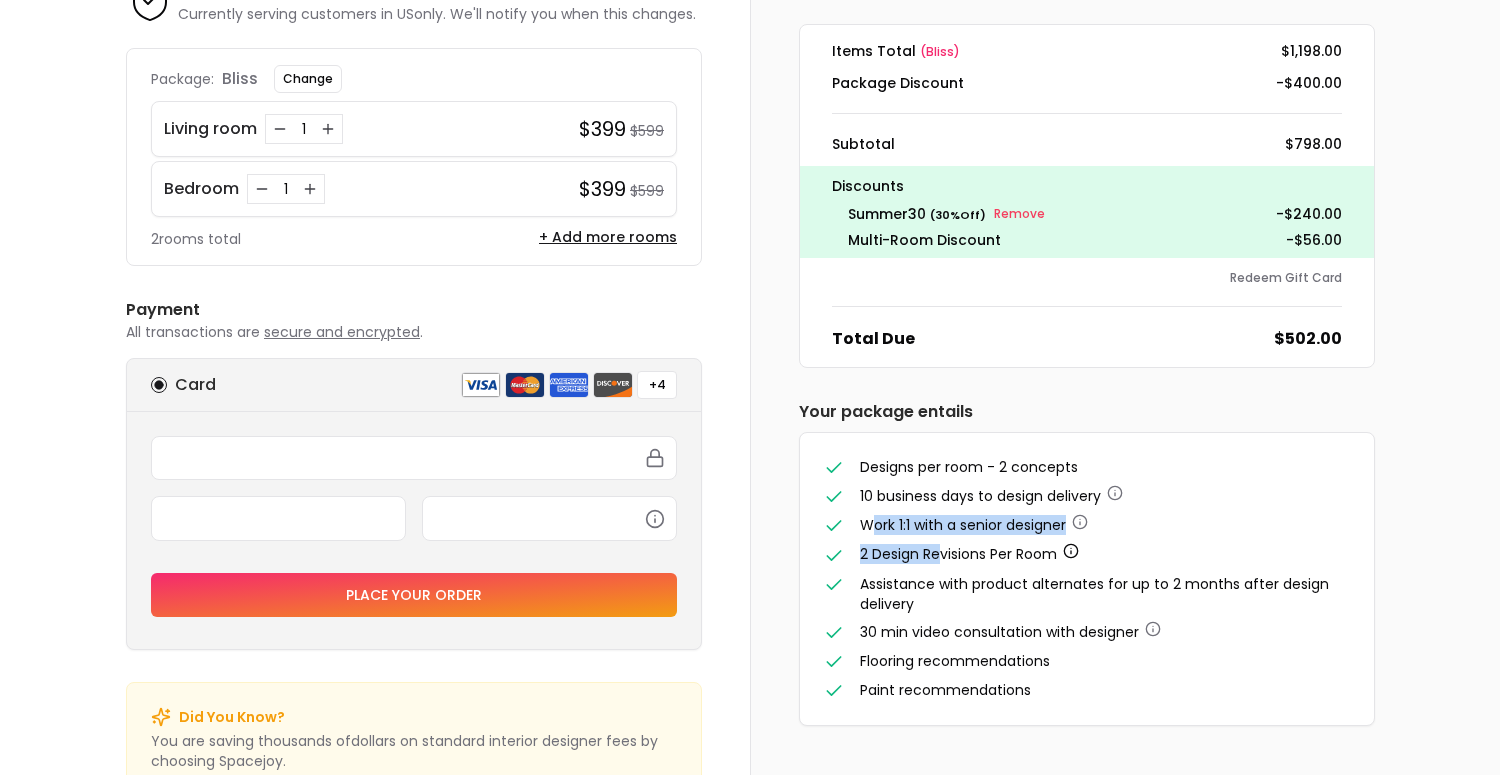 click 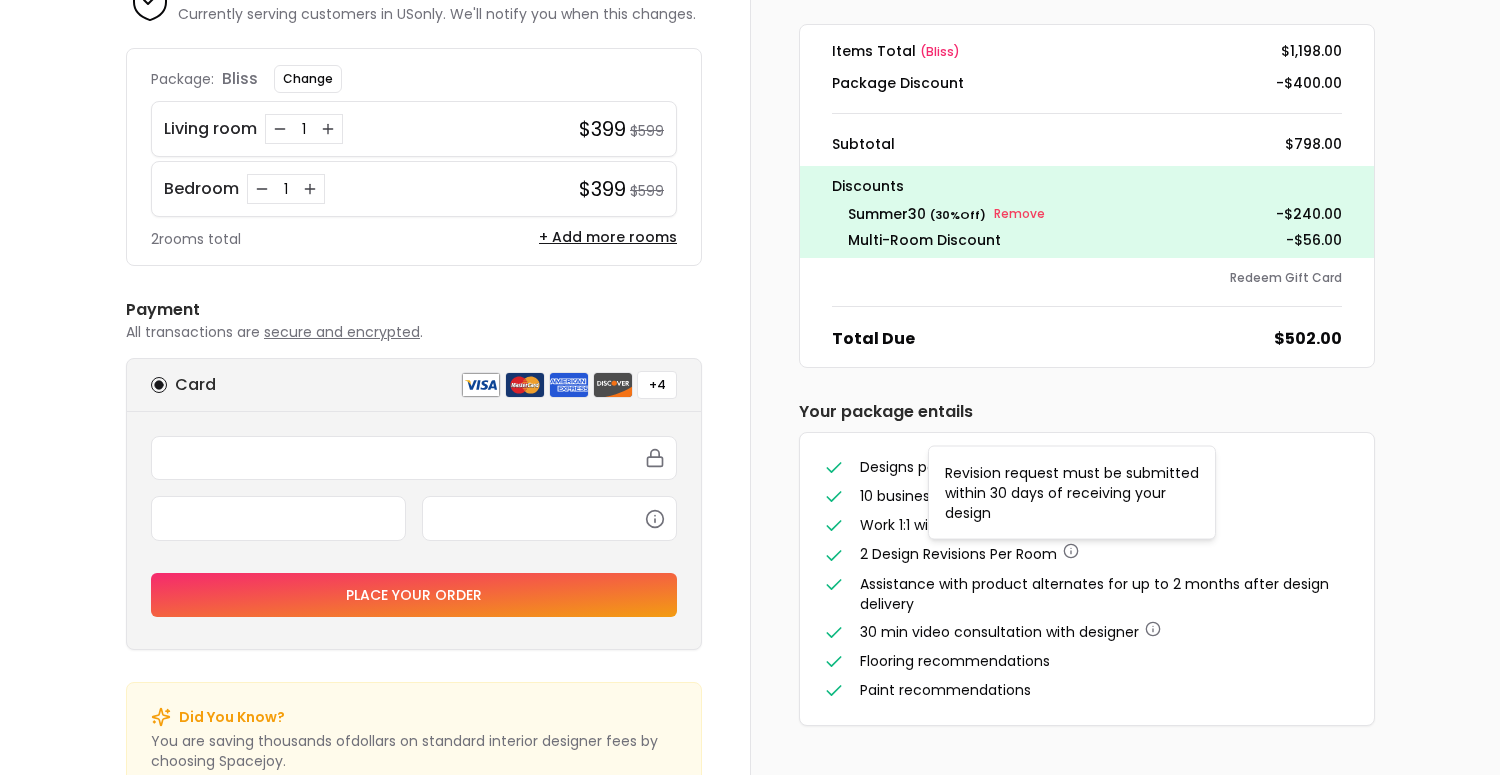 click on "Assistance with product alternates for up to 2 months after design delivery" at bounding box center (1094, 594) 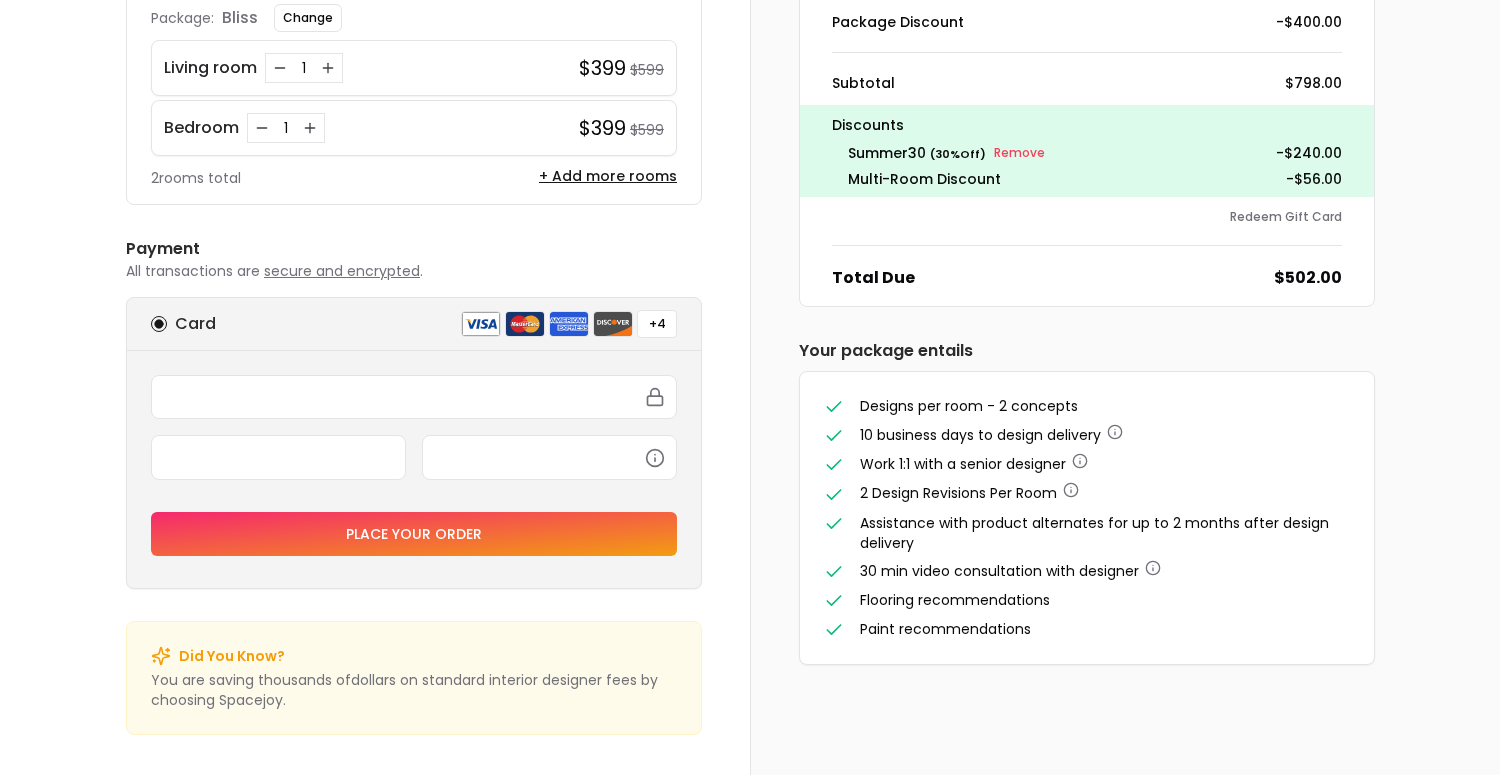 scroll, scrollTop: 189, scrollLeft: 0, axis: vertical 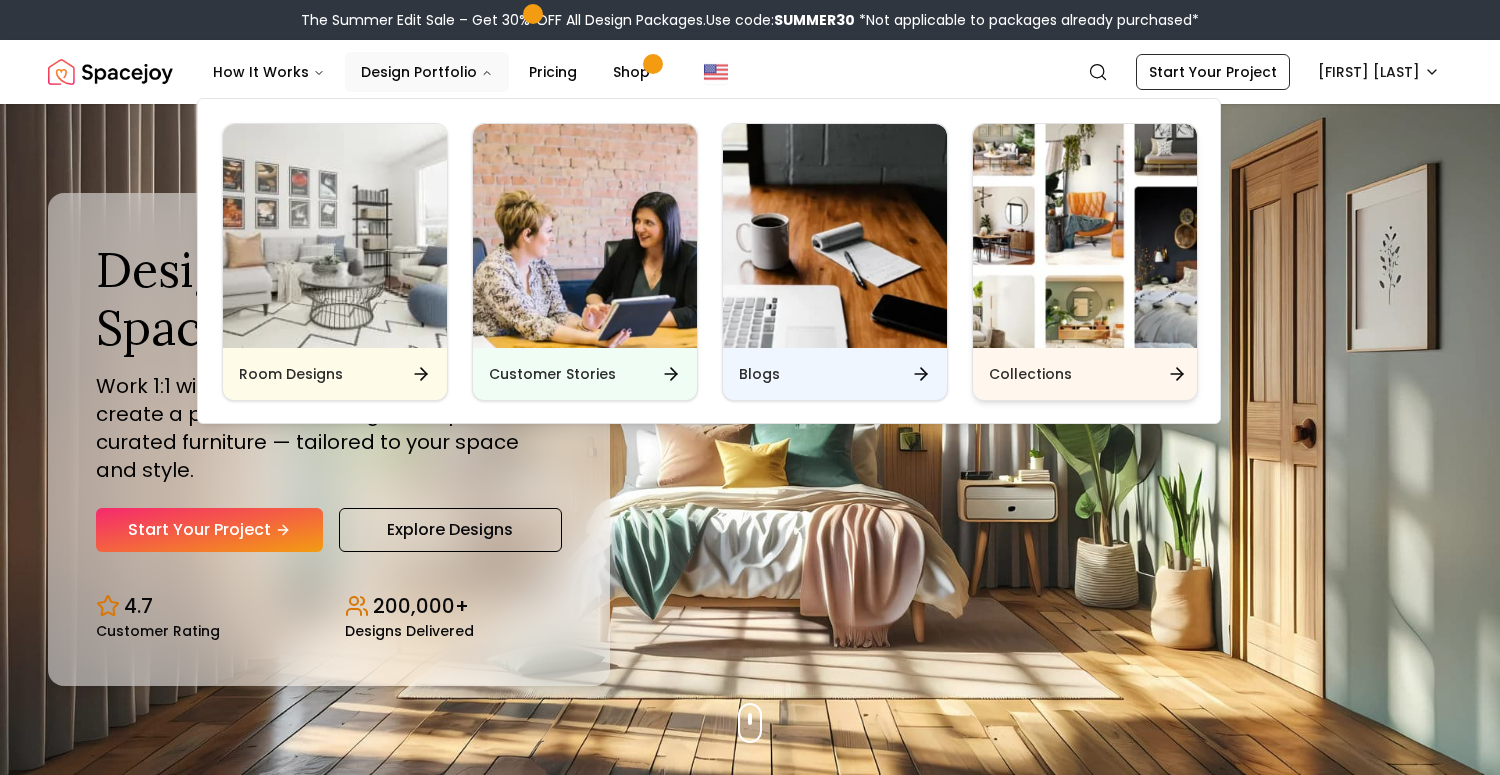 click at bounding box center [1085, 236] 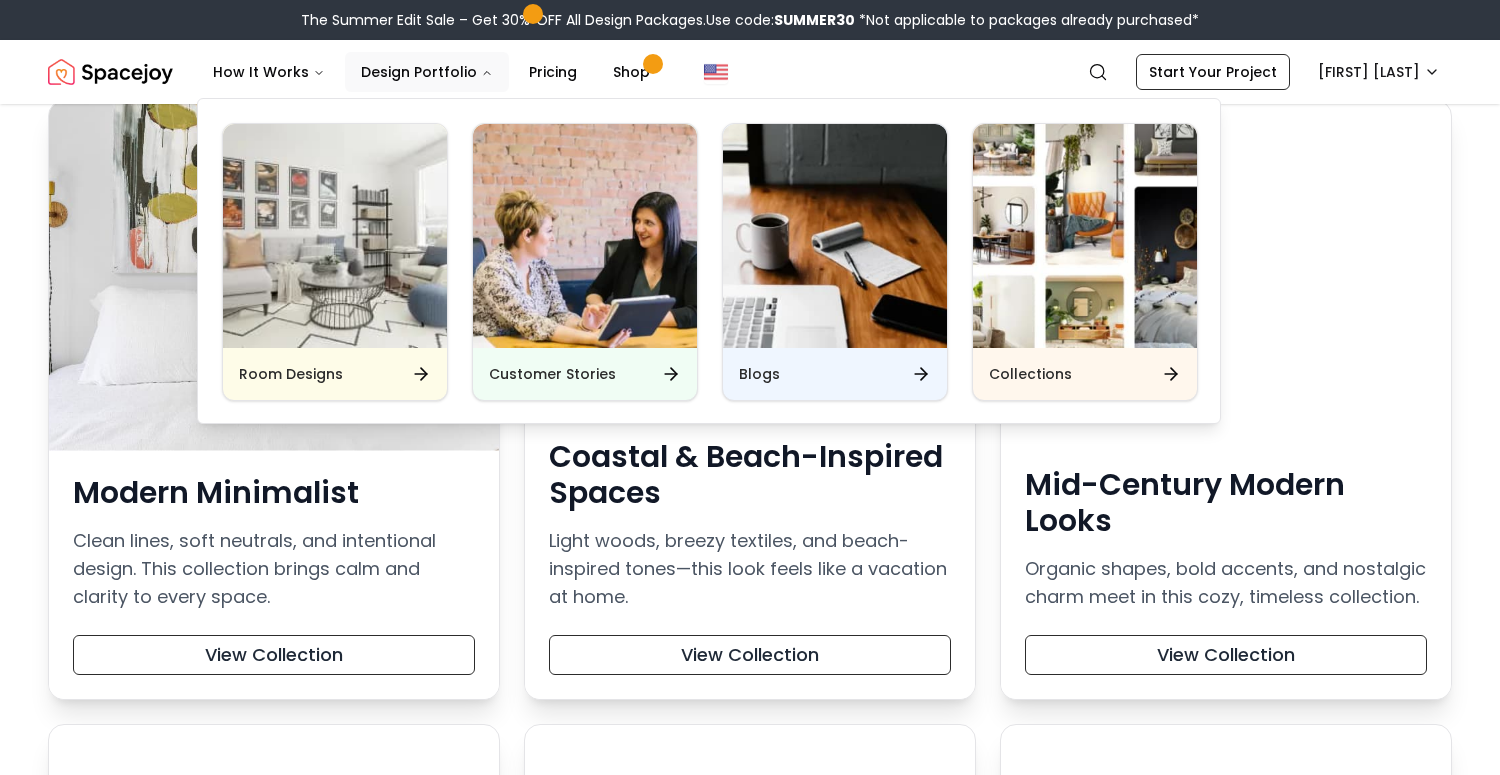 scroll, scrollTop: 468, scrollLeft: 0, axis: vertical 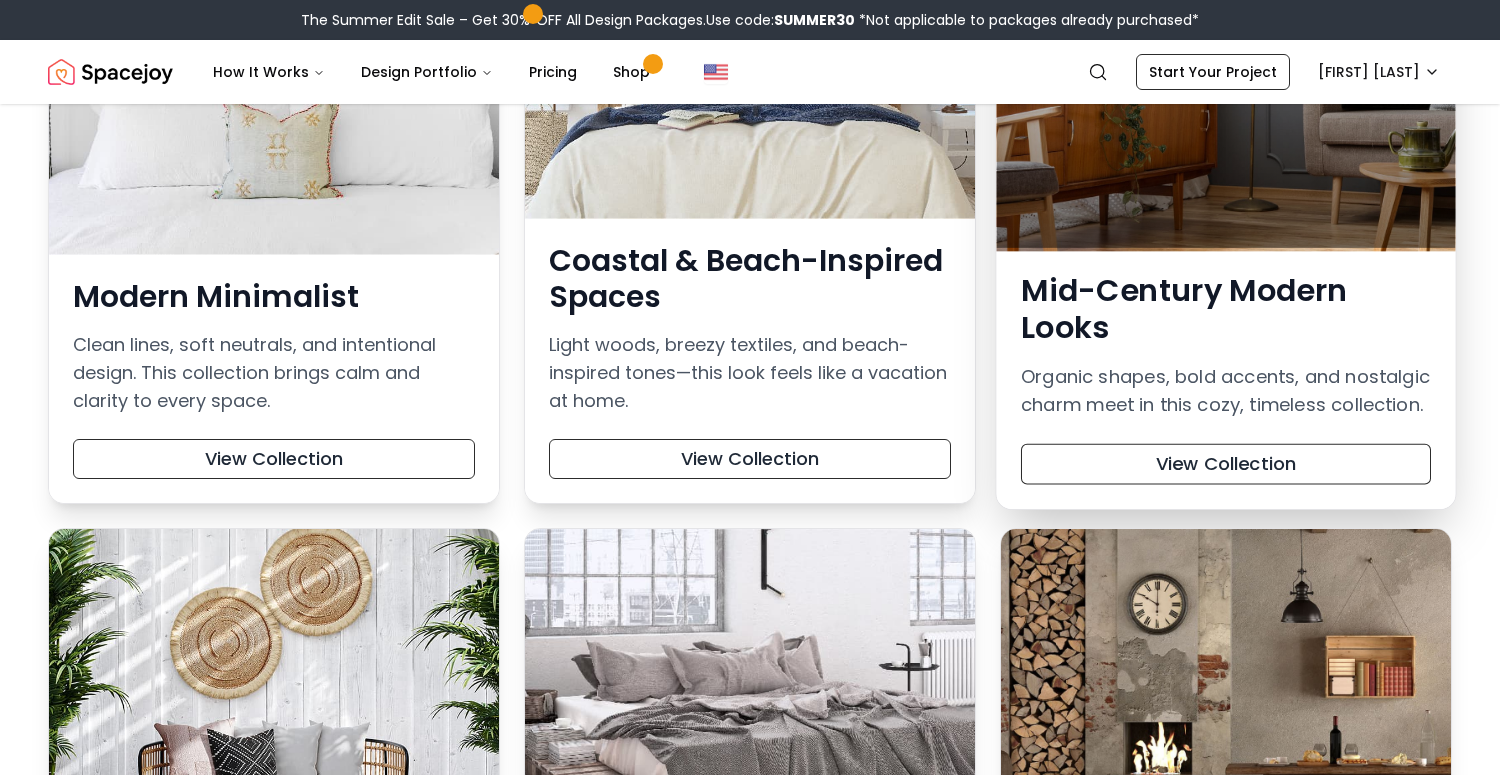 click on "Organic shapes, bold accents, and nostalgic charm meet in this cozy, timeless collection." at bounding box center [1226, 390] 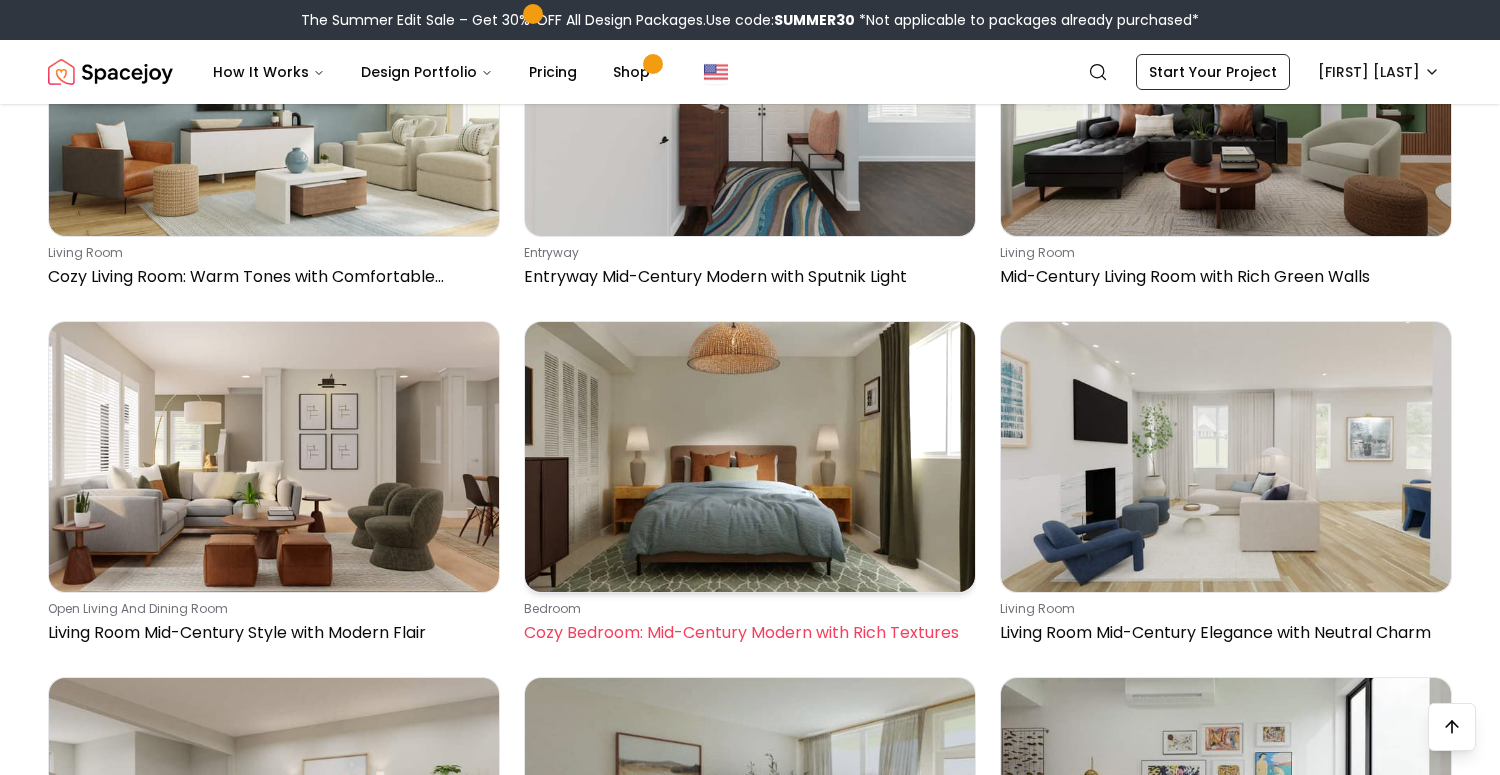scroll, scrollTop: 1603, scrollLeft: 0, axis: vertical 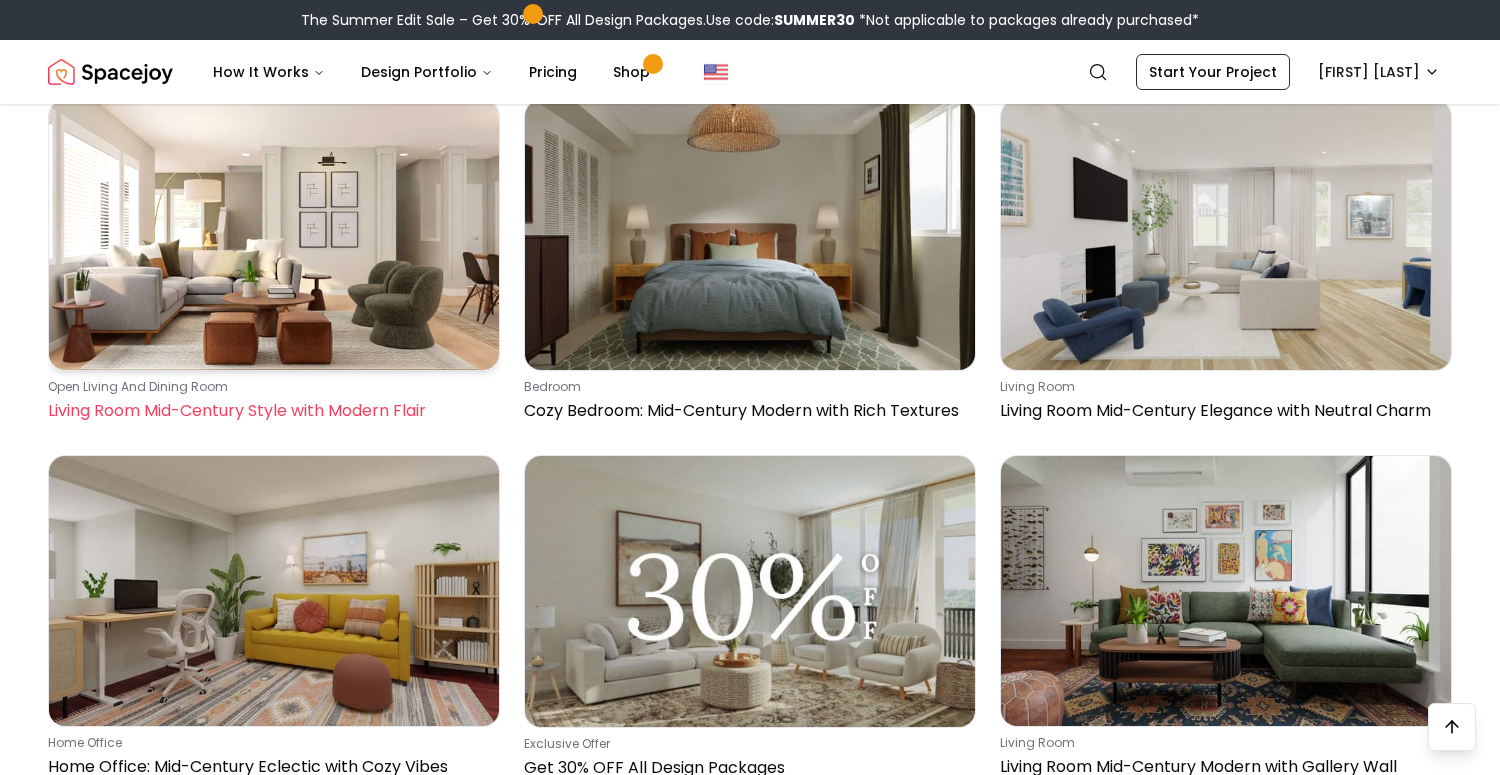 click at bounding box center (274, 235) 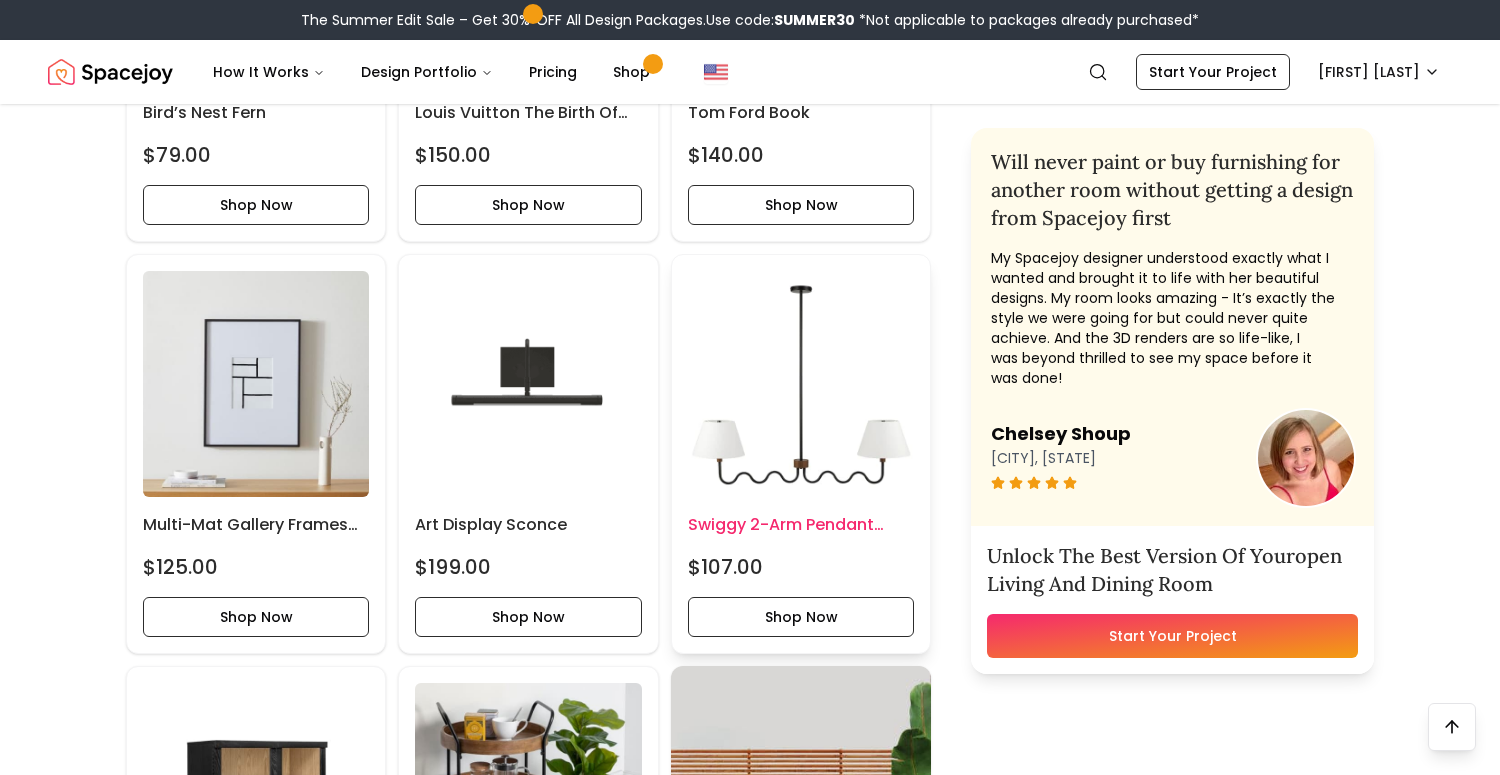 scroll, scrollTop: 2258, scrollLeft: 0, axis: vertical 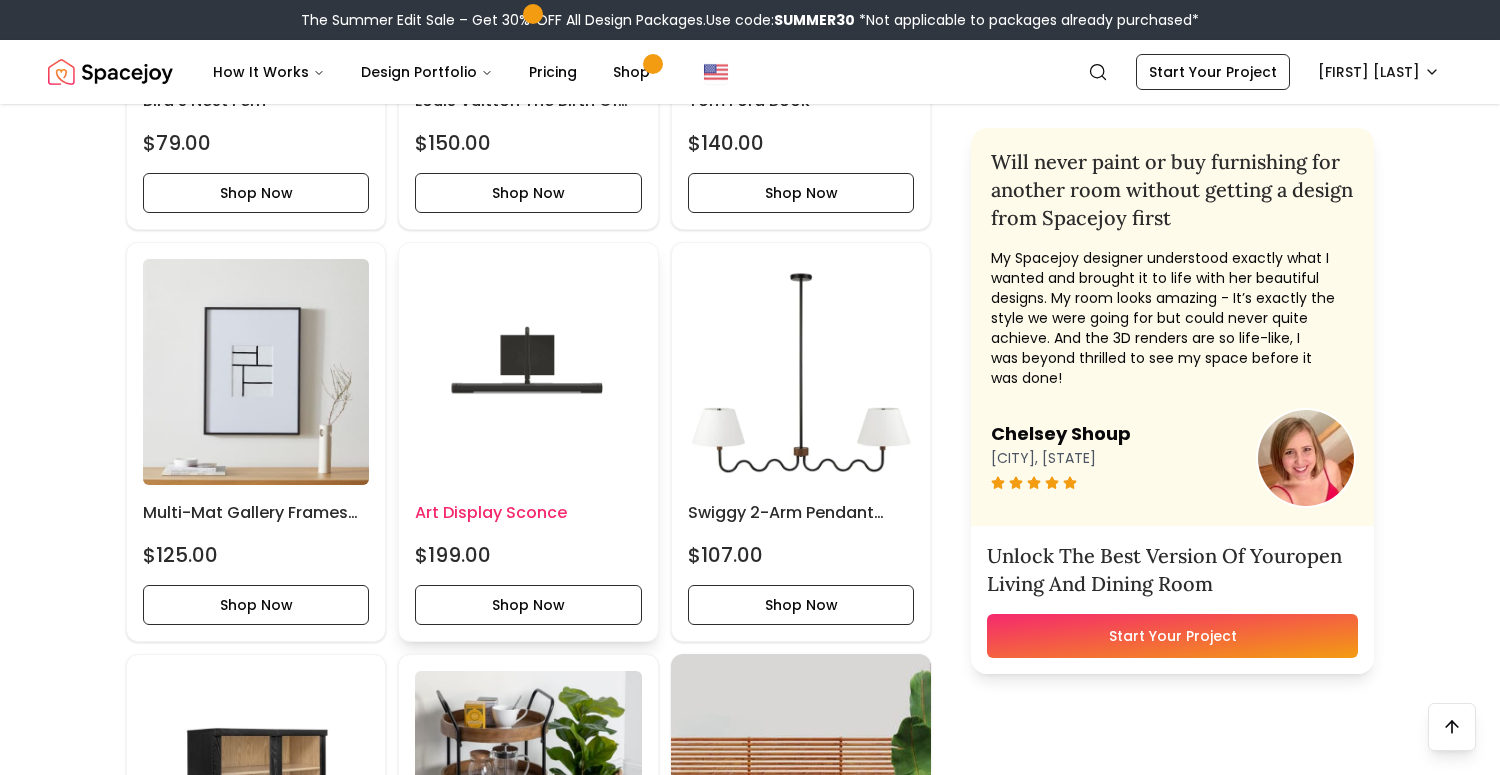 click at bounding box center (528, 372) 